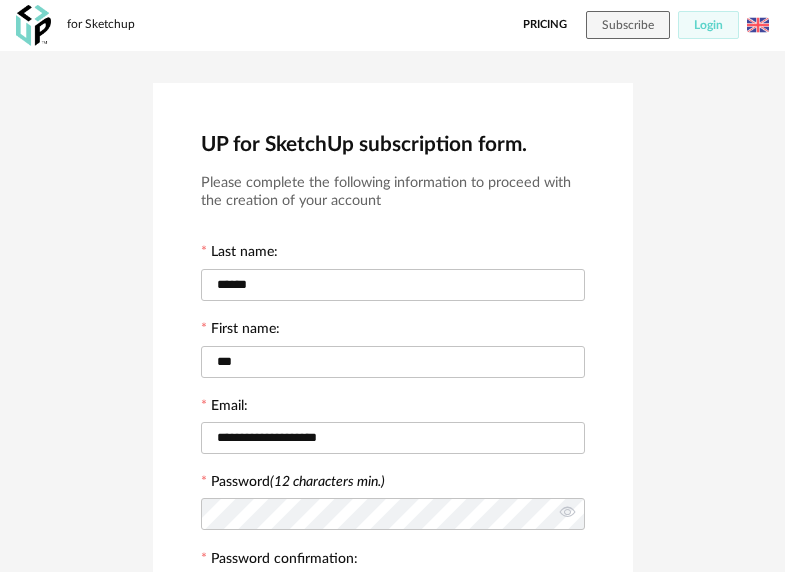 scroll, scrollTop: 557, scrollLeft: 0, axis: vertical 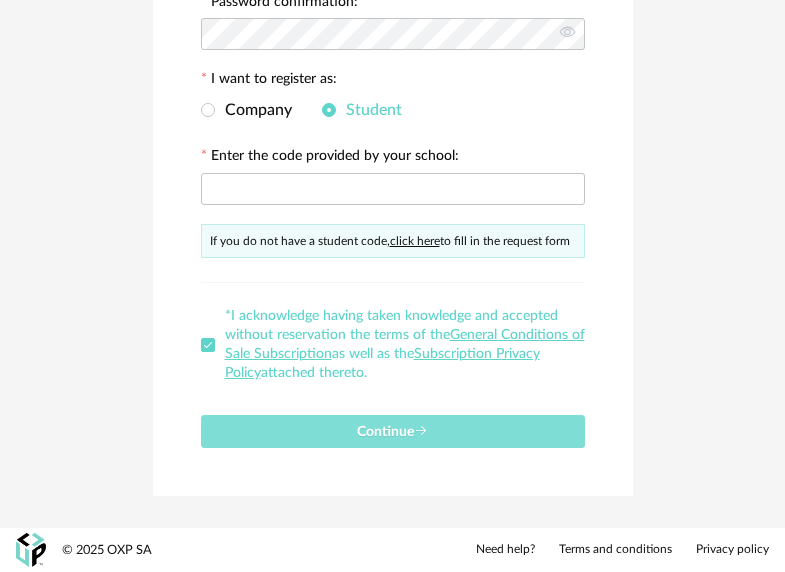 click on "Continue" at bounding box center [393, 431] 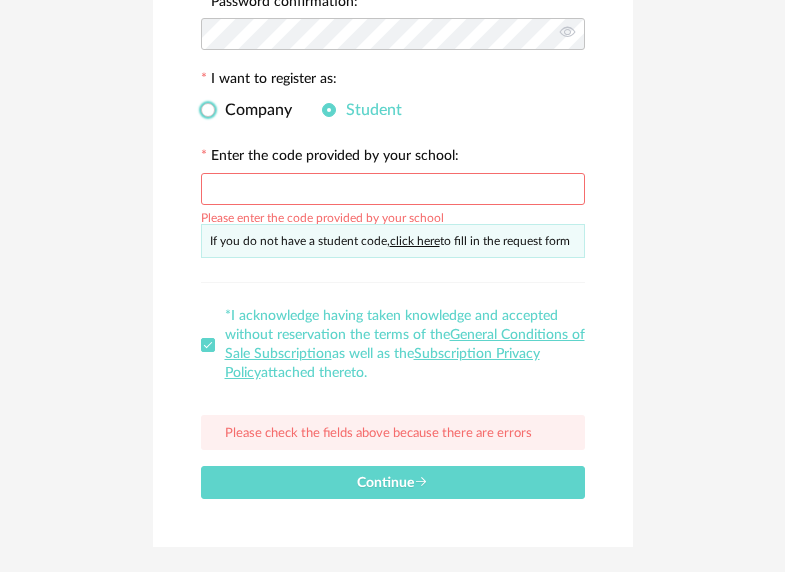 click on "Company" at bounding box center (246, 110) 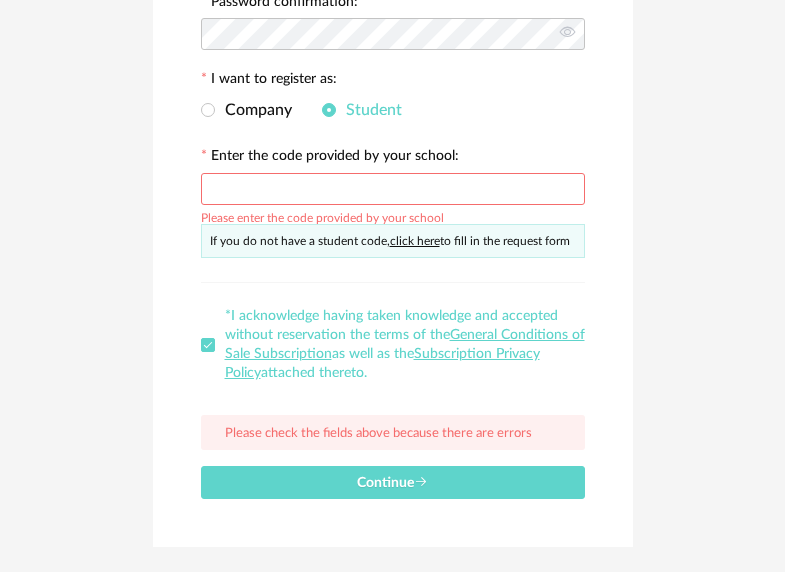 scroll, scrollTop: 482, scrollLeft: 0, axis: vertical 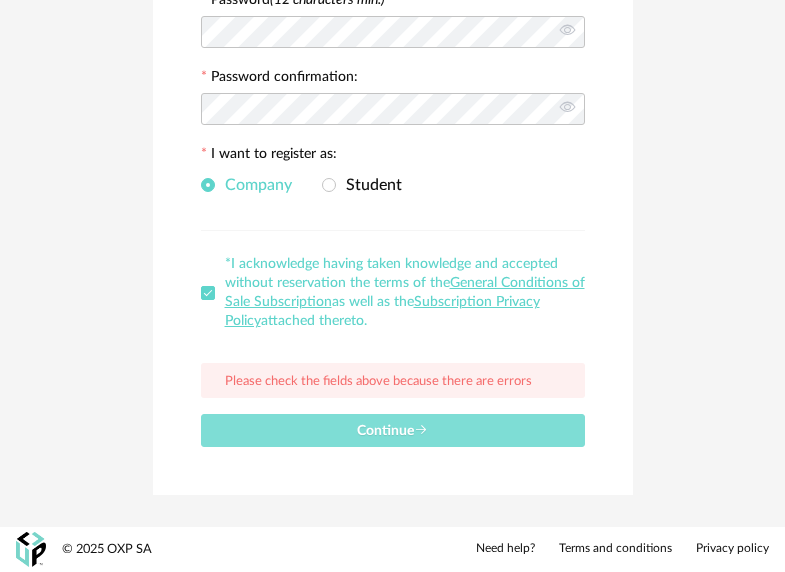 click at bounding box center [421, 430] 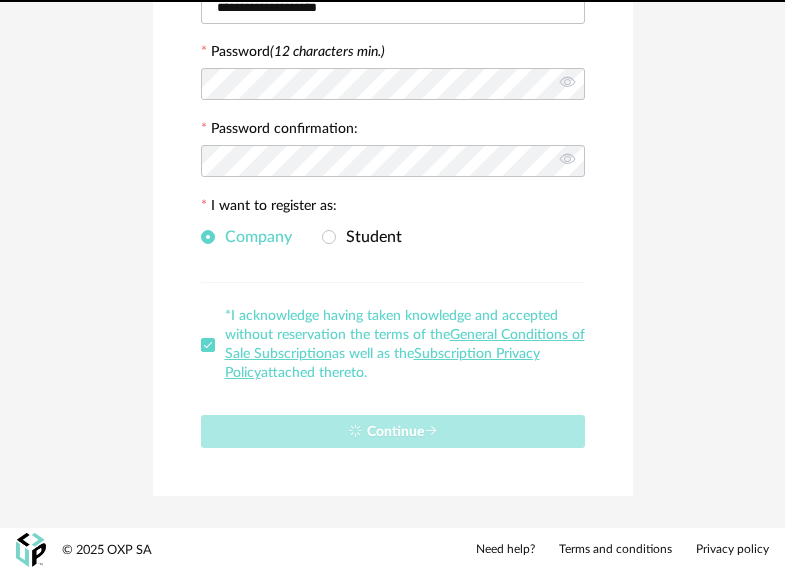 type 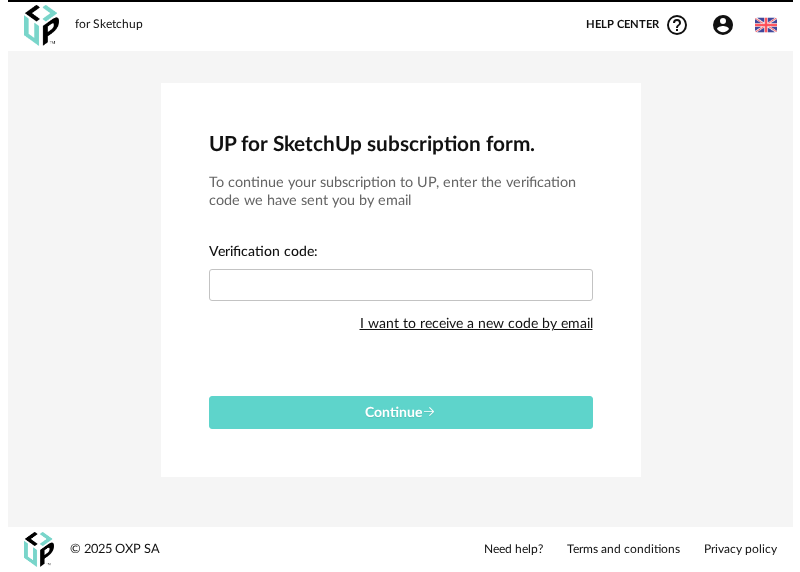 scroll, scrollTop: 0, scrollLeft: 0, axis: both 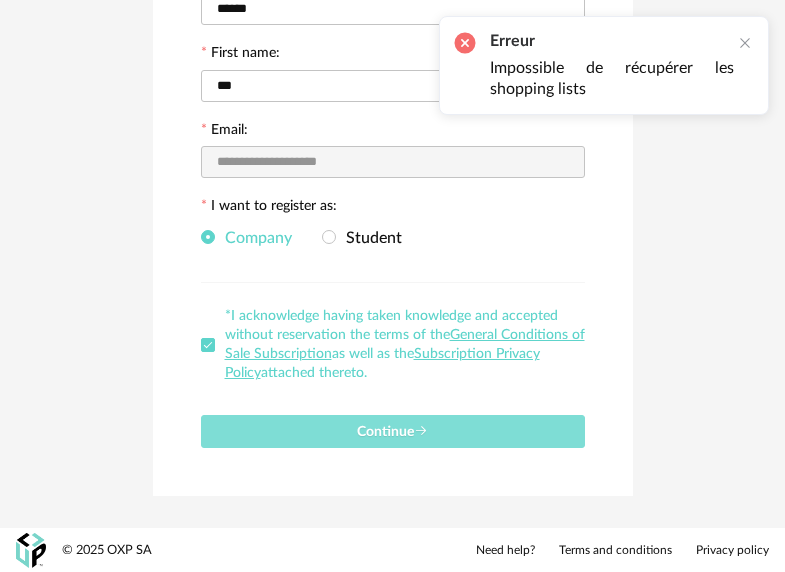 click on "Continue" at bounding box center (393, 431) 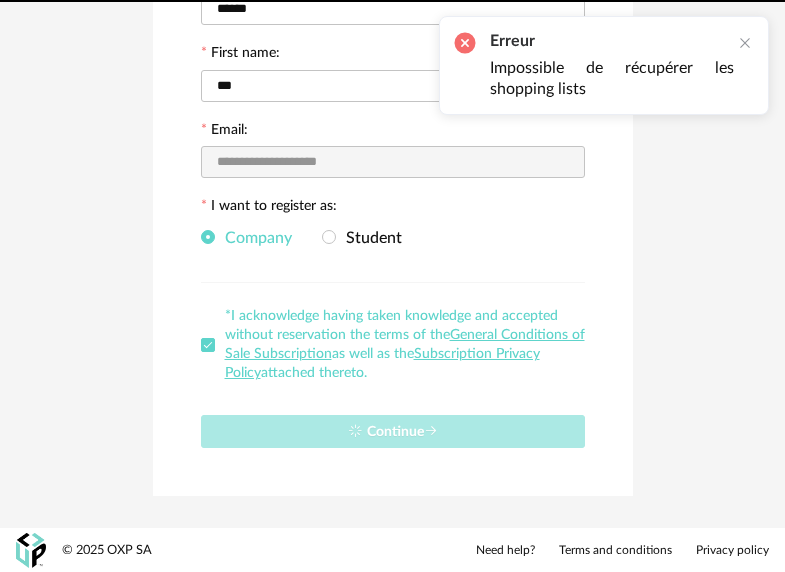 type 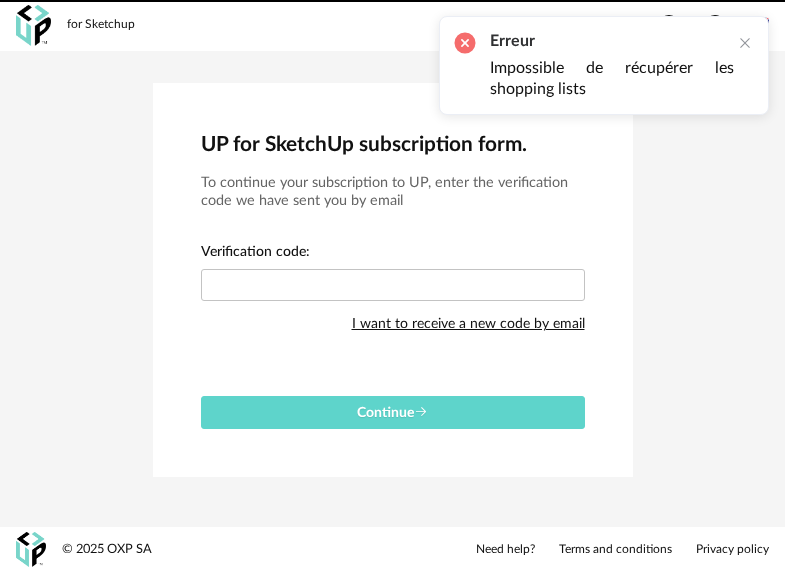 scroll, scrollTop: 0, scrollLeft: 0, axis: both 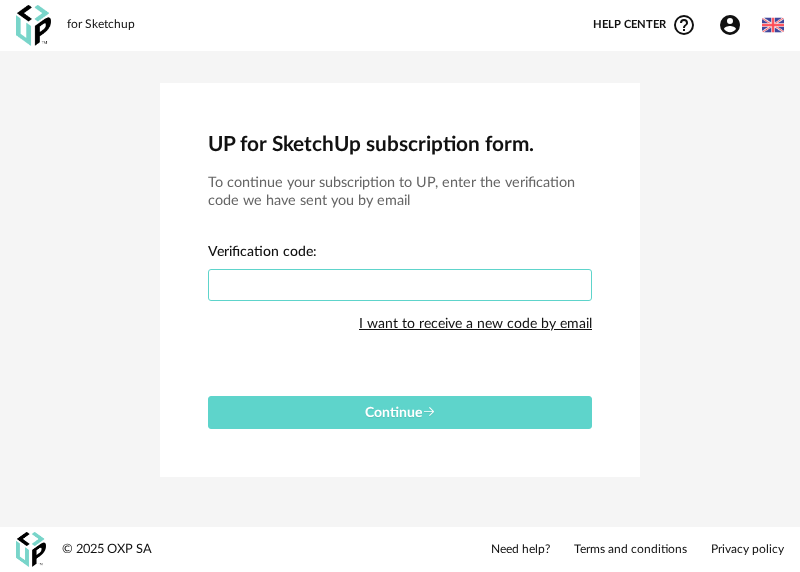 click at bounding box center (400, 285) 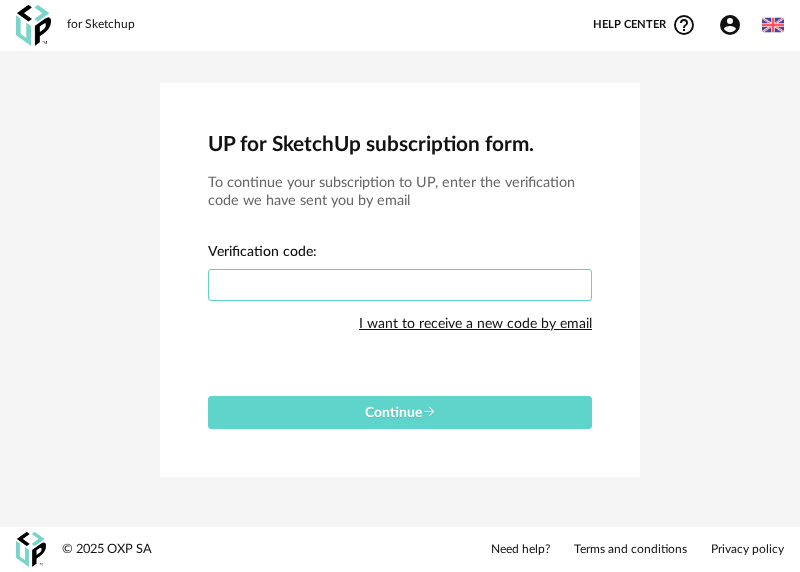 paste on "****" 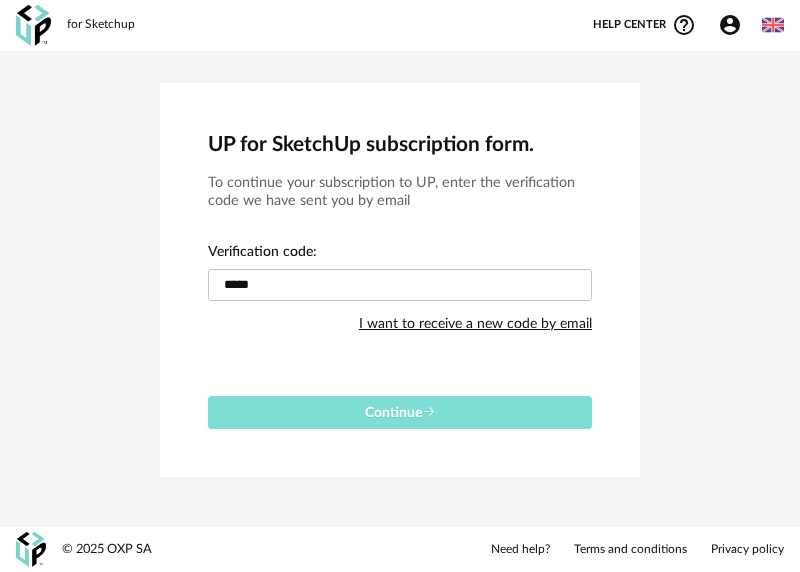 click on "Continue" at bounding box center (400, 413) 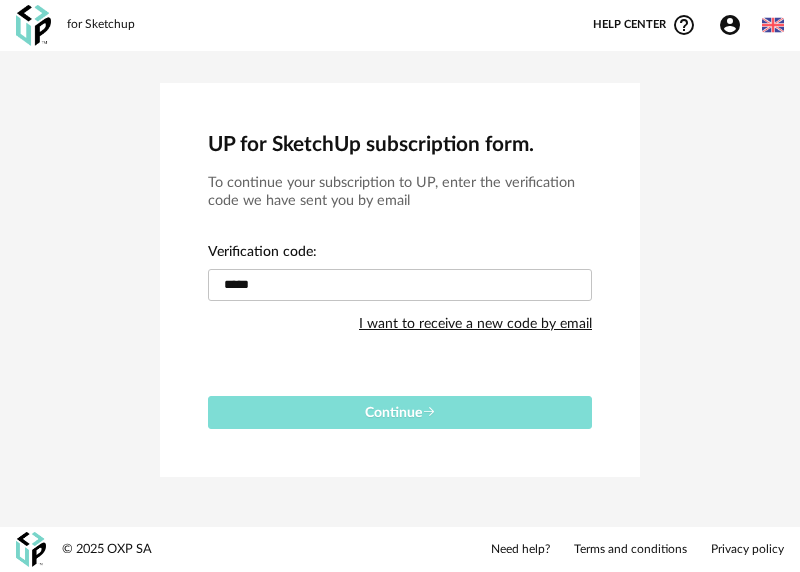 click on "Continue" at bounding box center [400, 413] 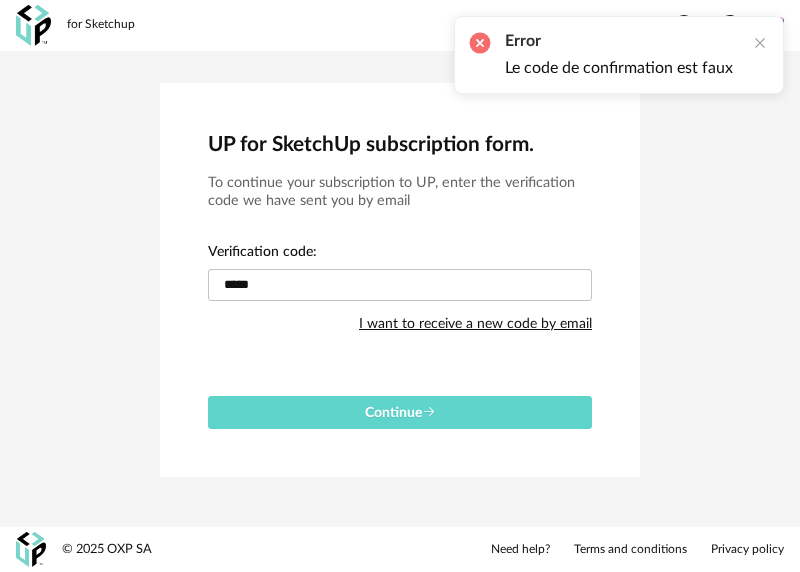 click on "I want to receive a new code by email" at bounding box center (475, 324) 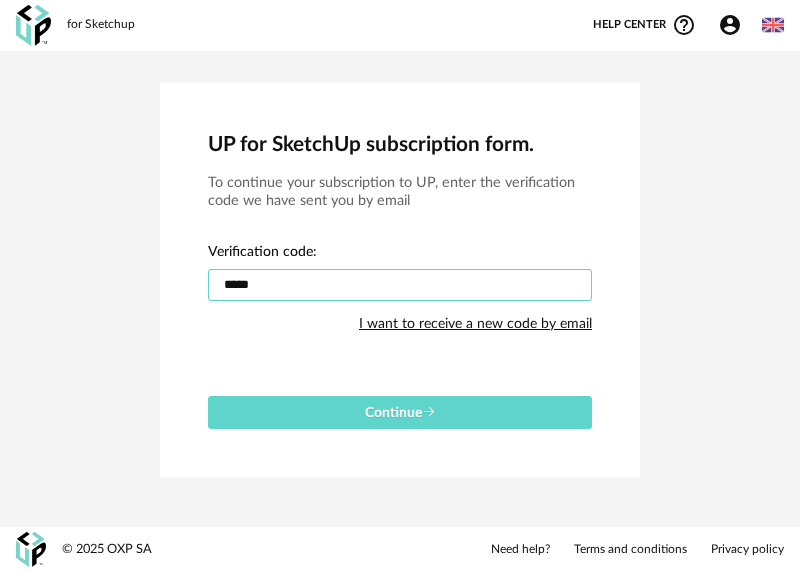 click on "****" at bounding box center (400, 285) 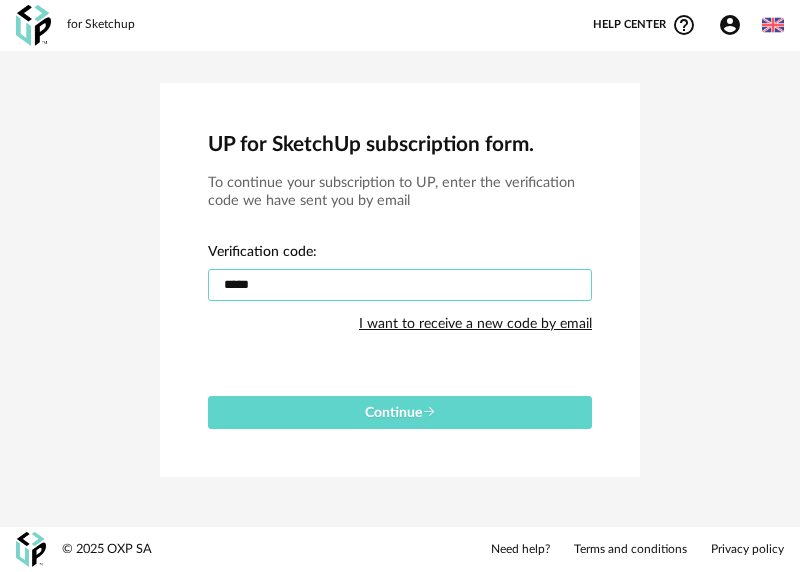 paste 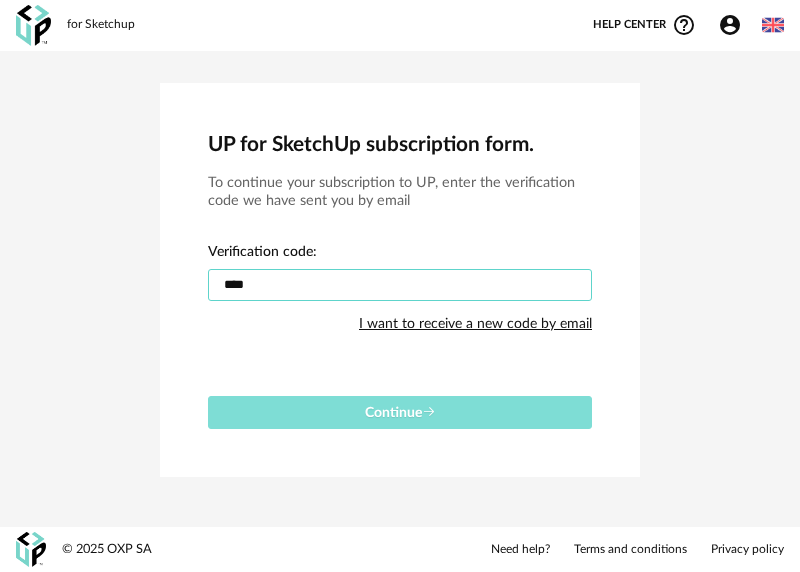 type on "****" 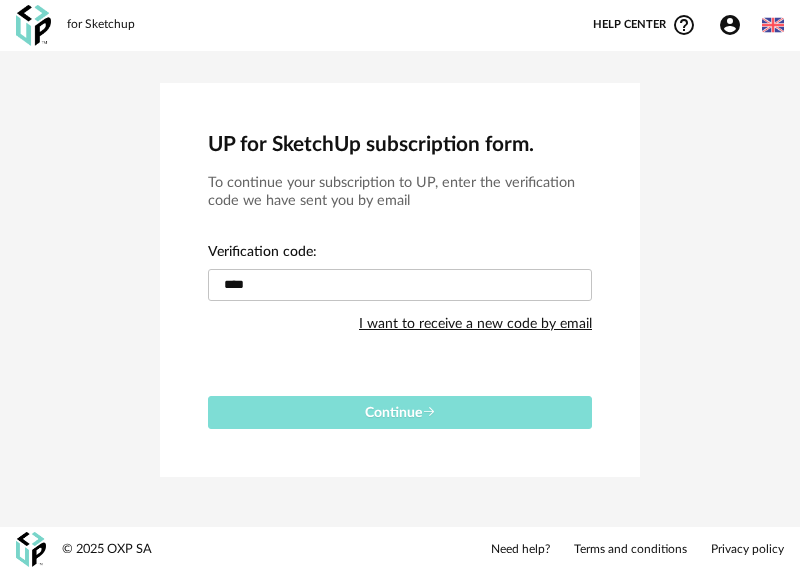click on "Continue" at bounding box center [400, 412] 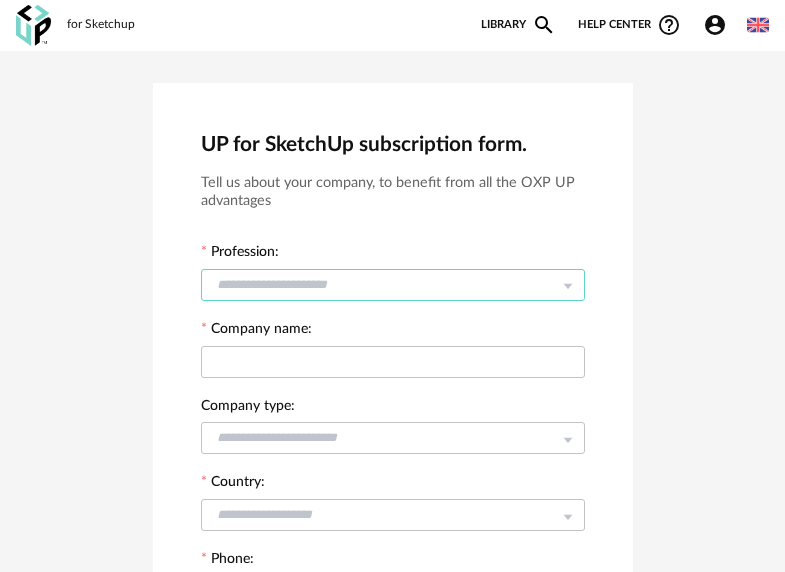click at bounding box center (393, 285) 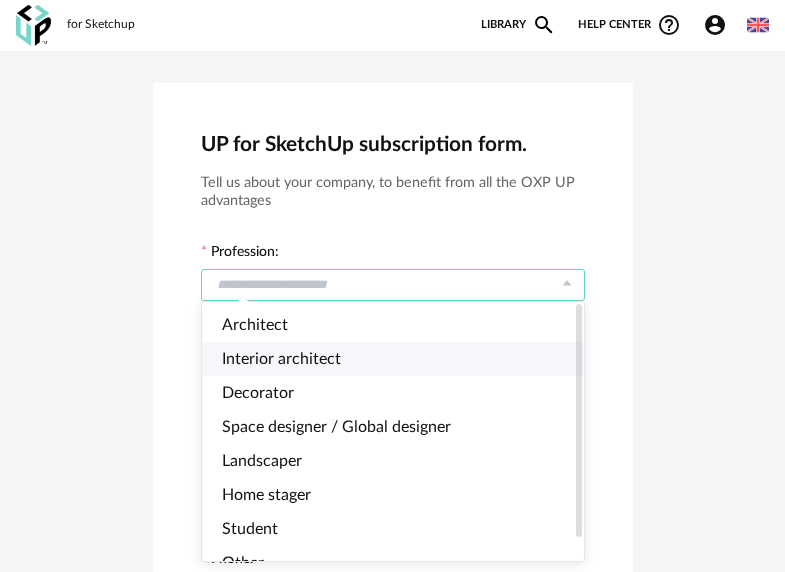 click on "Interior architect" at bounding box center (281, 359) 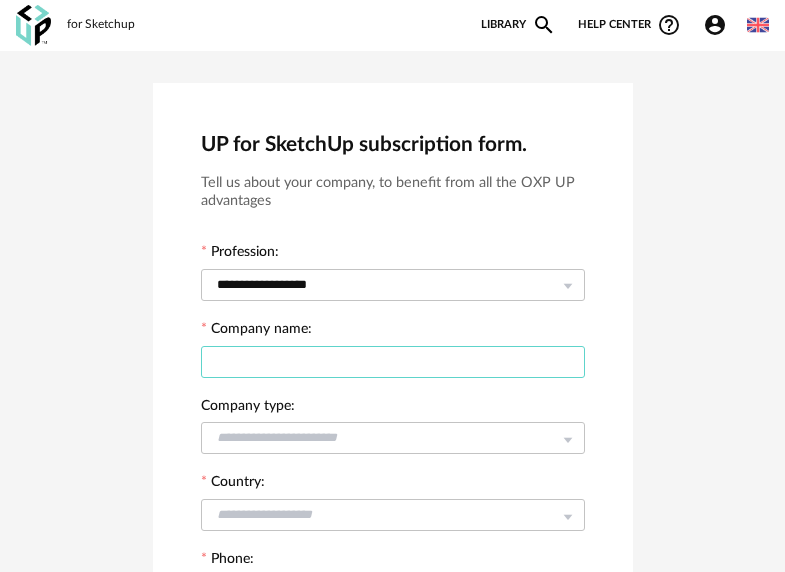 click at bounding box center [393, 362] 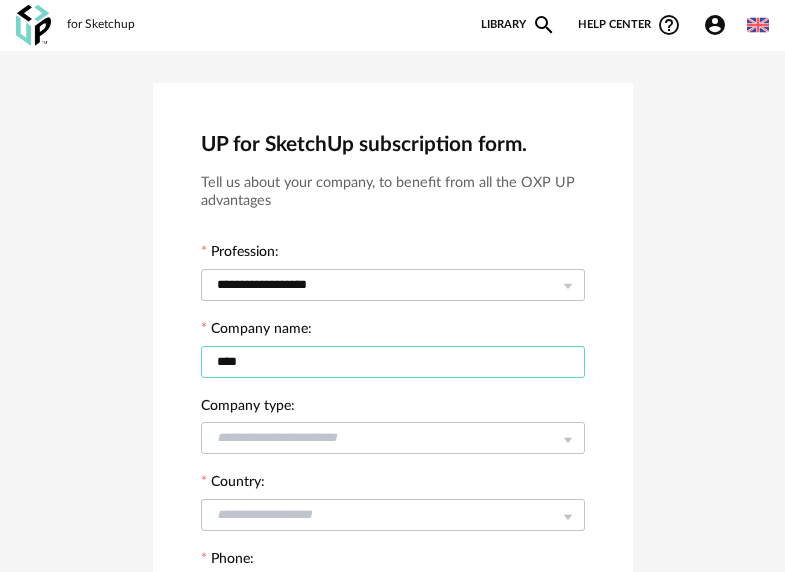 type on "****" 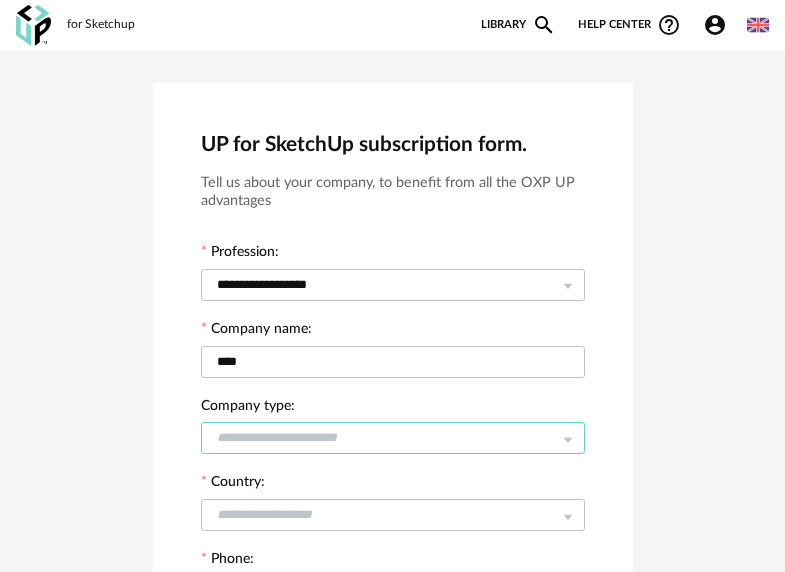 click at bounding box center (393, 438) 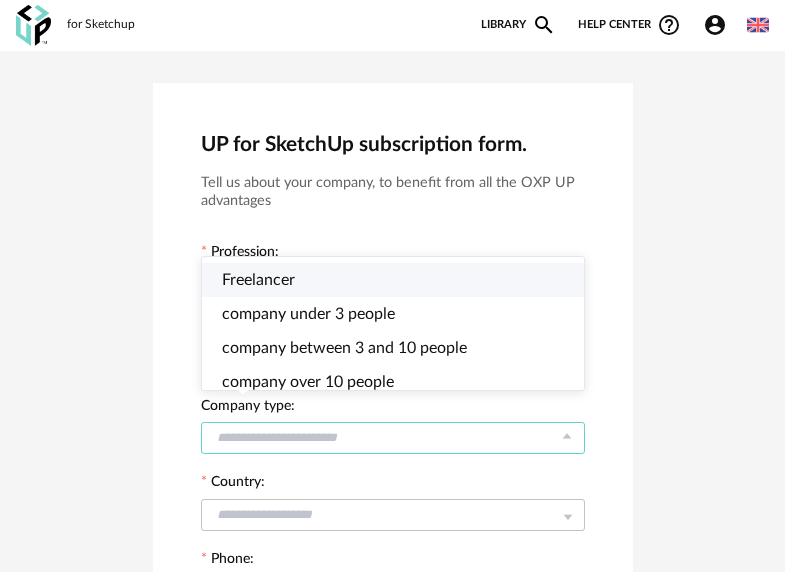 click on "Freelancer" at bounding box center (400, 280) 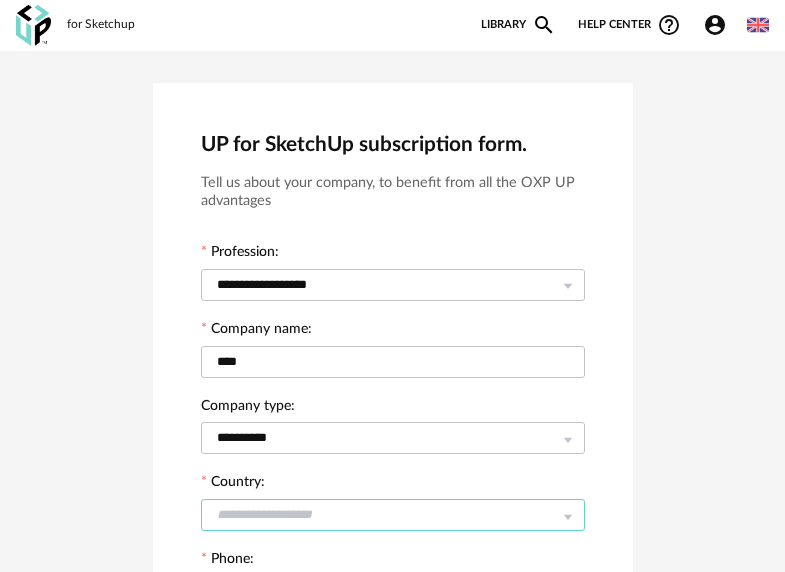 click at bounding box center (393, 515) 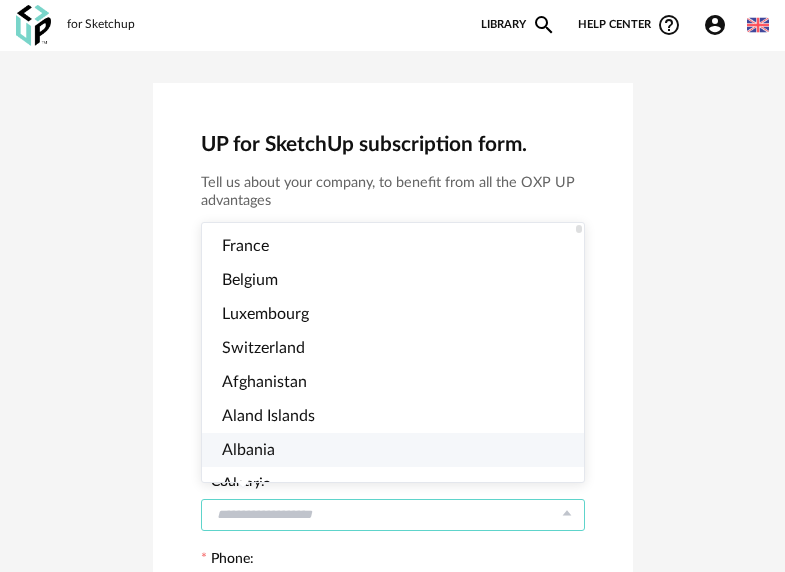 scroll, scrollTop: 4, scrollLeft: 0, axis: vertical 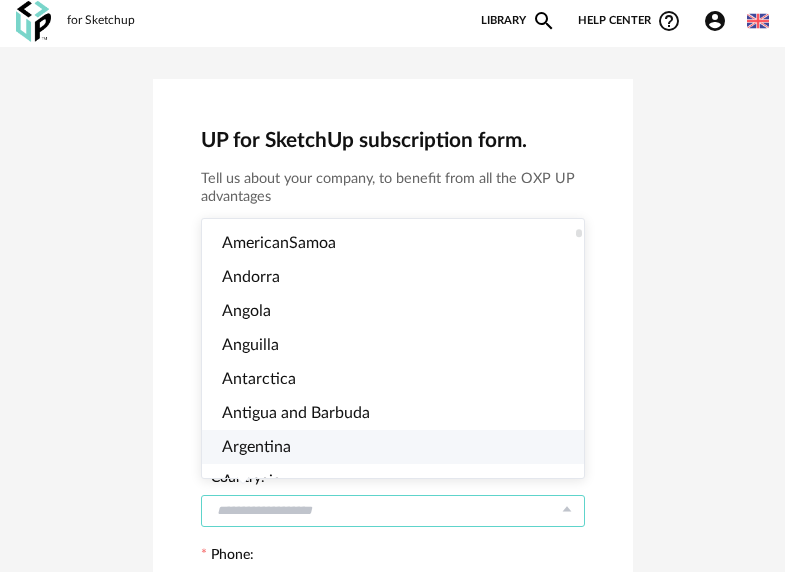 click on "Argentina" at bounding box center (256, 447) 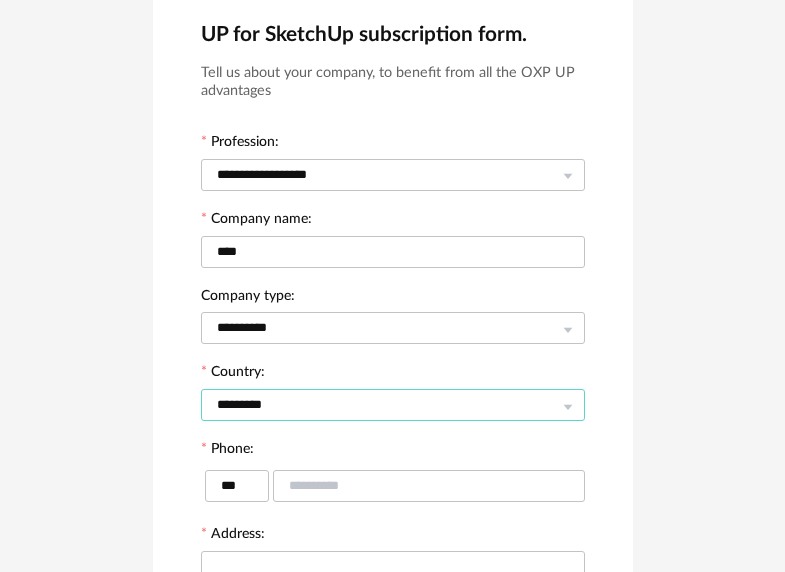 scroll, scrollTop: 111, scrollLeft: 0, axis: vertical 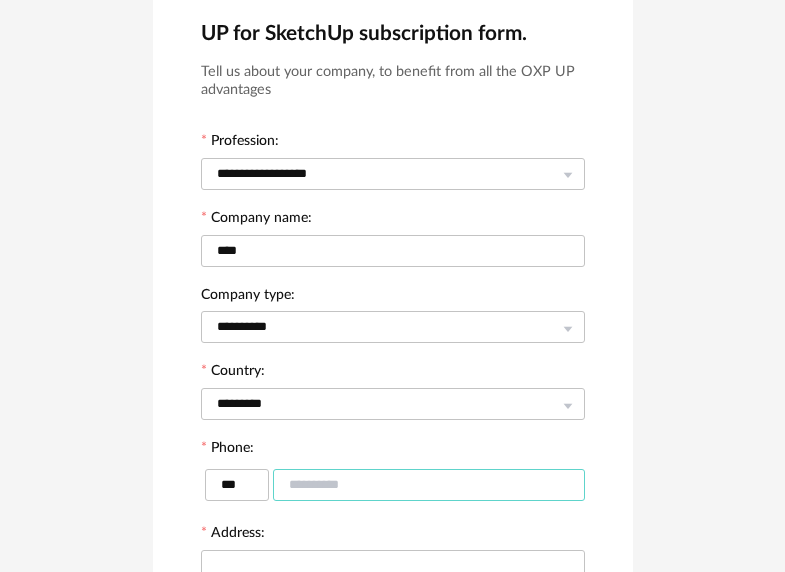 click at bounding box center [429, 485] 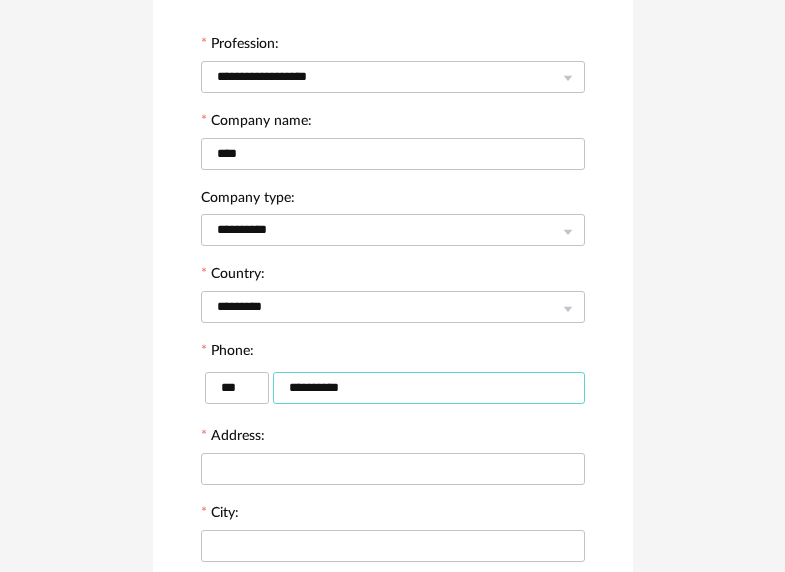 scroll, scrollTop: 209, scrollLeft: 0, axis: vertical 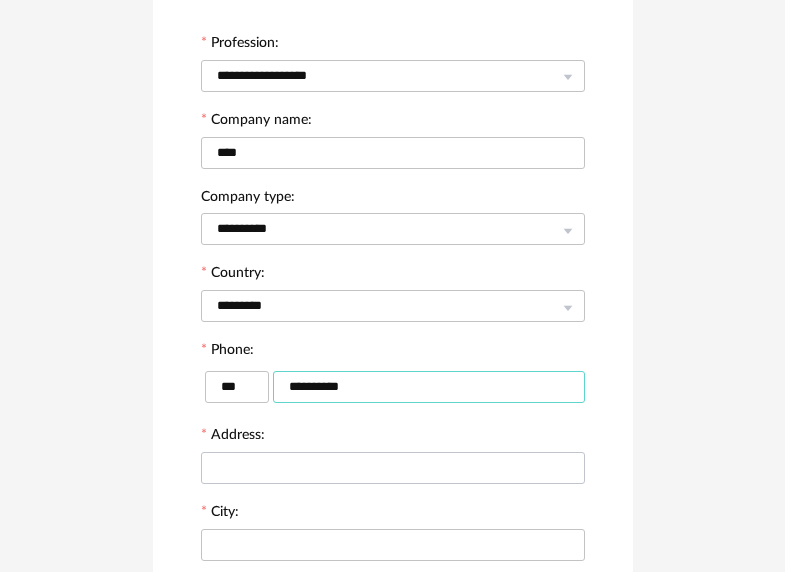 type on "**********" 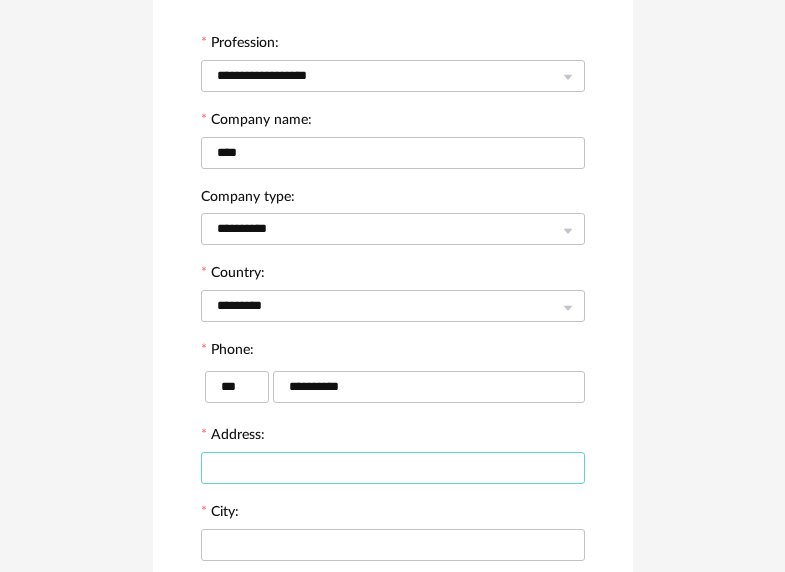 click at bounding box center (393, 468) 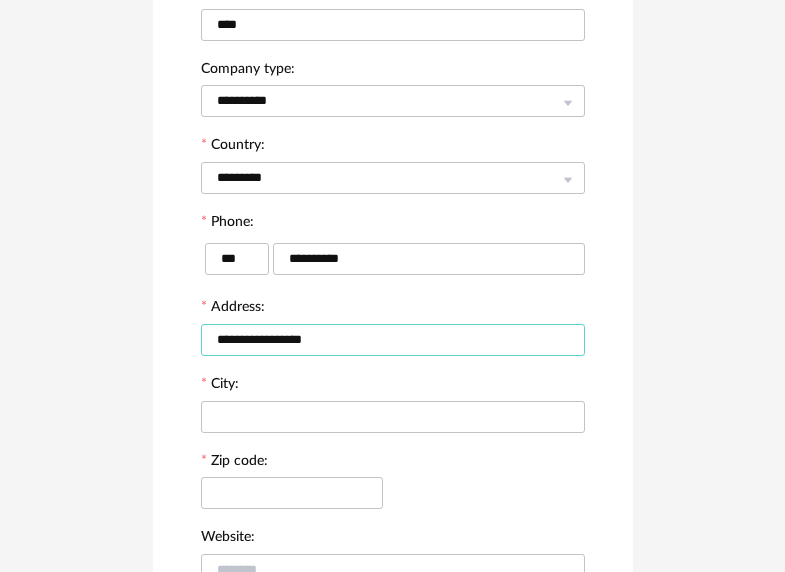 scroll, scrollTop: 342, scrollLeft: 0, axis: vertical 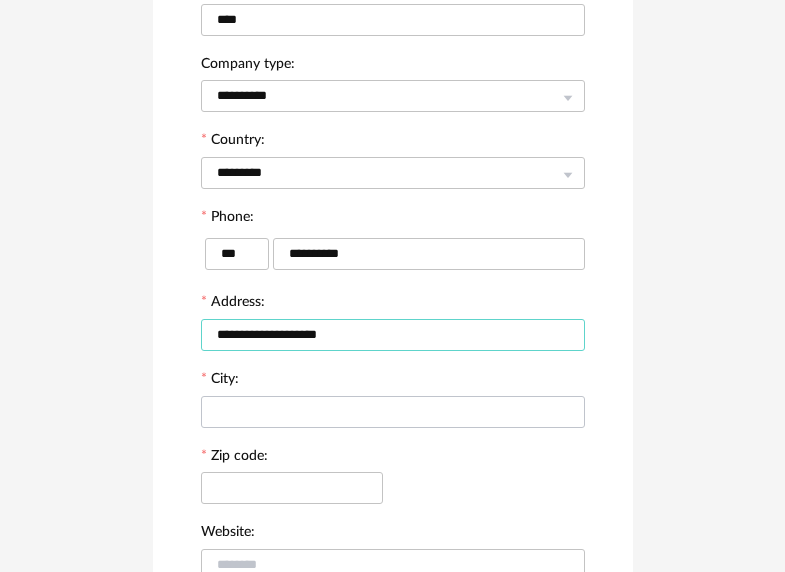 type on "**********" 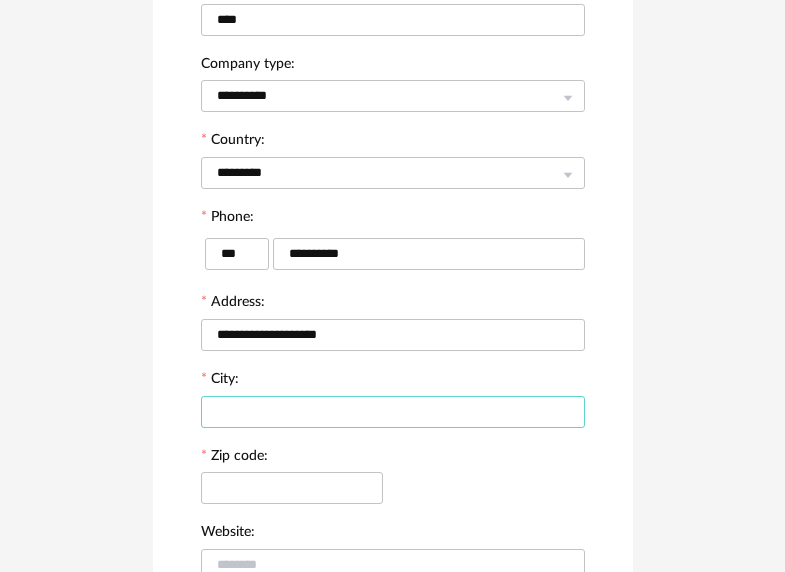 click at bounding box center [393, 412] 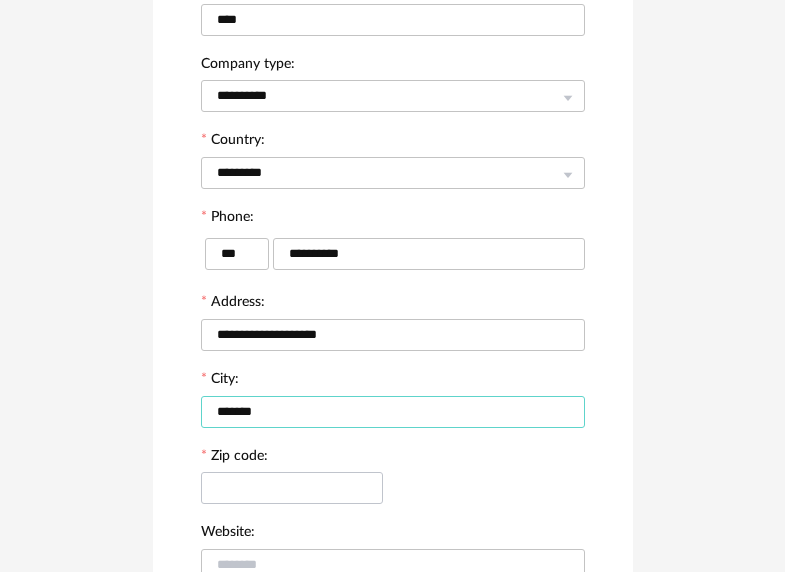 type on "*******" 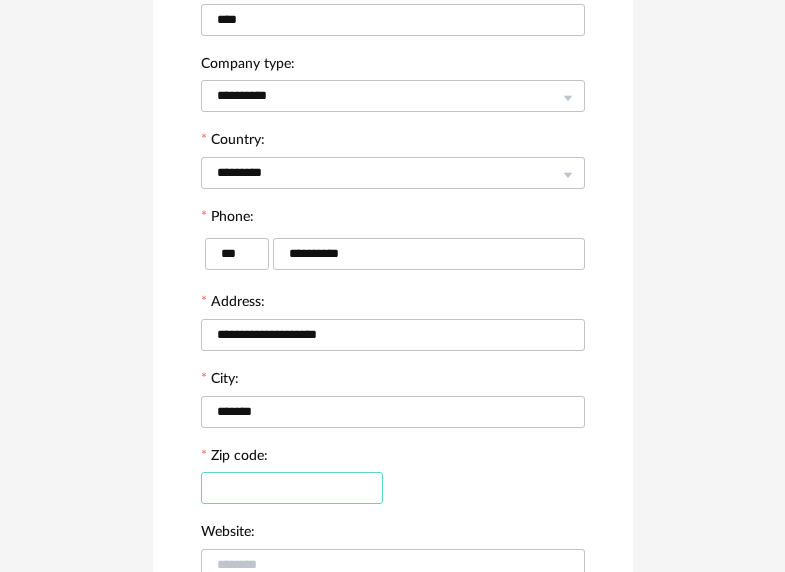 click at bounding box center (292, 488) 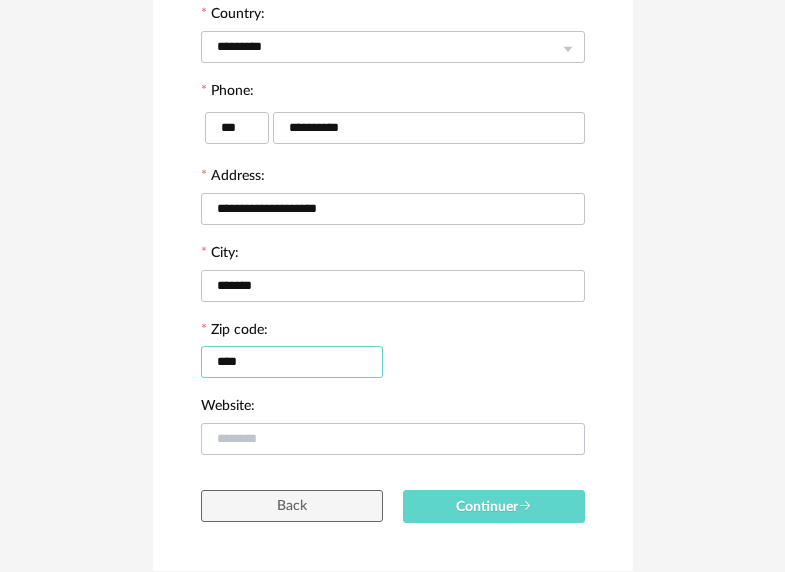 scroll, scrollTop: 486, scrollLeft: 0, axis: vertical 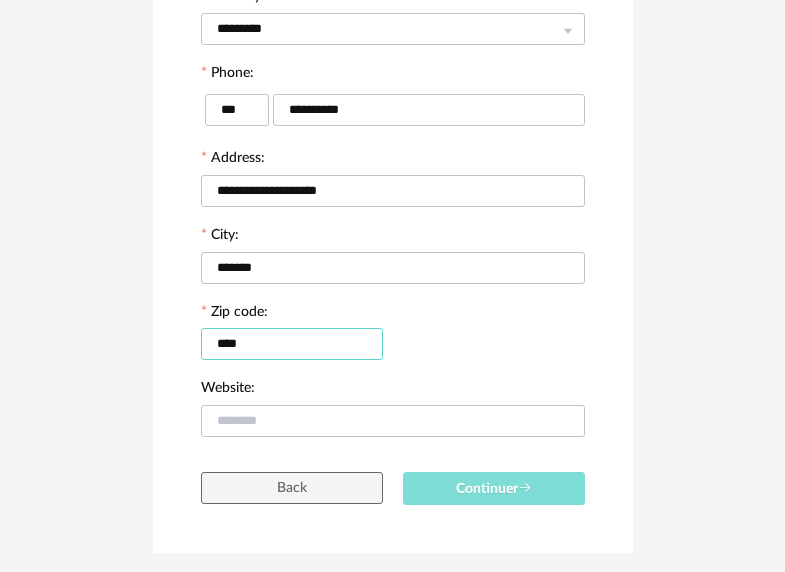 type on "****" 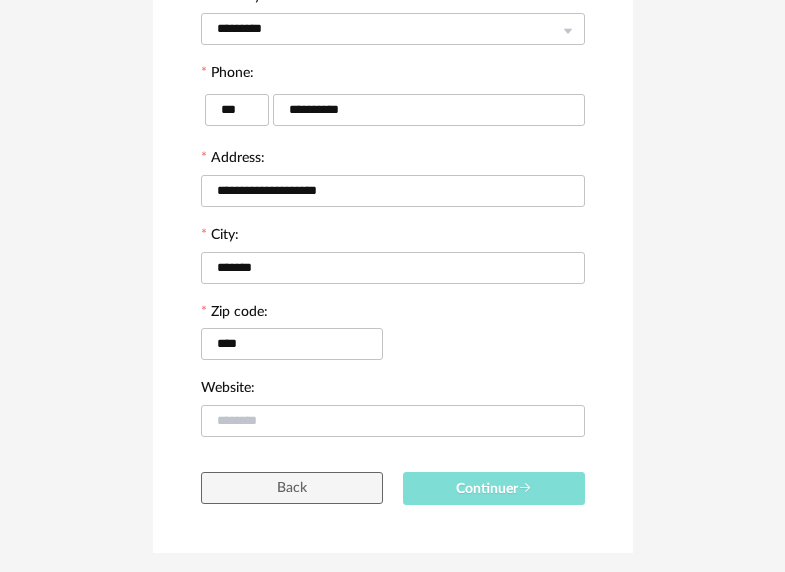 click on "Continuer" at bounding box center [494, 488] 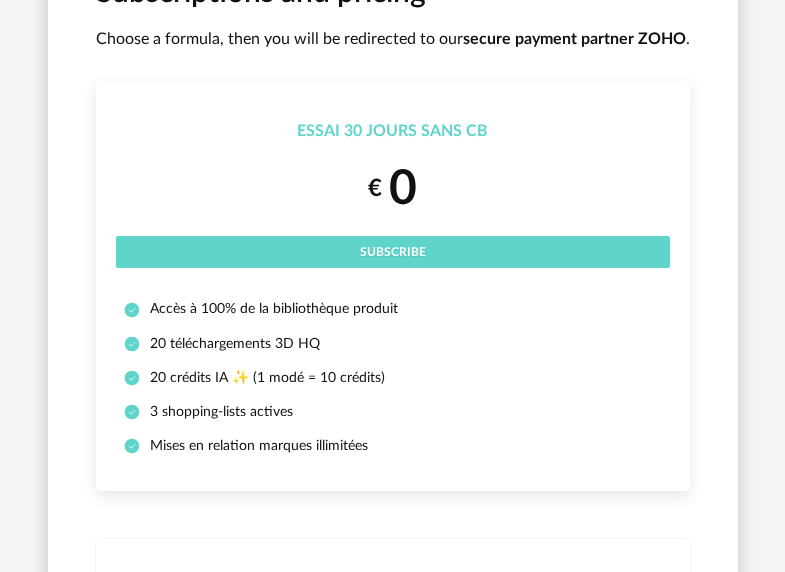 scroll, scrollTop: 0, scrollLeft: 0, axis: both 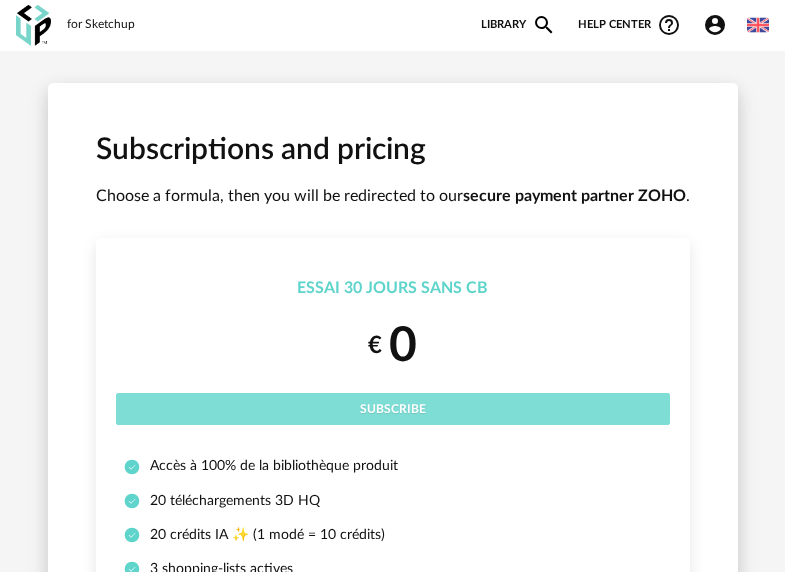 click on "Subscribe" at bounding box center [393, 409] 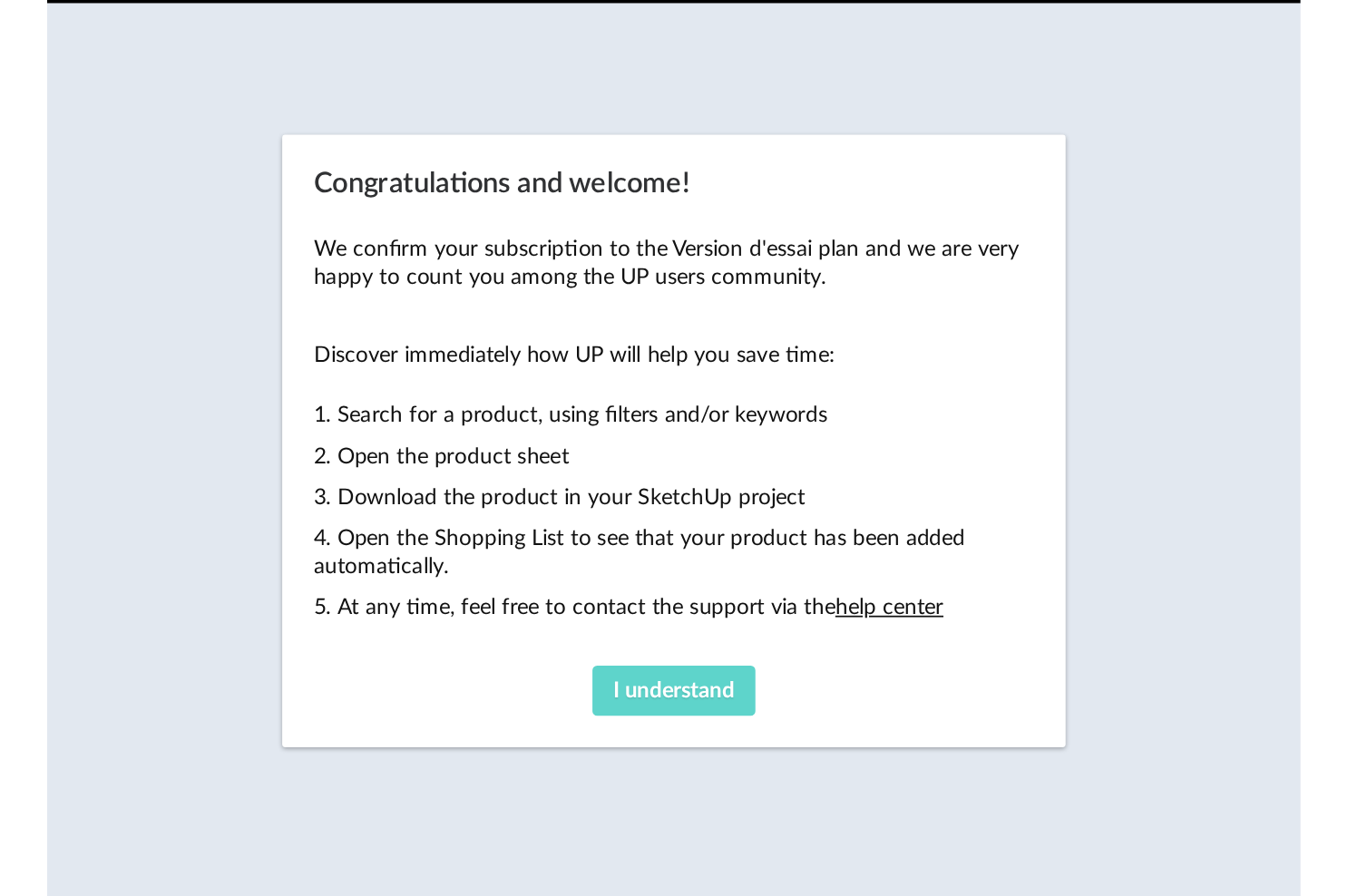 scroll, scrollTop: 0, scrollLeft: 0, axis: both 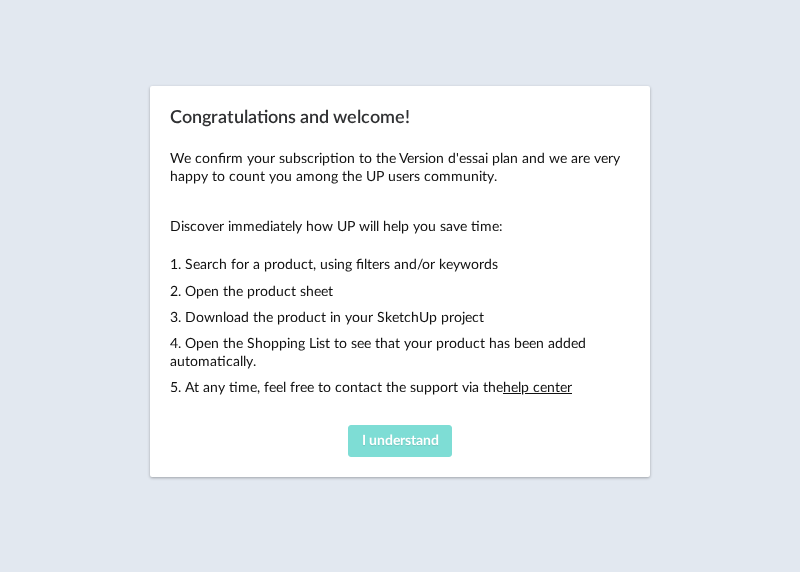 click on "I understand" at bounding box center (400, 441) 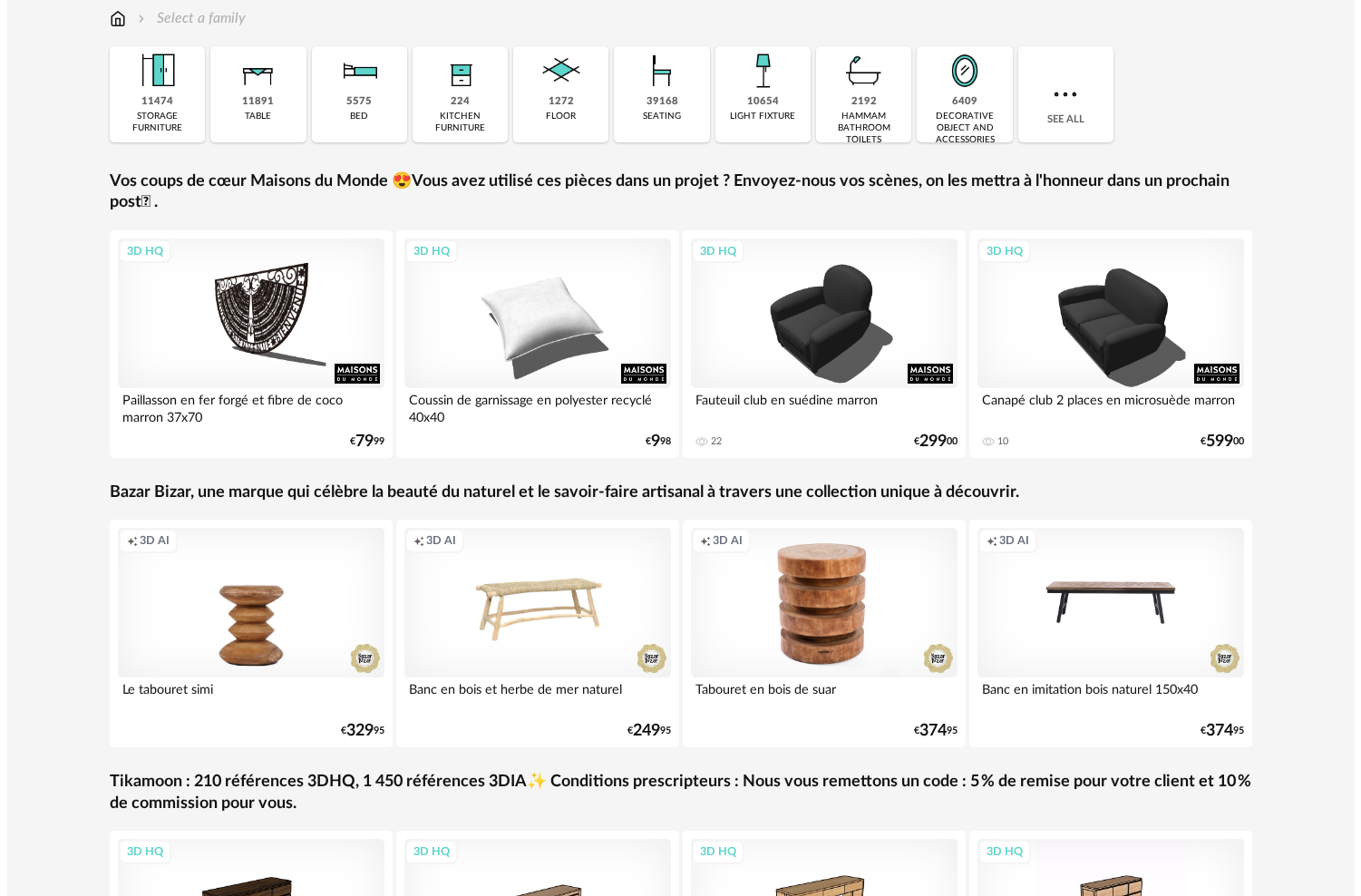 scroll, scrollTop: 0, scrollLeft: 0, axis: both 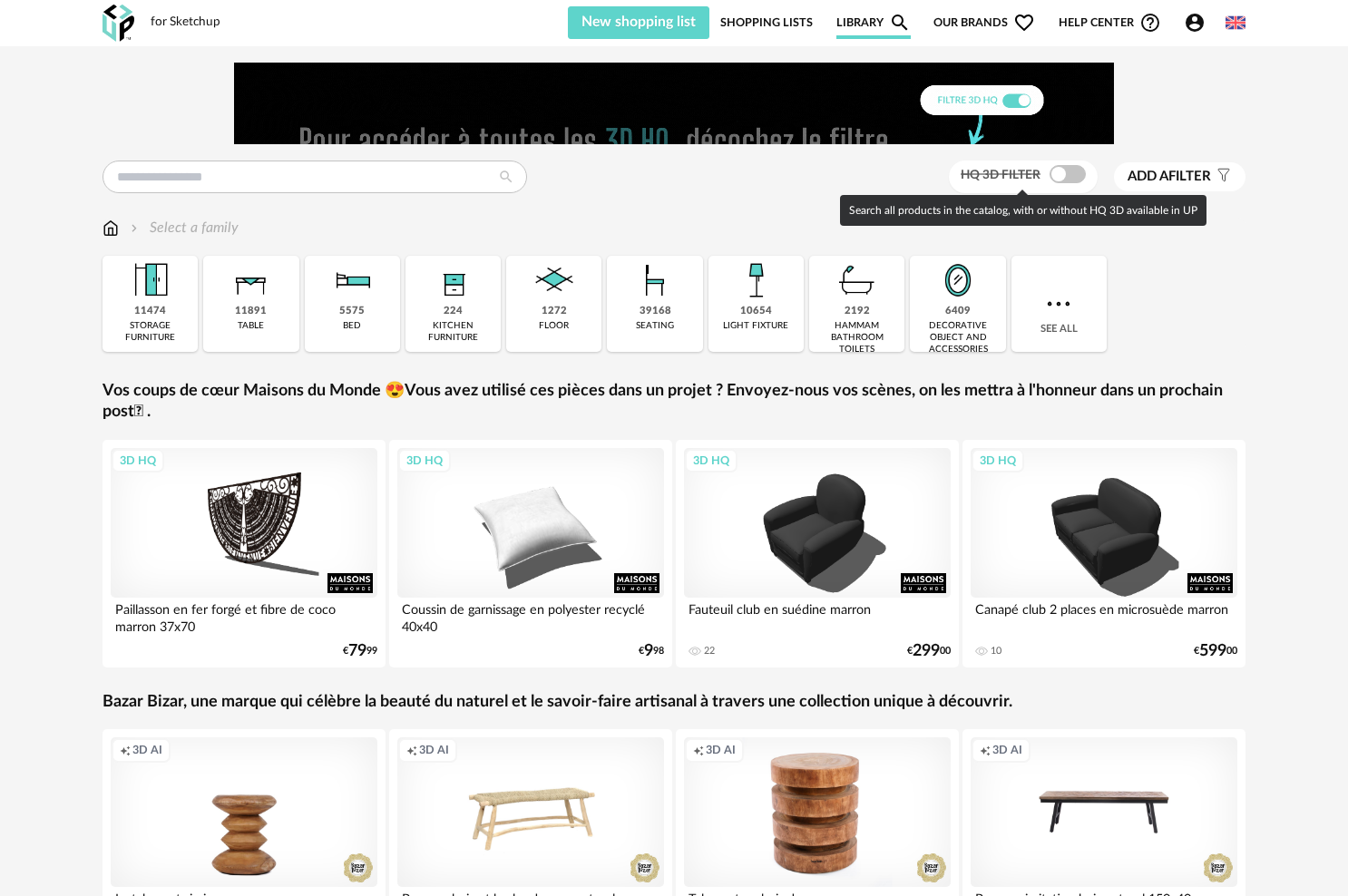 click at bounding box center [1068, 174] 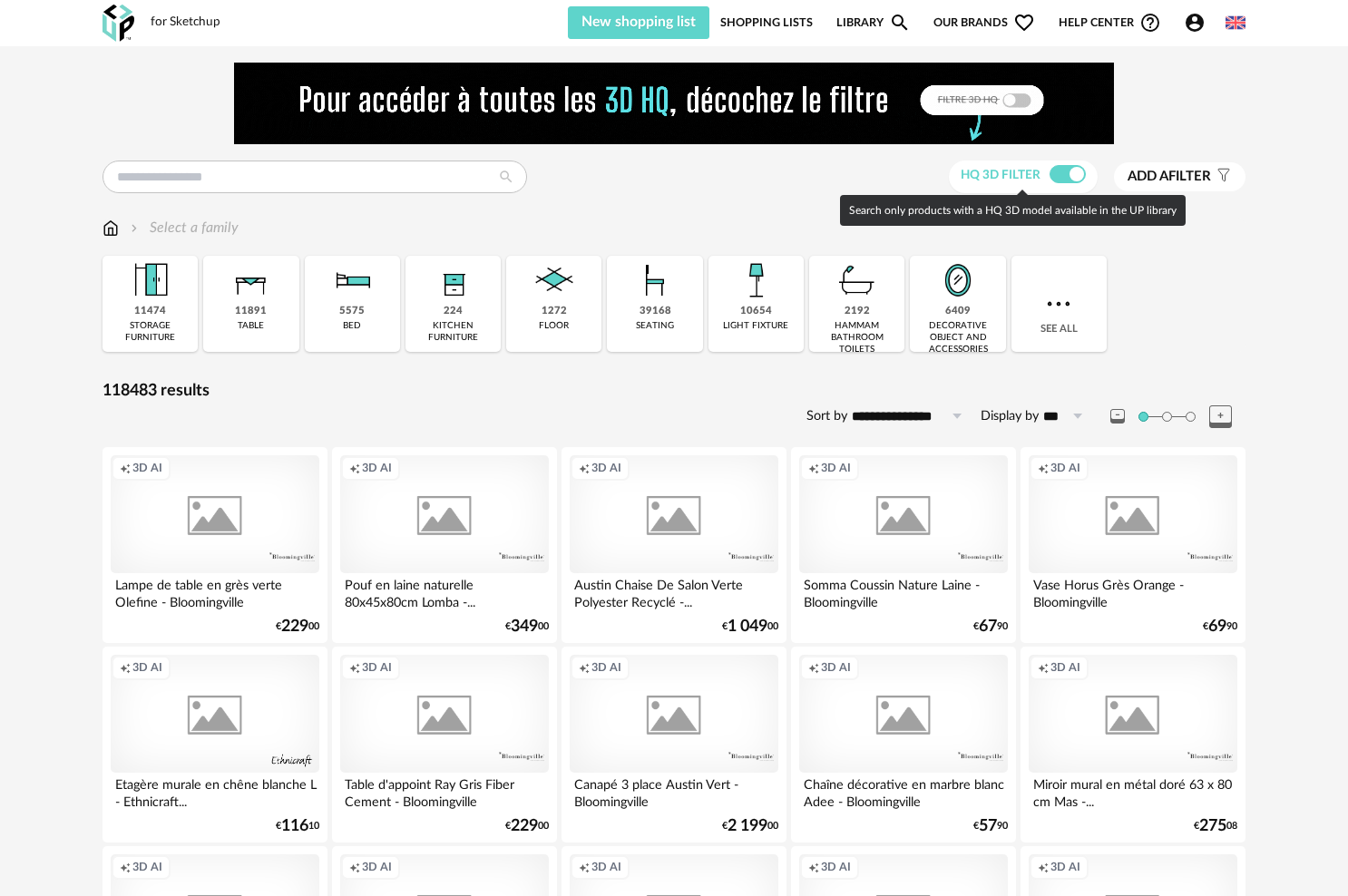 drag, startPoint x: 1061, startPoint y: 175, endPoint x: 1074, endPoint y: 176, distance: 13.038405 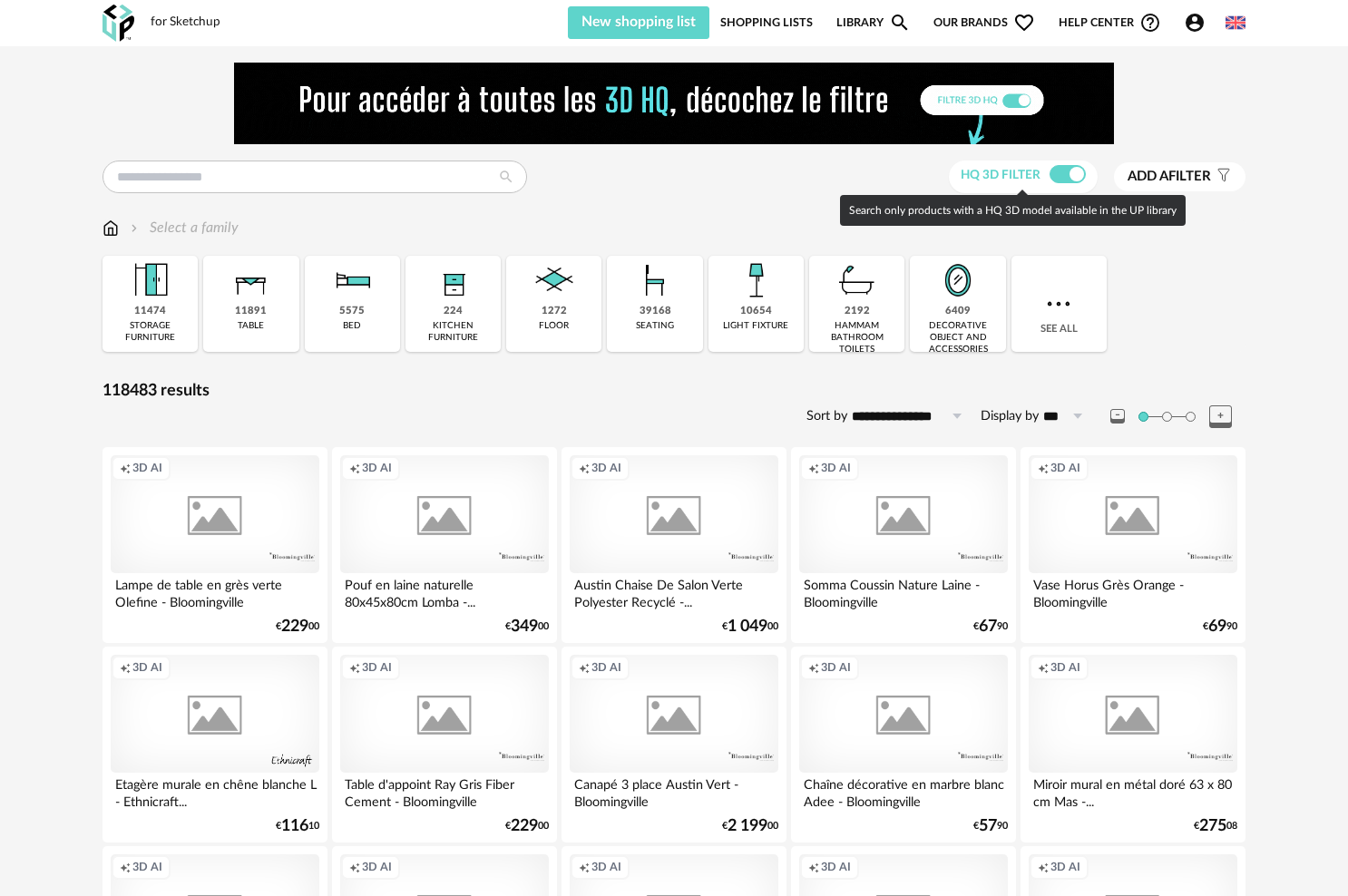 click at bounding box center (1068, 174) 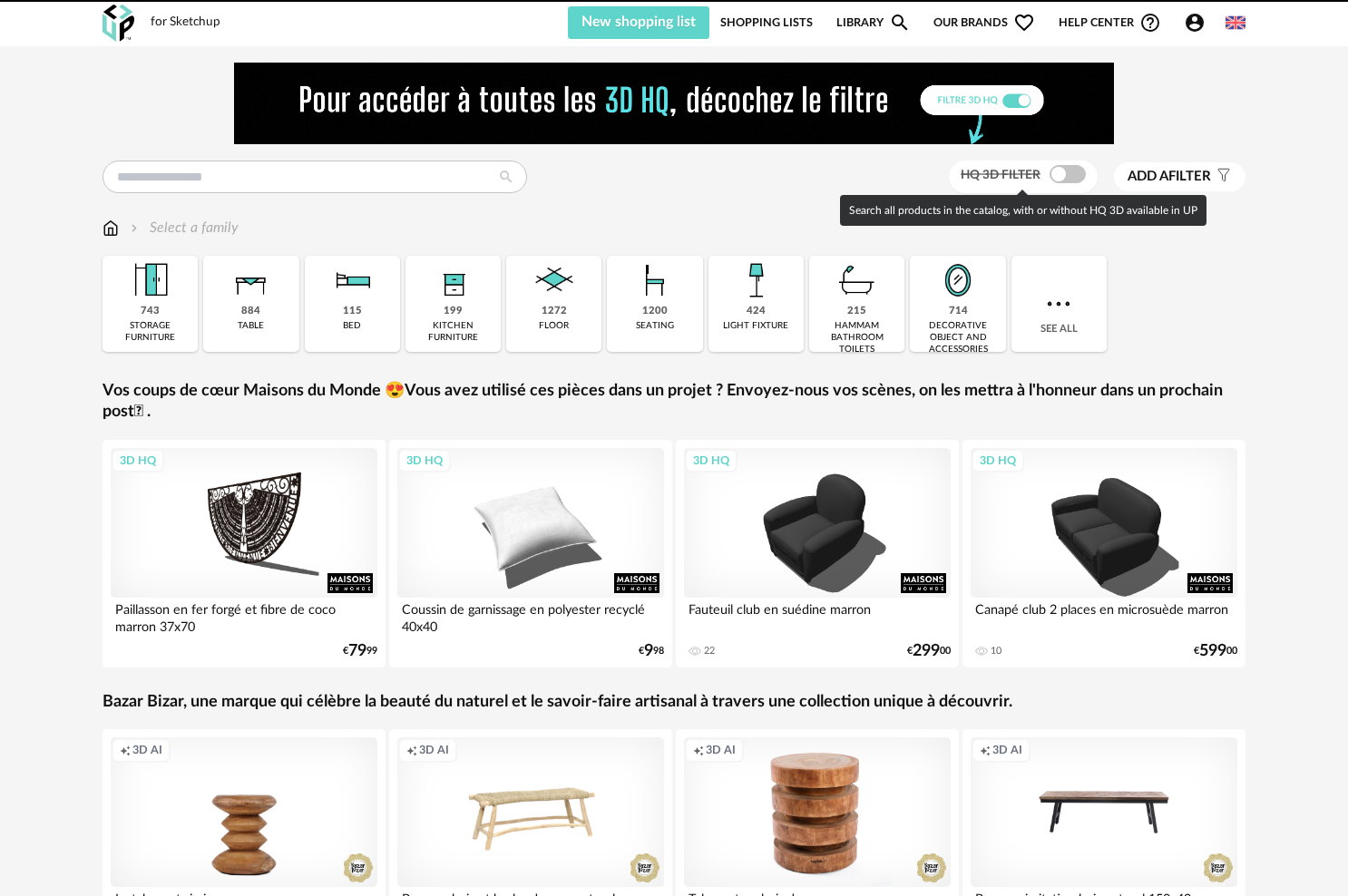 click at bounding box center [1068, 174] 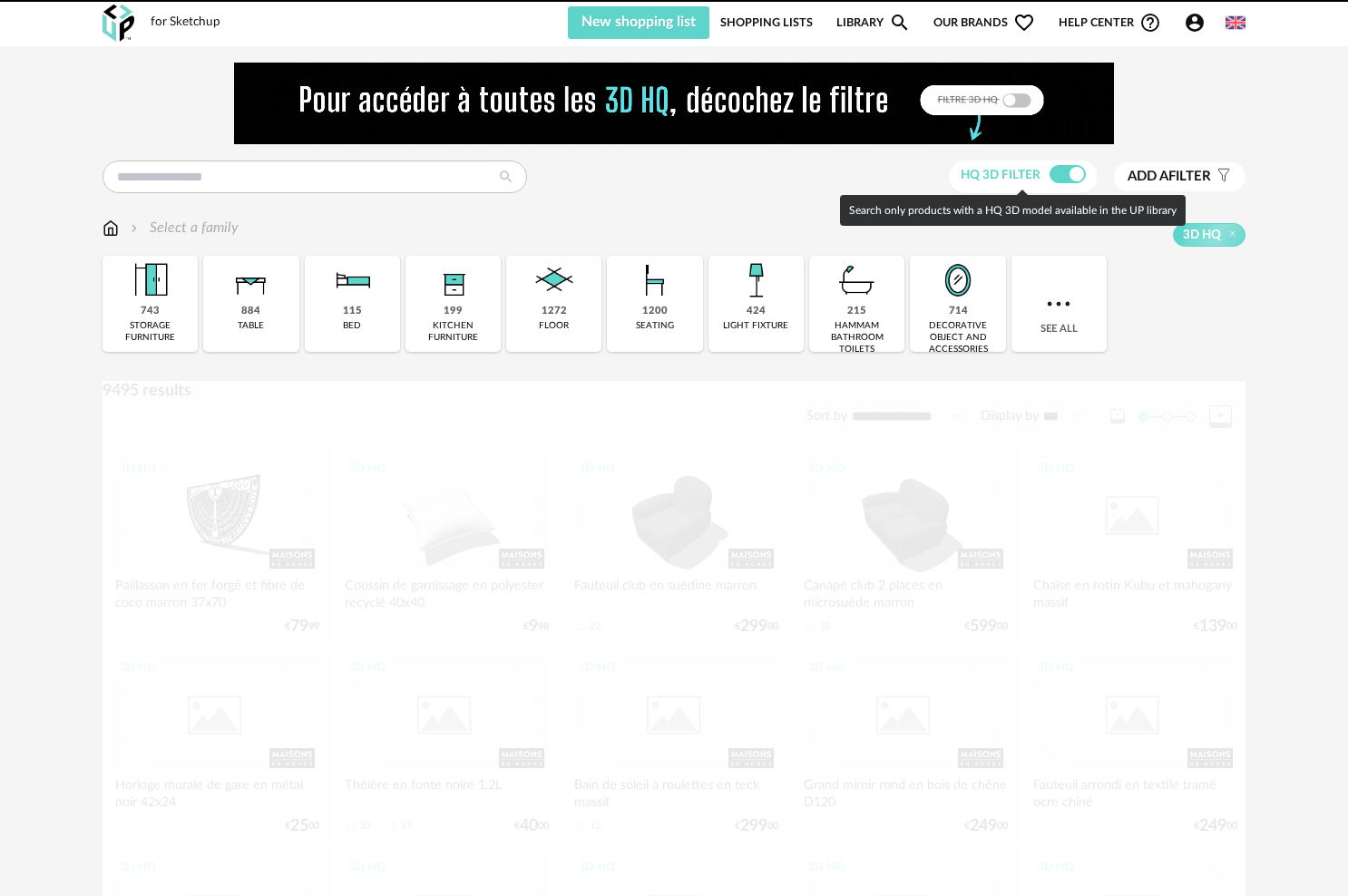click on "Add a" at bounding box center (1148, 176) 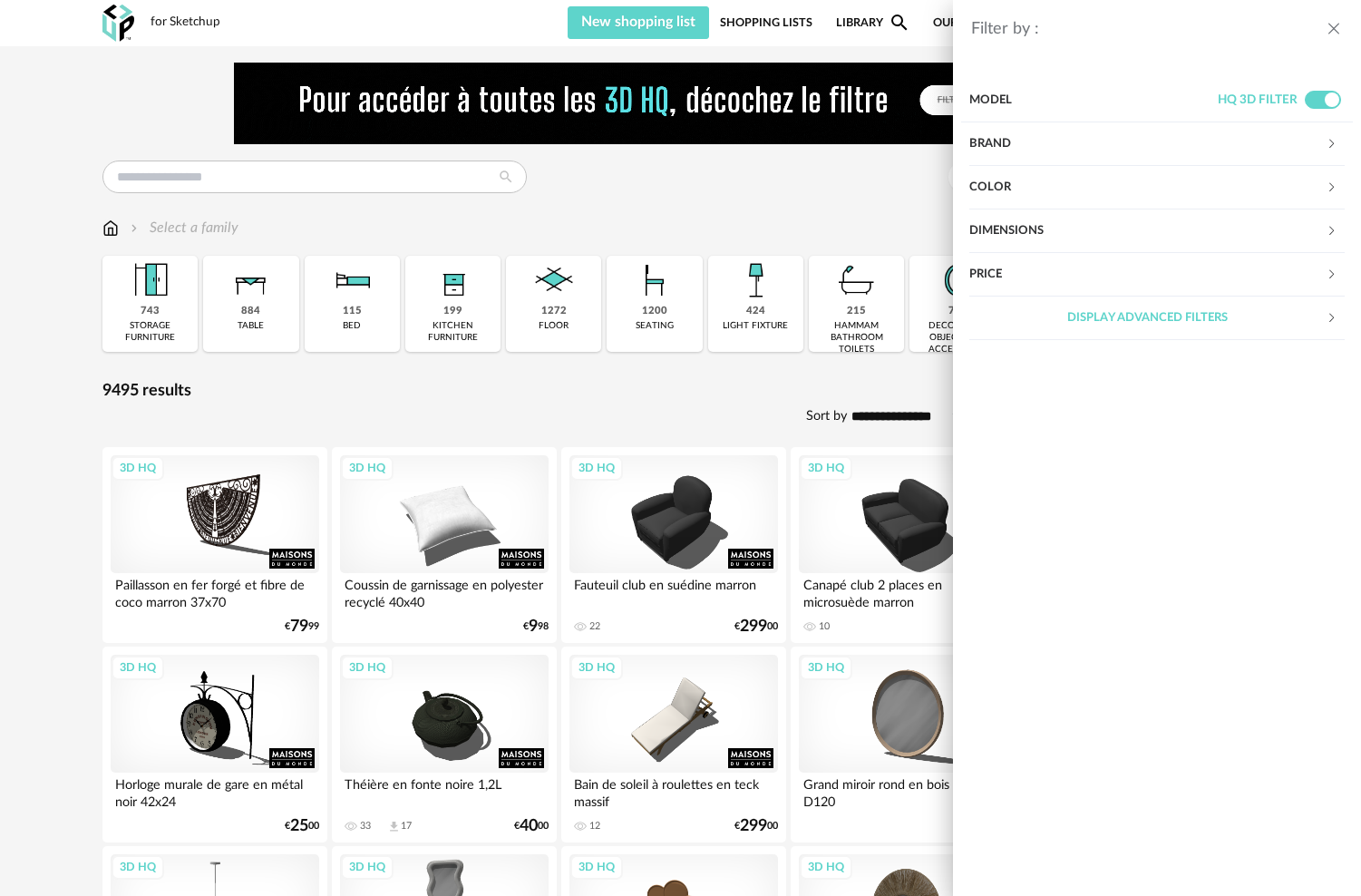 click on "Price" at bounding box center [1147, 275] 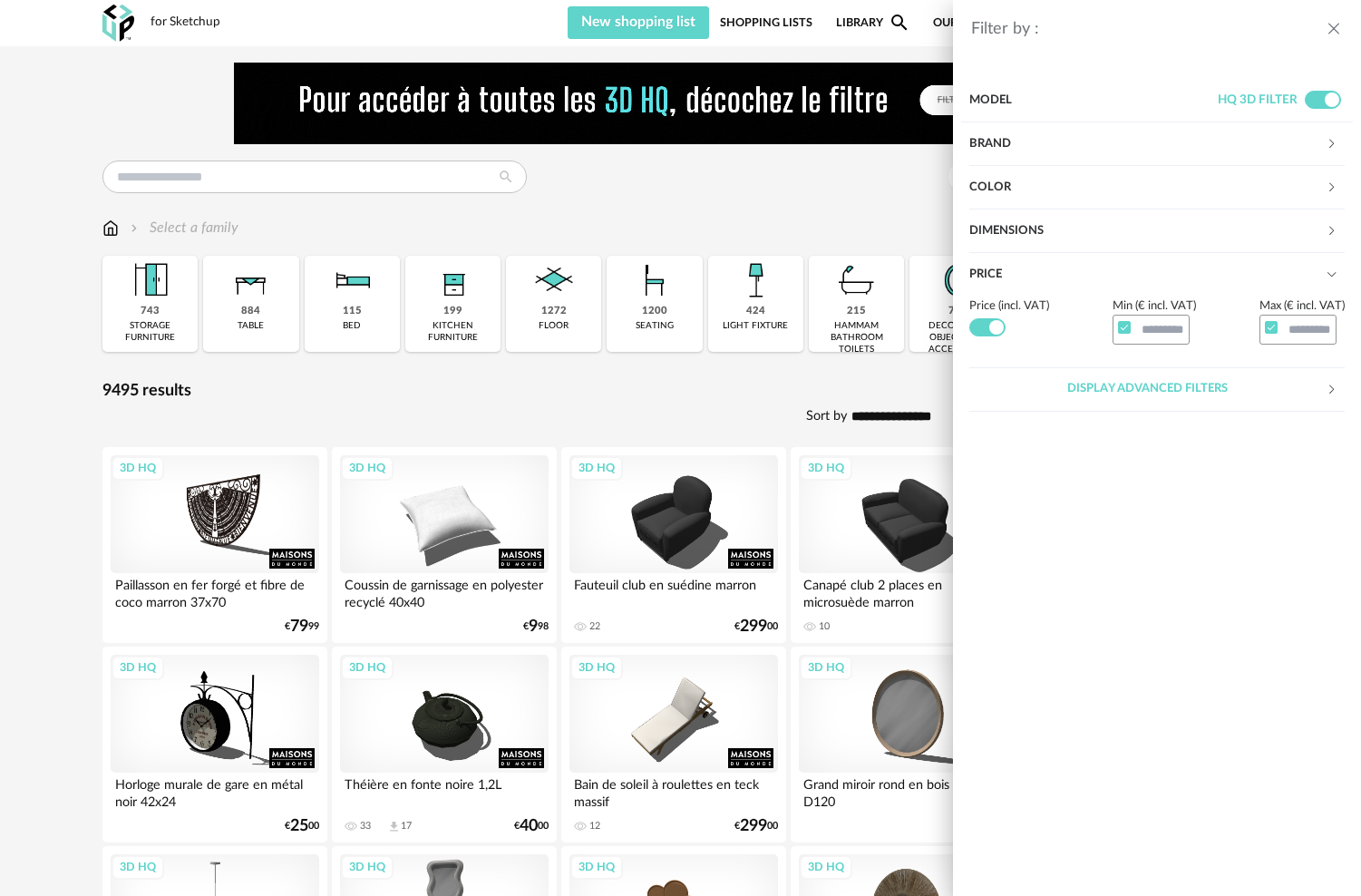 click at bounding box center [1334, 29] 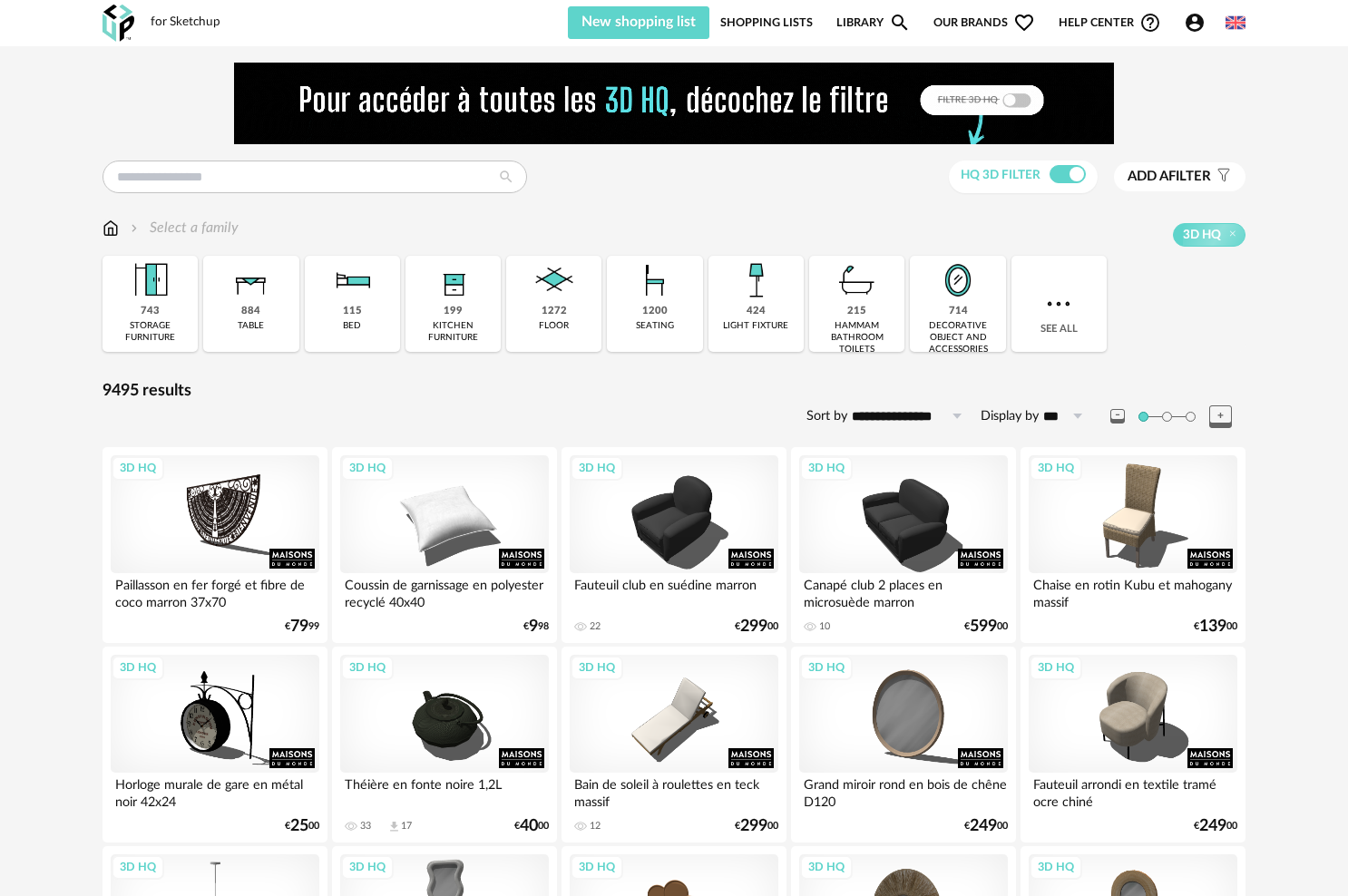 click at bounding box center (1236, 23) 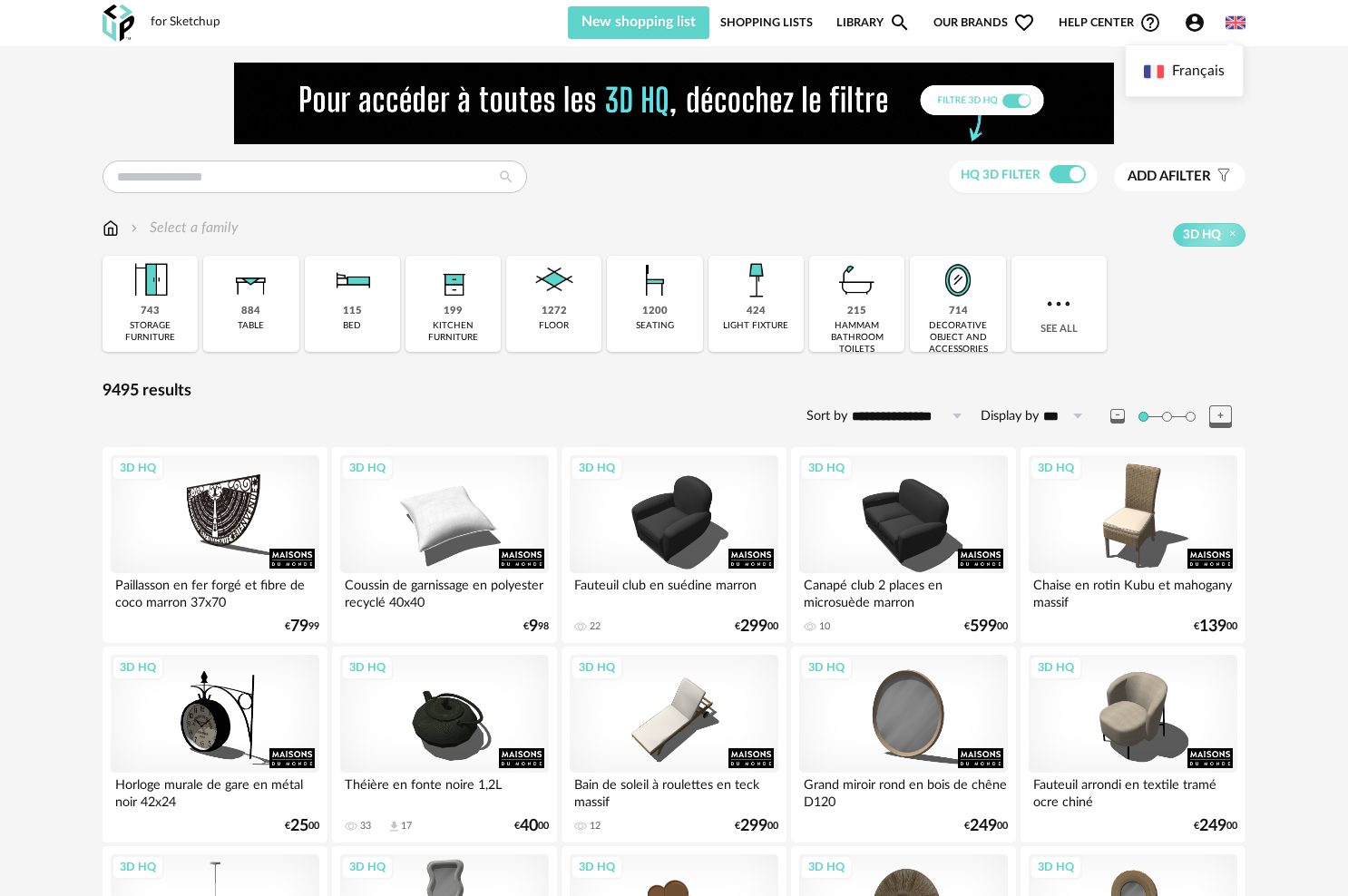 click on "HQ 3D filter
Add a  filter s   Filter icon   Filter by :   Model
HQ 3D filter
Brand
&tradition
0
101 Copenhagen
0
366 Concept
0
AMPM
191
AYTM
0
Acte DECO
105
Airborne Design
63
Alinea
205     Arrow Right icon
Display all brands
All brands   Close icon
Color
black
1021
steel
96
beige
18
white
1719
gray
1104
brown
1878
yellow
151
orange
62
red
156
pink
132
purple
22
blue
418
green
534
transparent
57
silver
18
gold - brass
268
wood
805
multicolor
212
Dimensions
Height" at bounding box center (674, 2282) 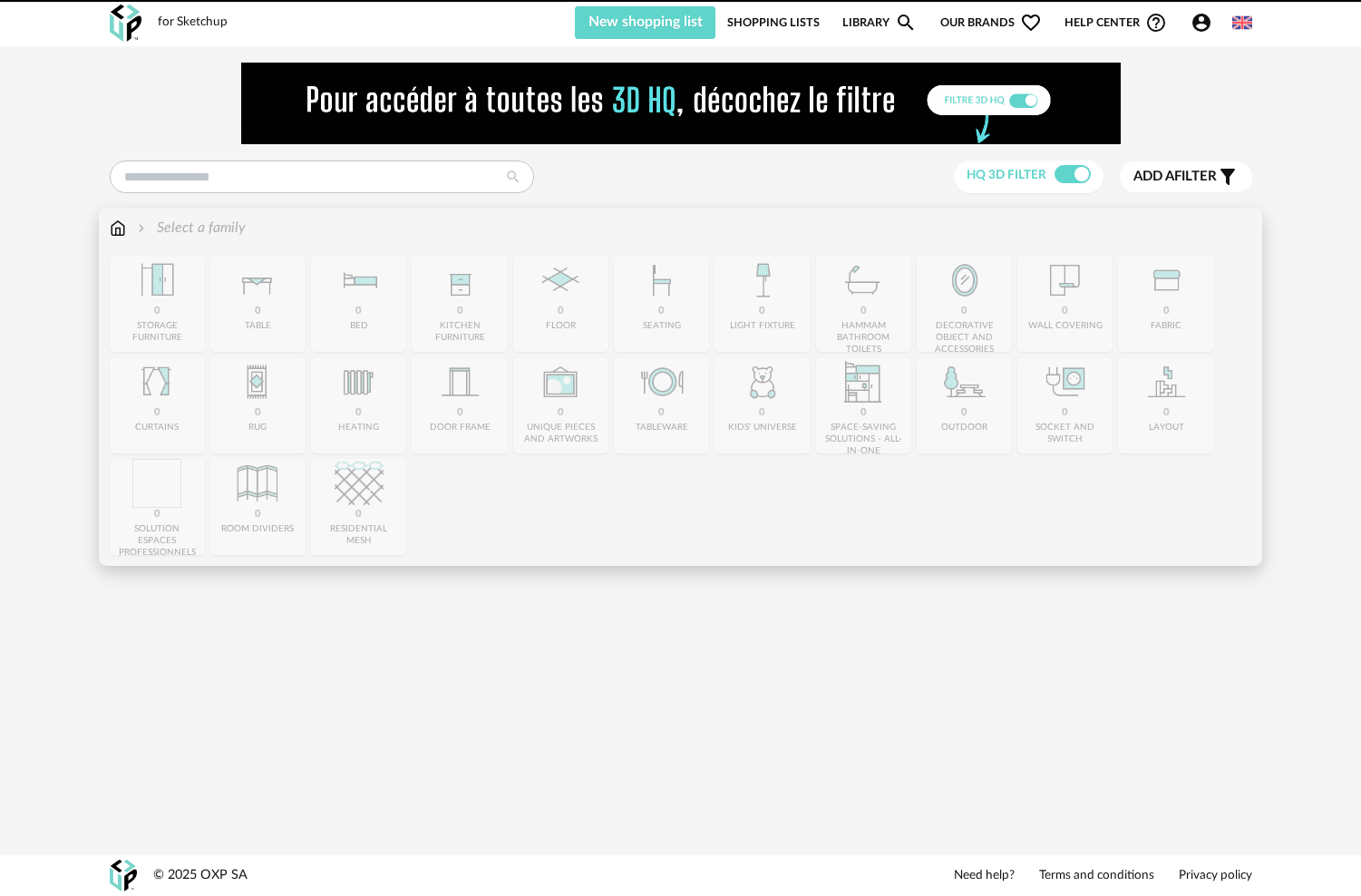 scroll, scrollTop: 0, scrollLeft: 0, axis: both 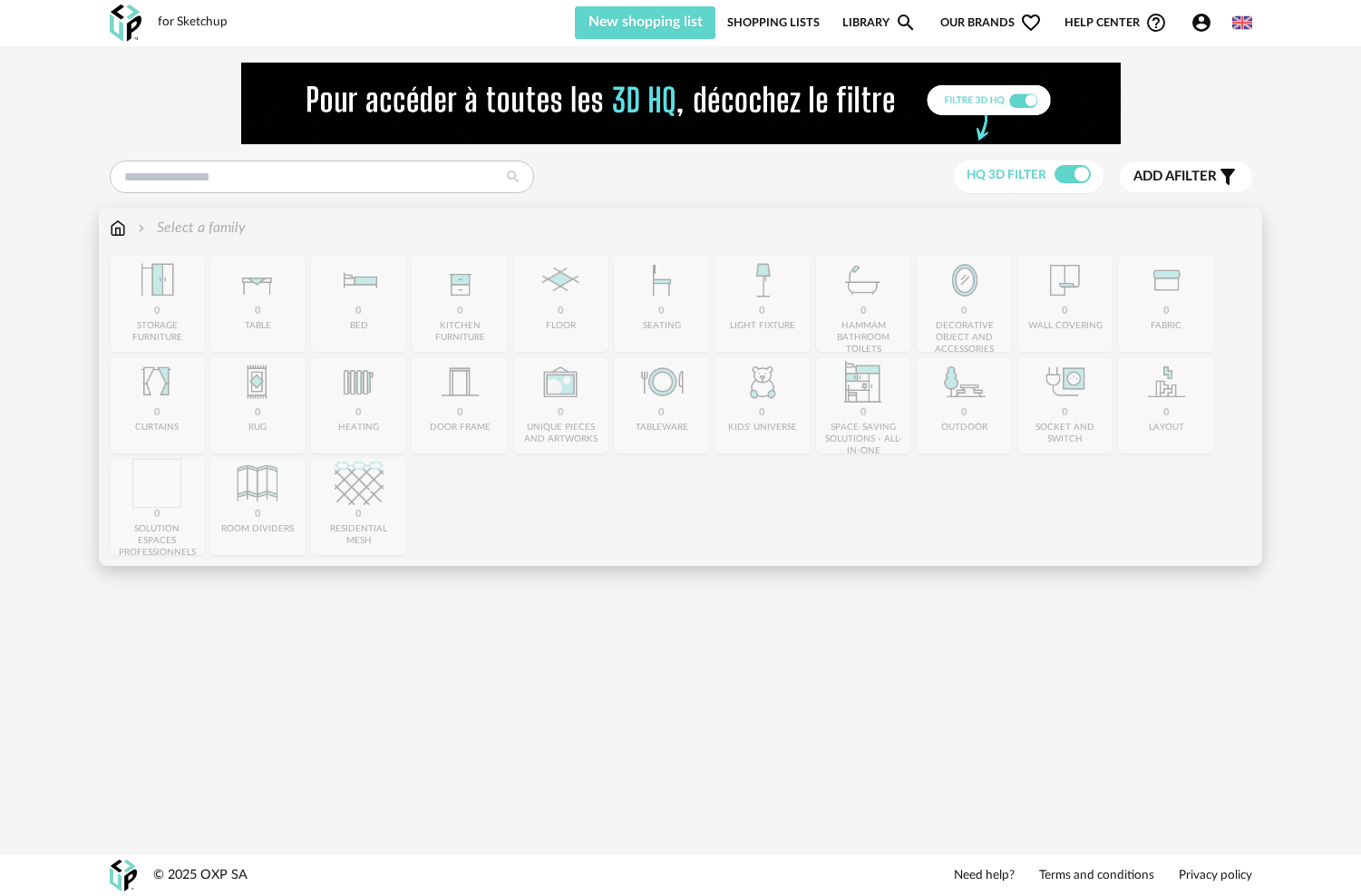 click at bounding box center [118, 228] 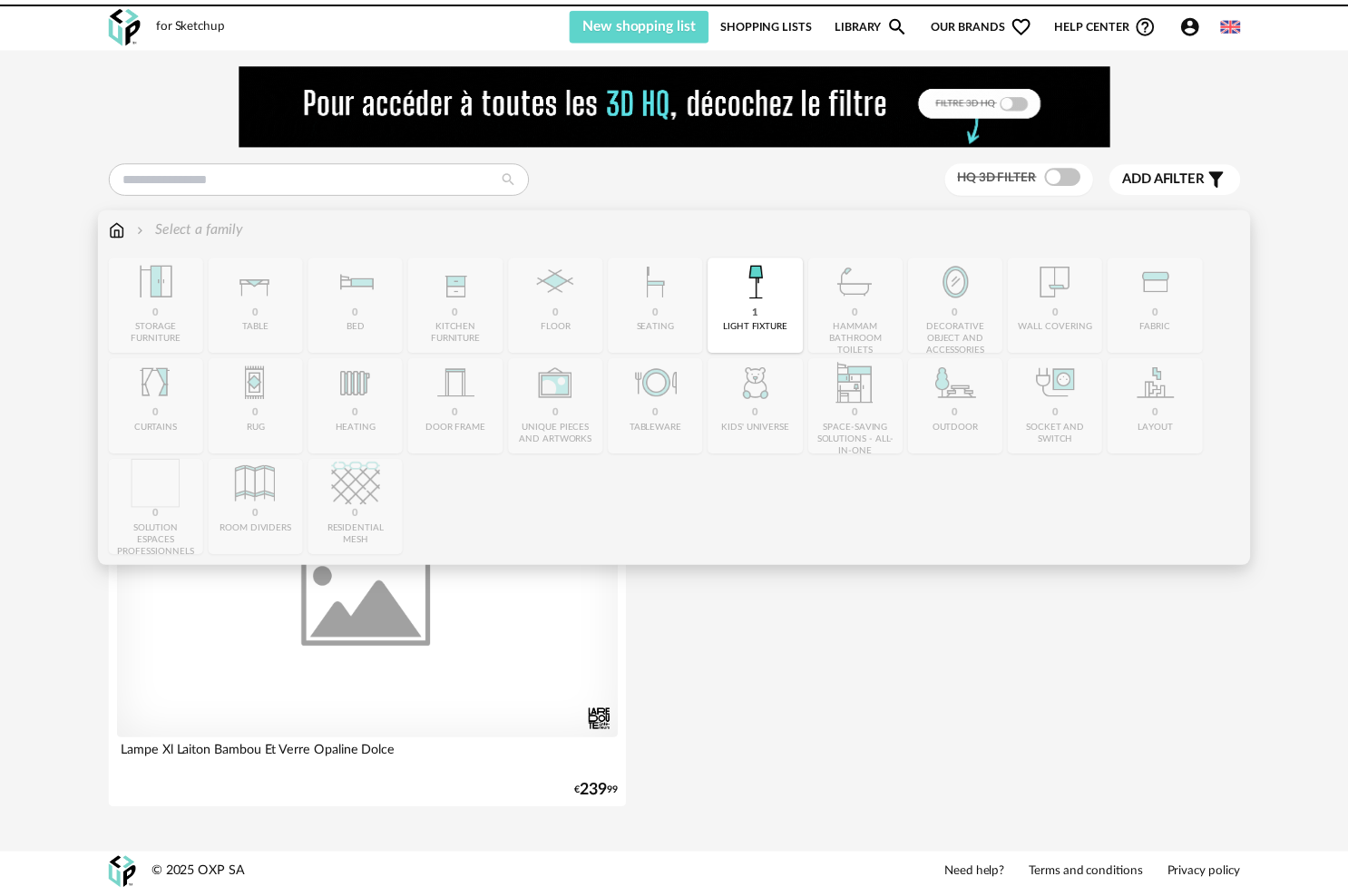 scroll, scrollTop: 0, scrollLeft: 0, axis: both 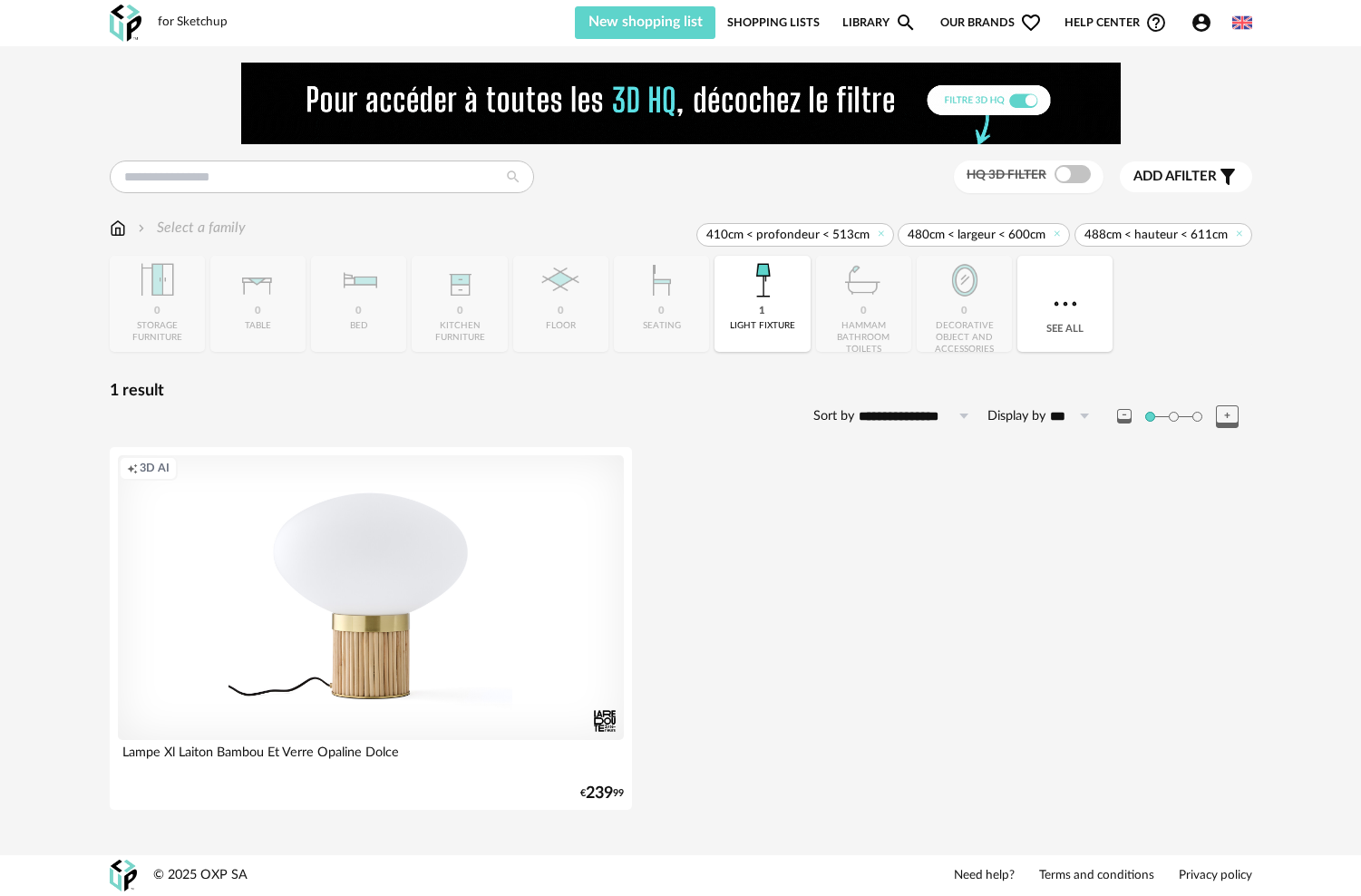 click on "Creation icon   3D AI" at bounding box center [371, 598] 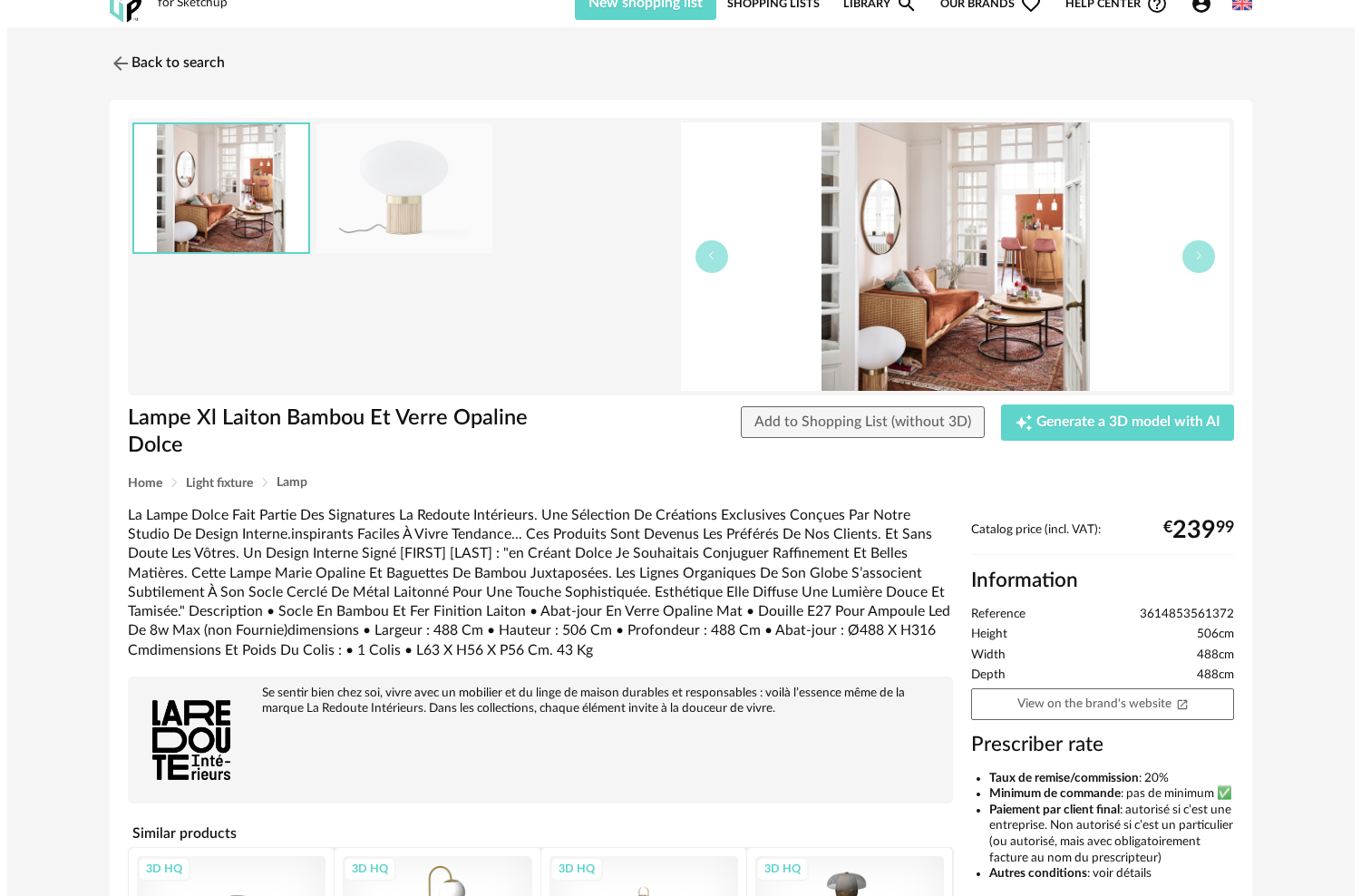 scroll, scrollTop: 0, scrollLeft: 0, axis: both 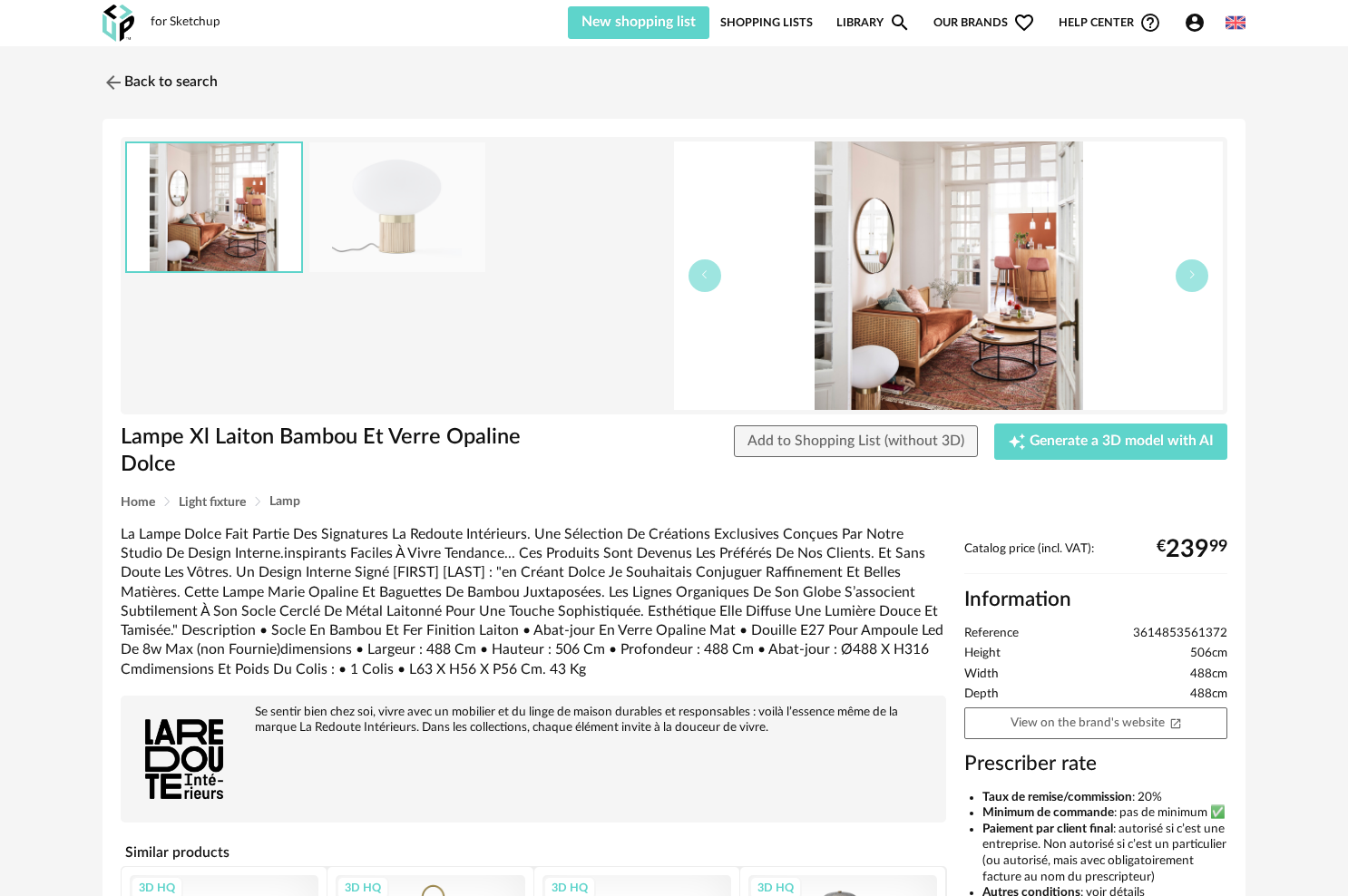 click on "Shopping Lists" at bounding box center (767, 23) 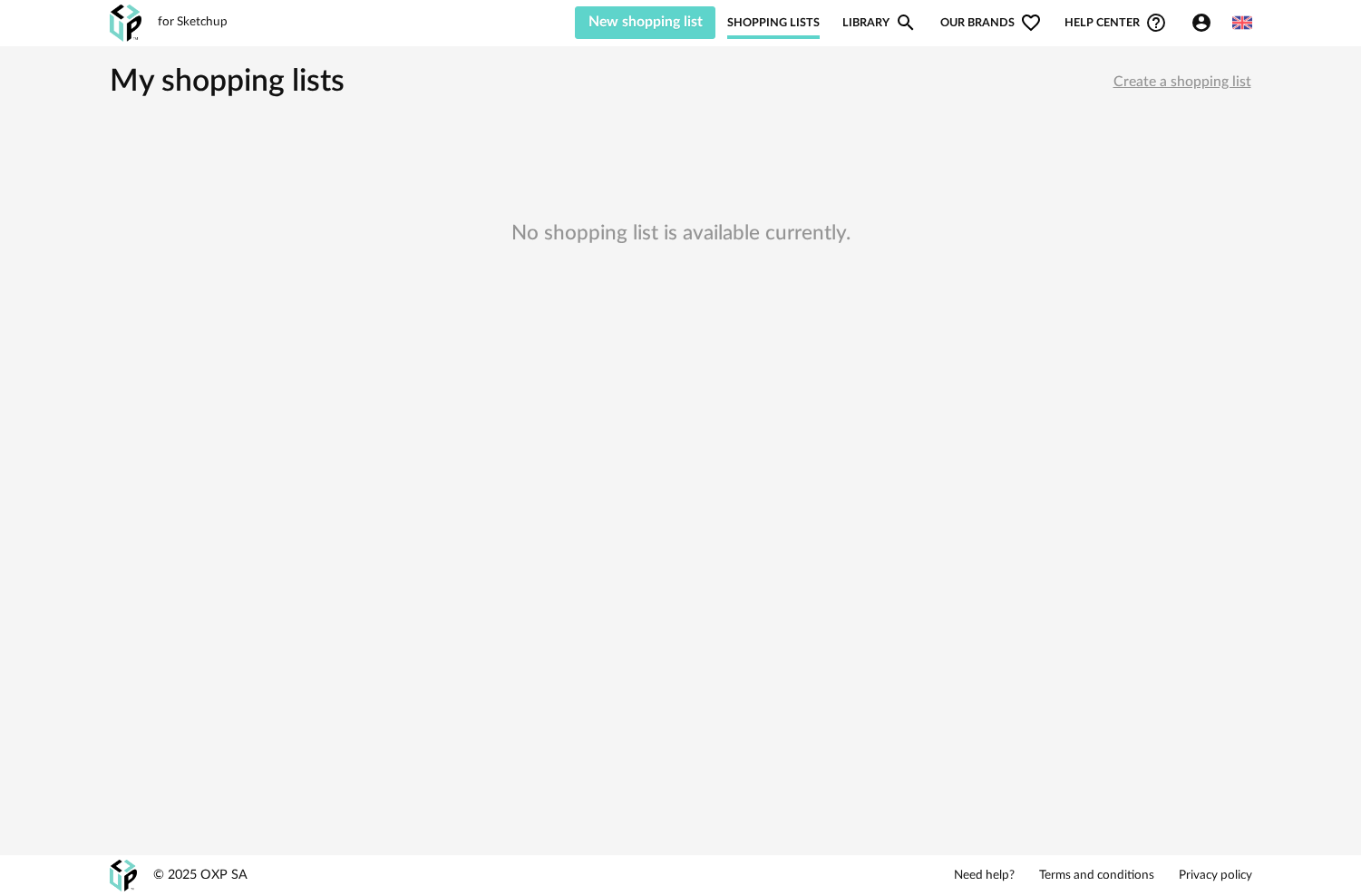 click on "Library Magnify icon" at bounding box center (880, 23) 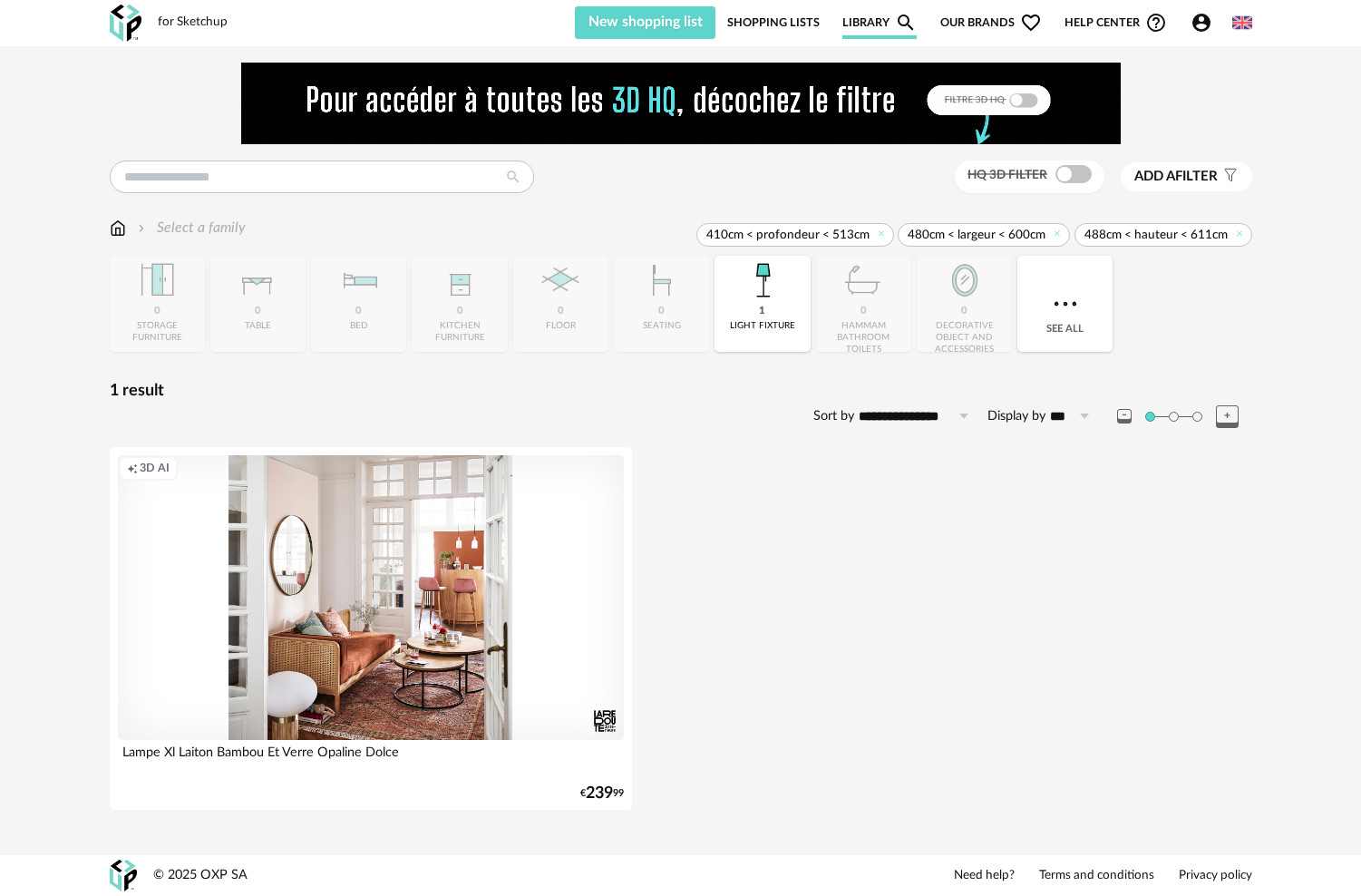 click on "Filter icon" at bounding box center (1228, 177) 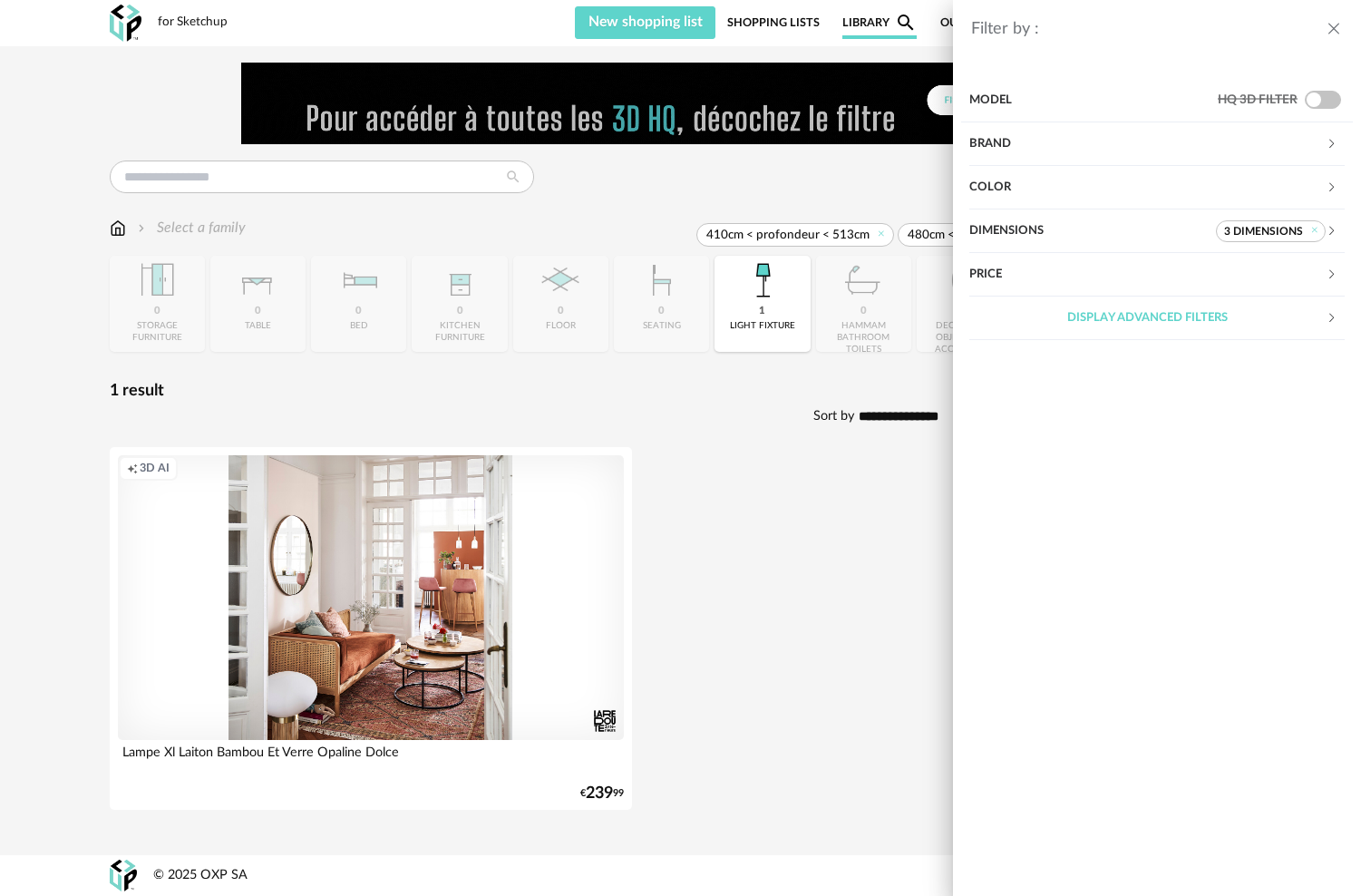 click on "Display advanced filters" at bounding box center (1147, 318) 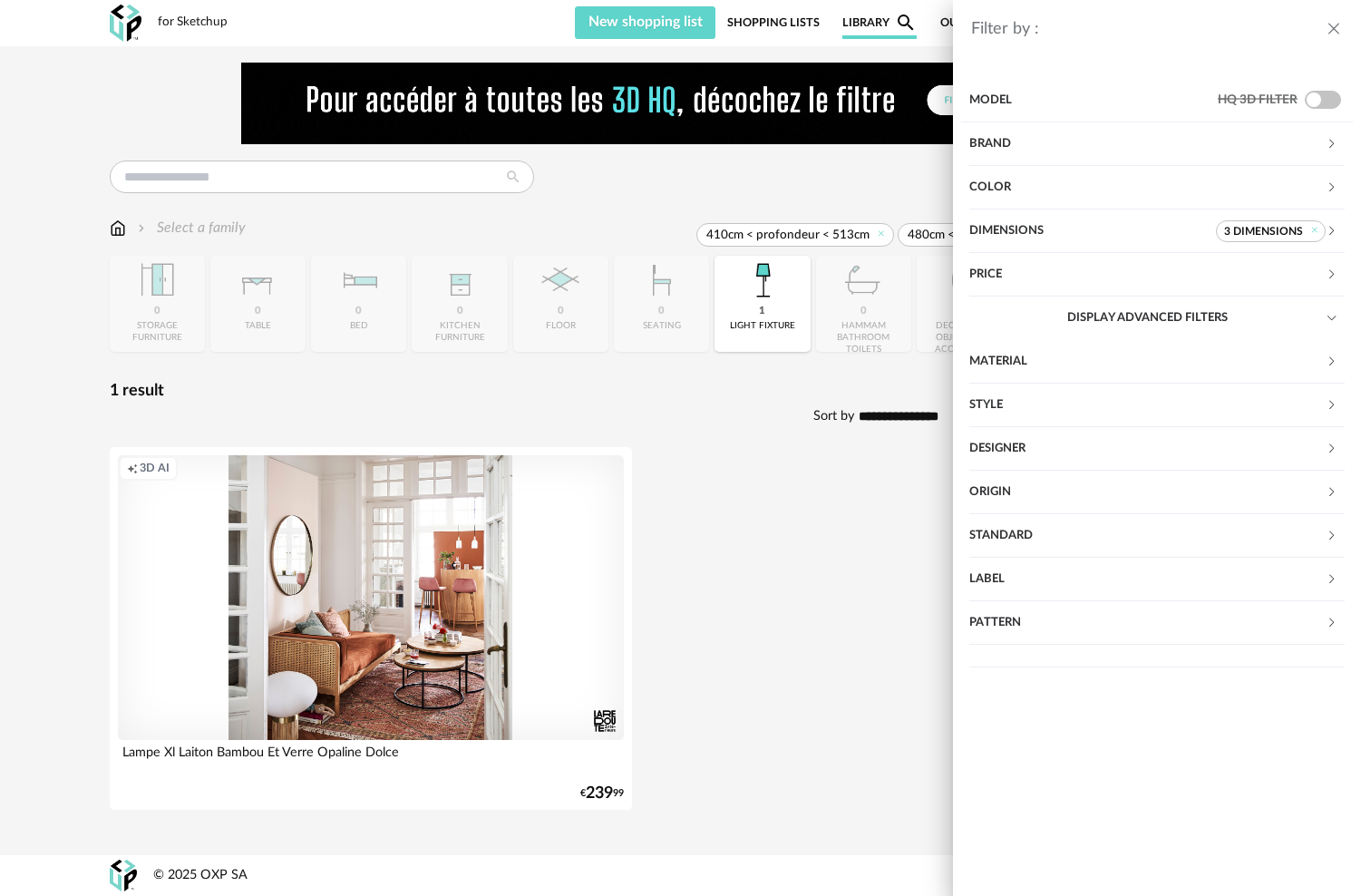 click on "Price" at bounding box center (1147, 275) 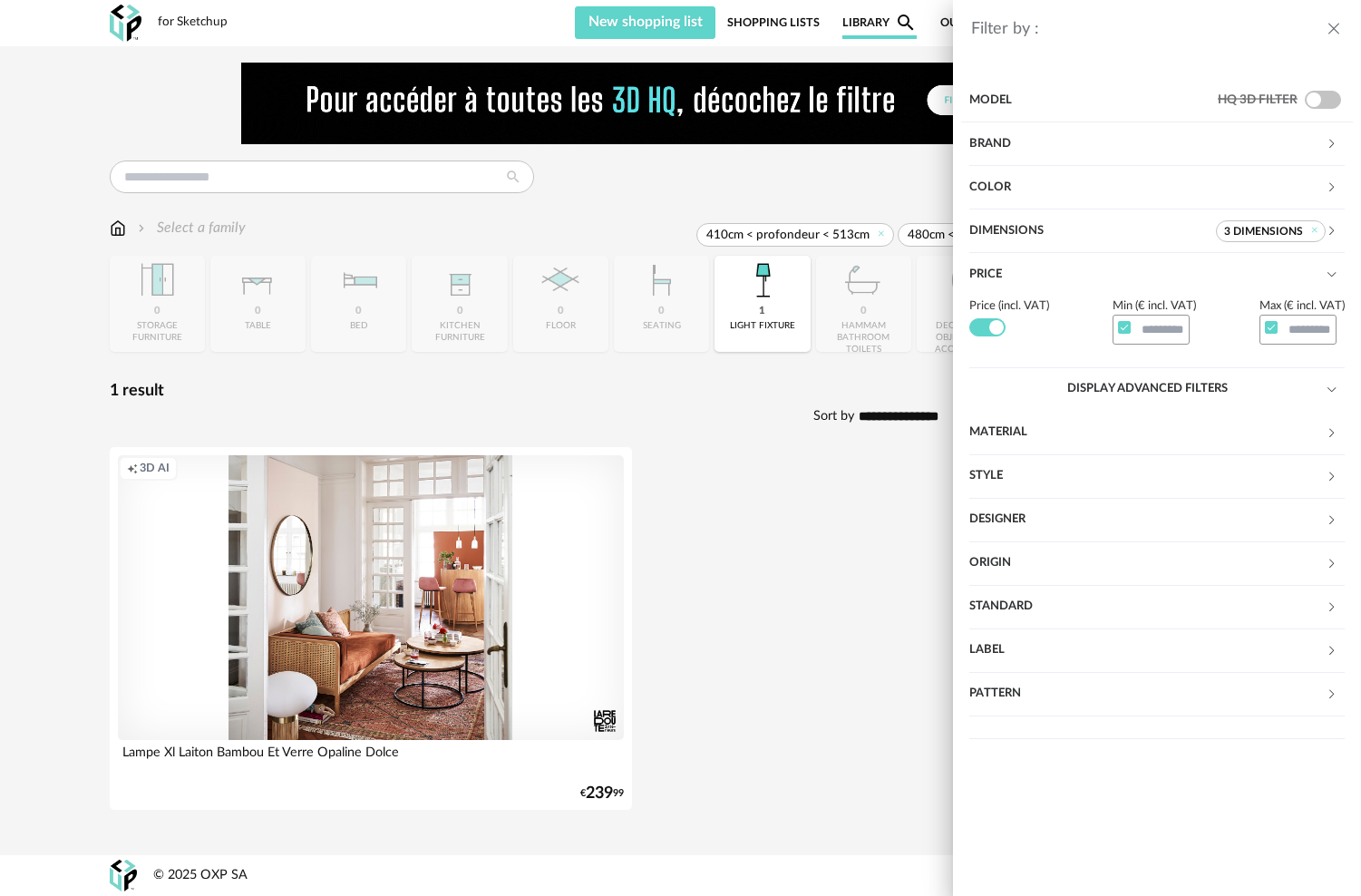 click at bounding box center (987, 327) 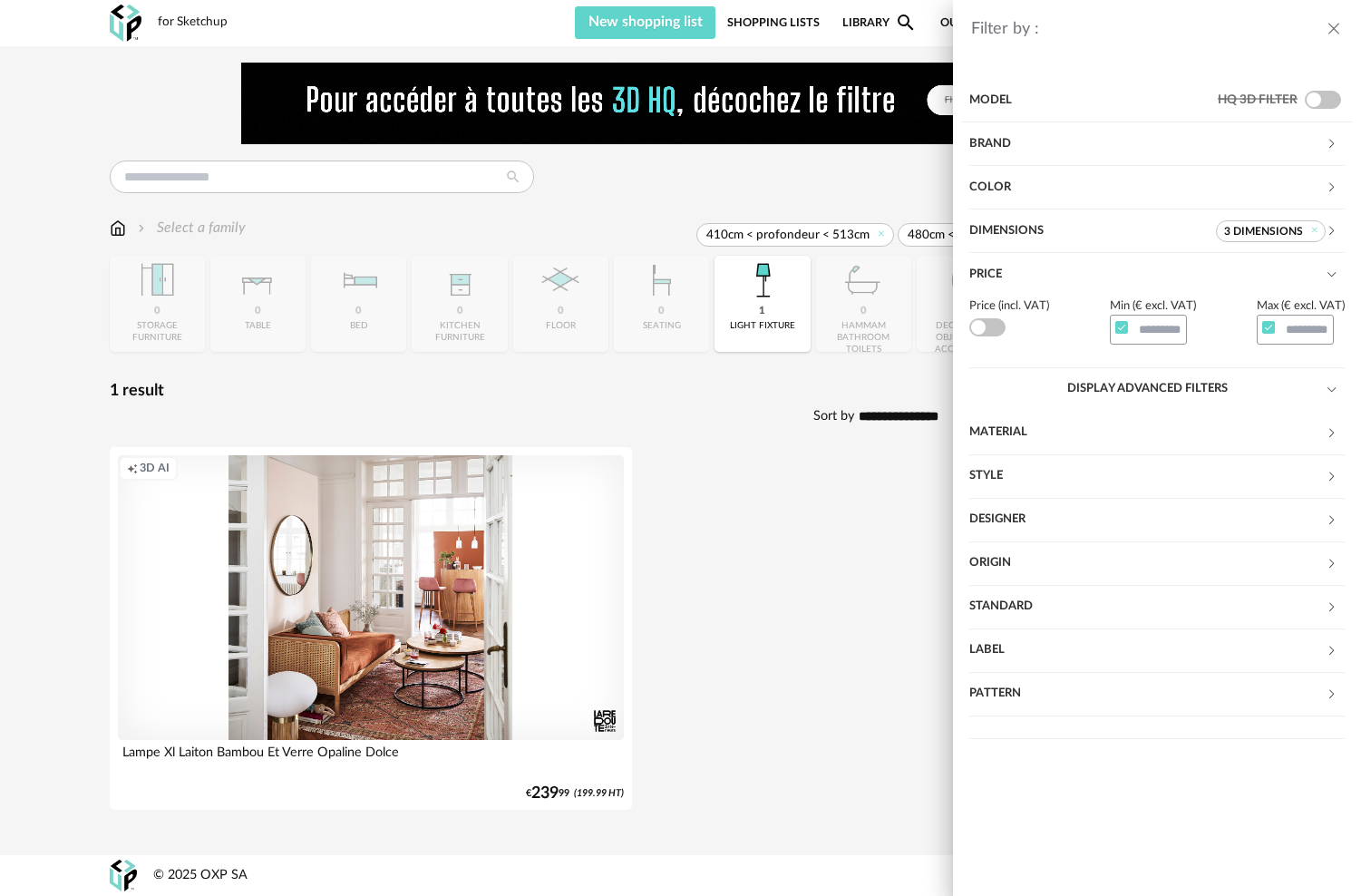 click on "Filter by :   Model
HQ 3D filter
Brand
&tradition
0
101 Copenhagen
0
366 Concept
0
AMPM
0
AYTM
0
Acte DECO
0
Airborne Design
0
Alinea
0     Arrow Right icon
Display all brands
All brands   Close icon
Color
black
0
steel
0
beige
0
white
1
gray
0
brown
0
yellow
0
orange
0
red
0
pink
0
purple
0
blue
0
green
0
transparent
0
silver
0
gold - brass
0
wood
0
multicolor
0
Dimensions
3 Dimensions
Height 488cm < hauteur < 734cm   *** 0% 10% 20% 30% 40% 50% 60% 70% 80% 90% 100%   ***   ** 0% 10% 20% 30% 40% 50%" at bounding box center [680, 448] 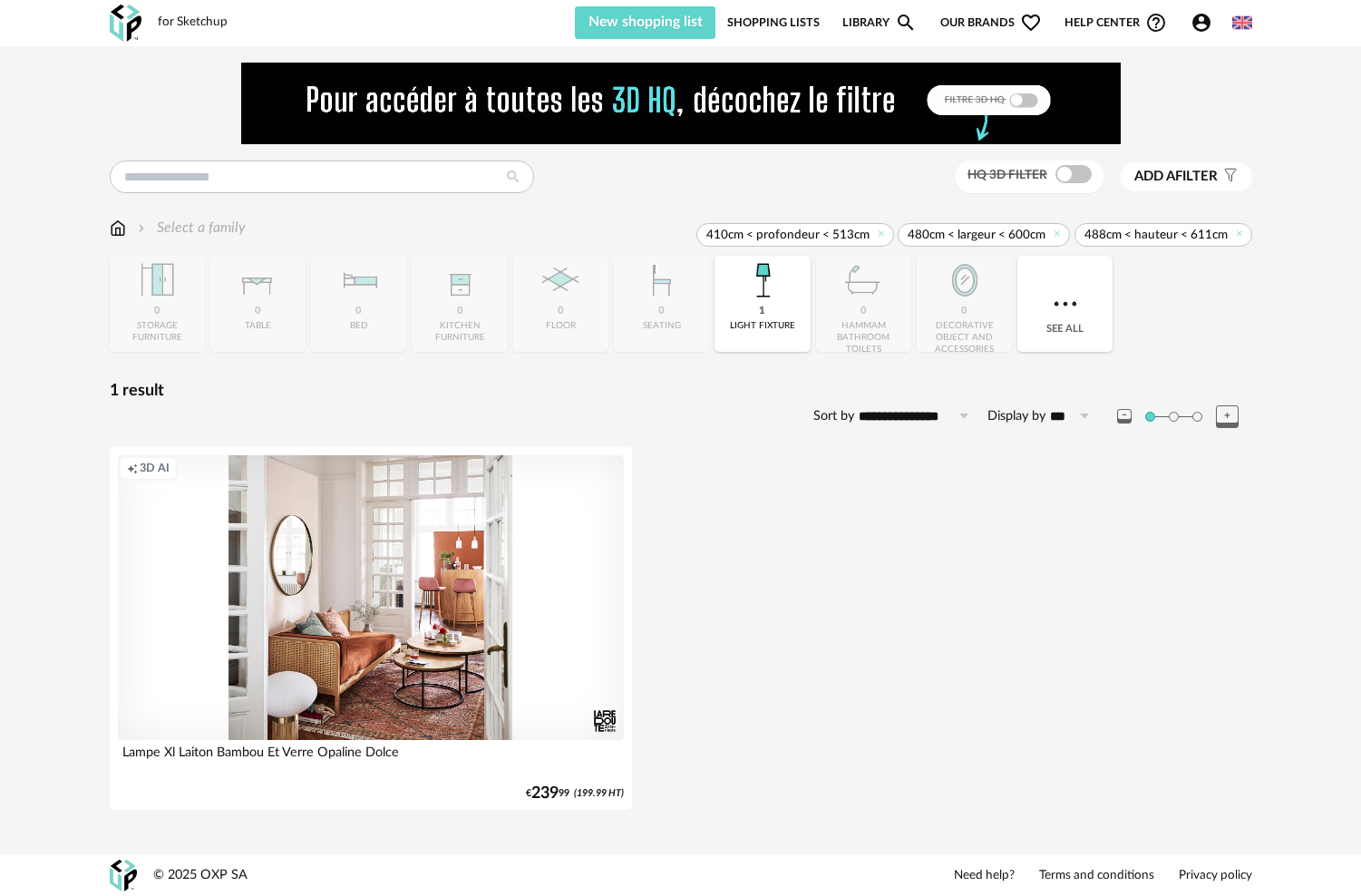 click on "Add a" at bounding box center (1154, 176) 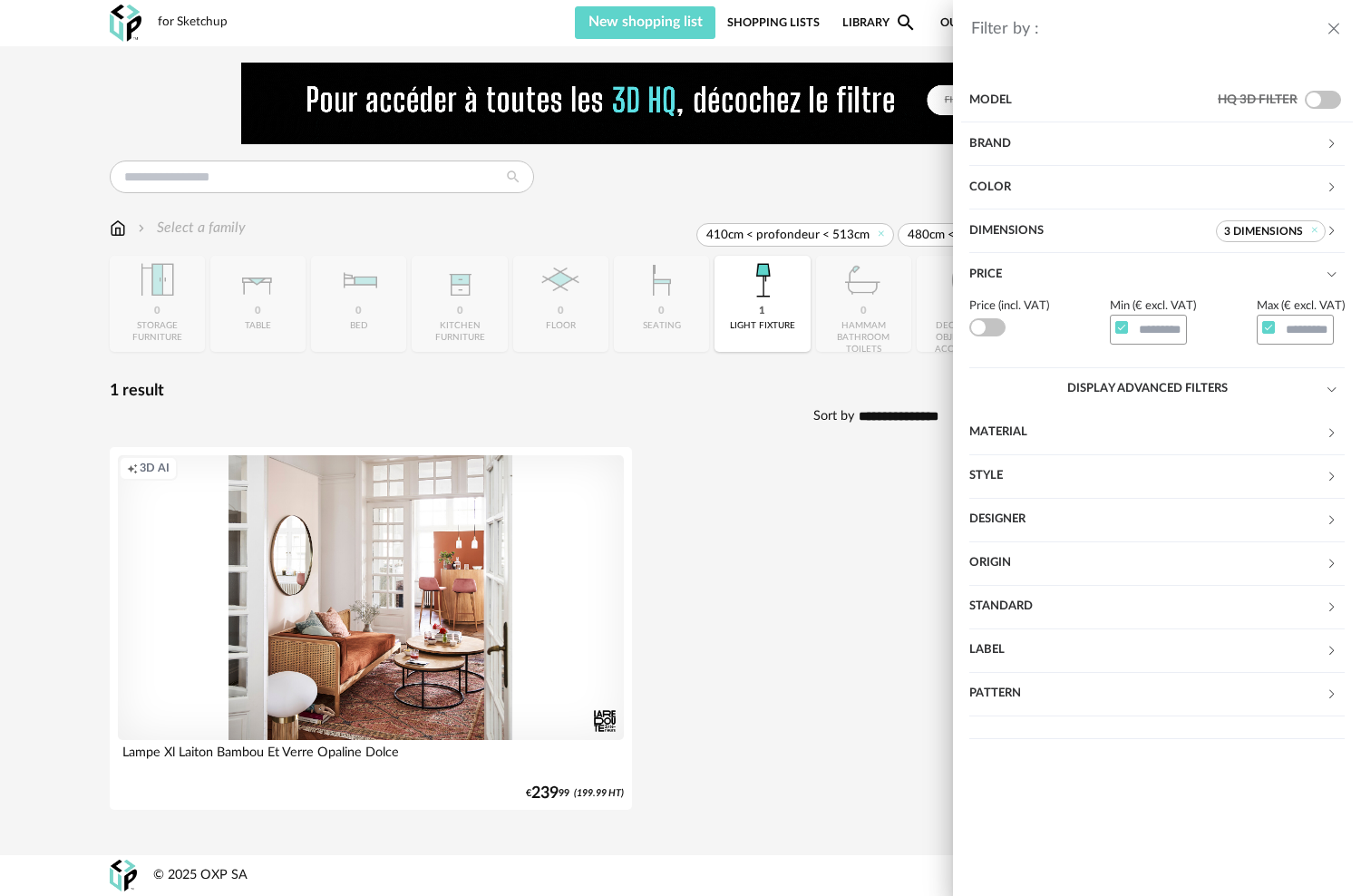 click on "Filter by :   Model
HQ 3D filter
Brand
&tradition
0
101 Copenhagen
0
366 Concept
0
AMPM
0
AYTM
0
Acte DECO
0
Airborne Design
0
Alinea
0     Arrow Right icon
Display all brands
All brands   Close icon
Color
black
0
steel
0
beige
0
white
1
gray
0
brown
0
yellow
0
orange
0
red
0
pink
0
purple
0
blue
0
green
0
transparent
0
silver
0
gold - brass
0
wood
0
multicolor
0
Dimensions
3 Dimensions
Height 488cm < hauteur < 734cm   *** 0% 10% 20% 30% 40% 50% 60% 70% 80% 90% 100%   ***   ** 0% 10% 20% 30% 40% 50%" at bounding box center [680, 448] 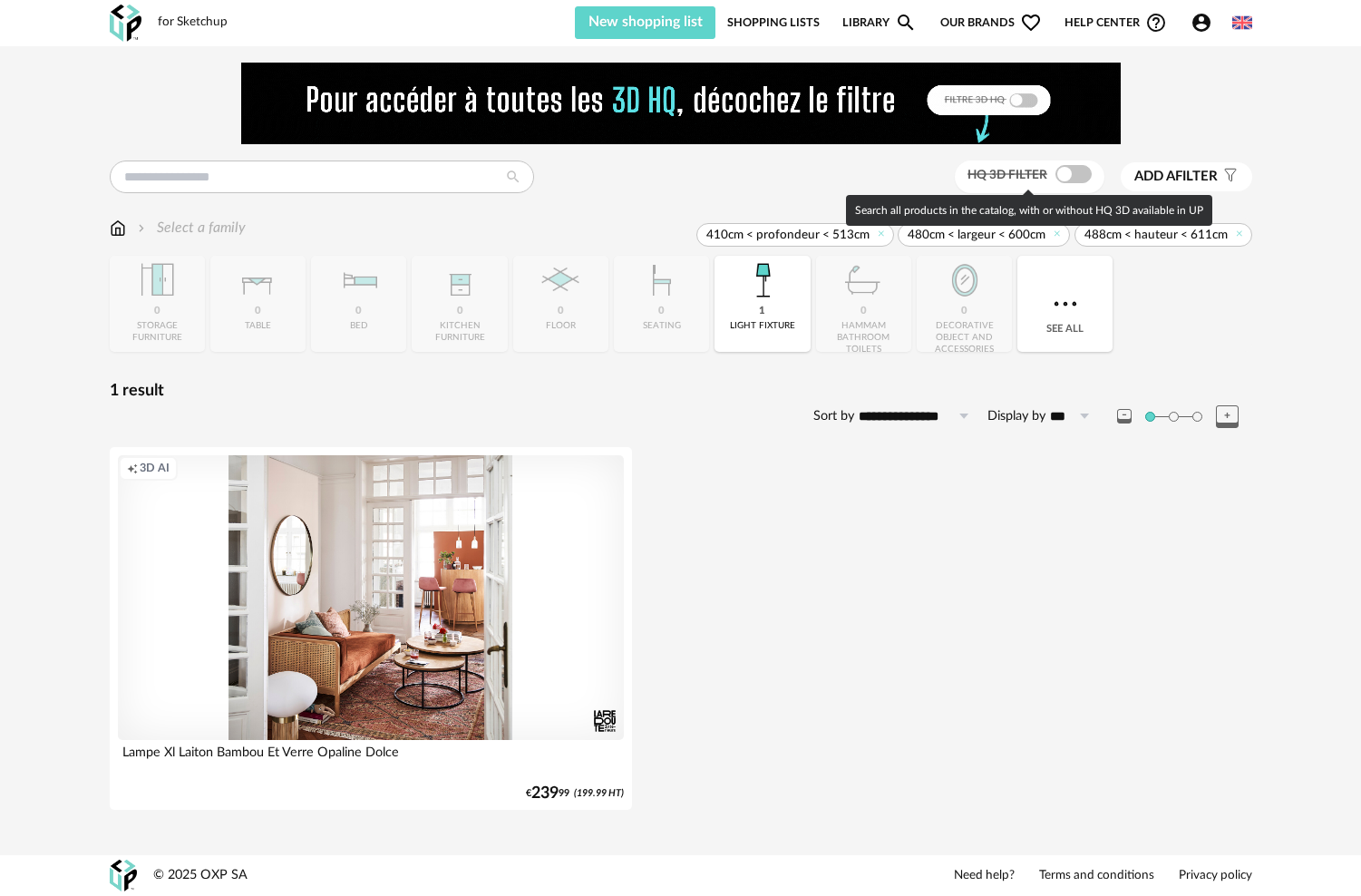 click at bounding box center [1074, 174] 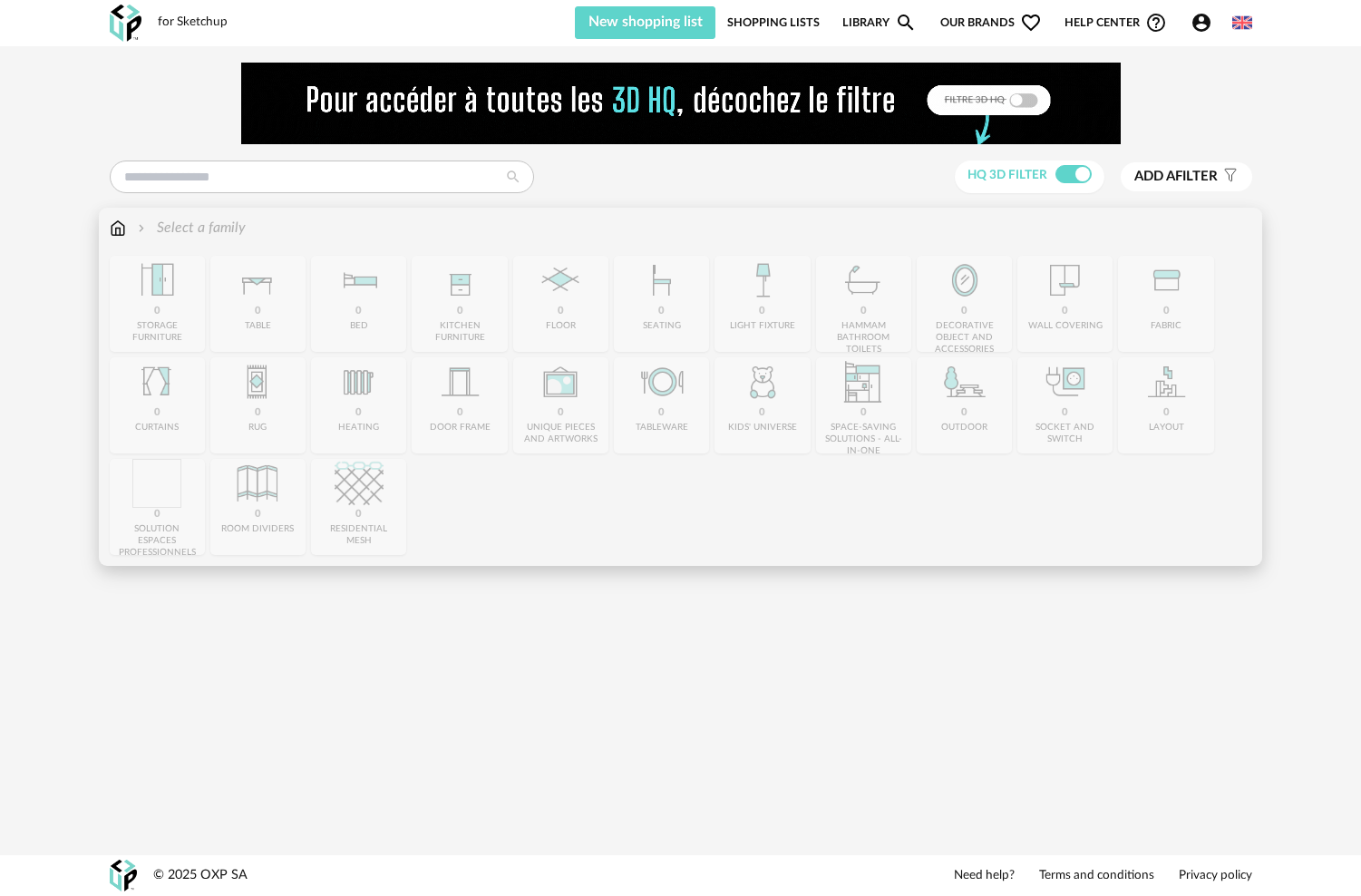click on "Close icon
0
storage furniture
0
table
0
bed
0
kitchen furniture
0
floor
0
seating
0
light fixture
0
hammam bathroom toilets
0
decorative object and accessories
0
wall covering
0
fabric
0
curtains
0
rug
0
heating
0
door frame
0
unique pieces and artworks
0
tableware" at bounding box center (681, 405) 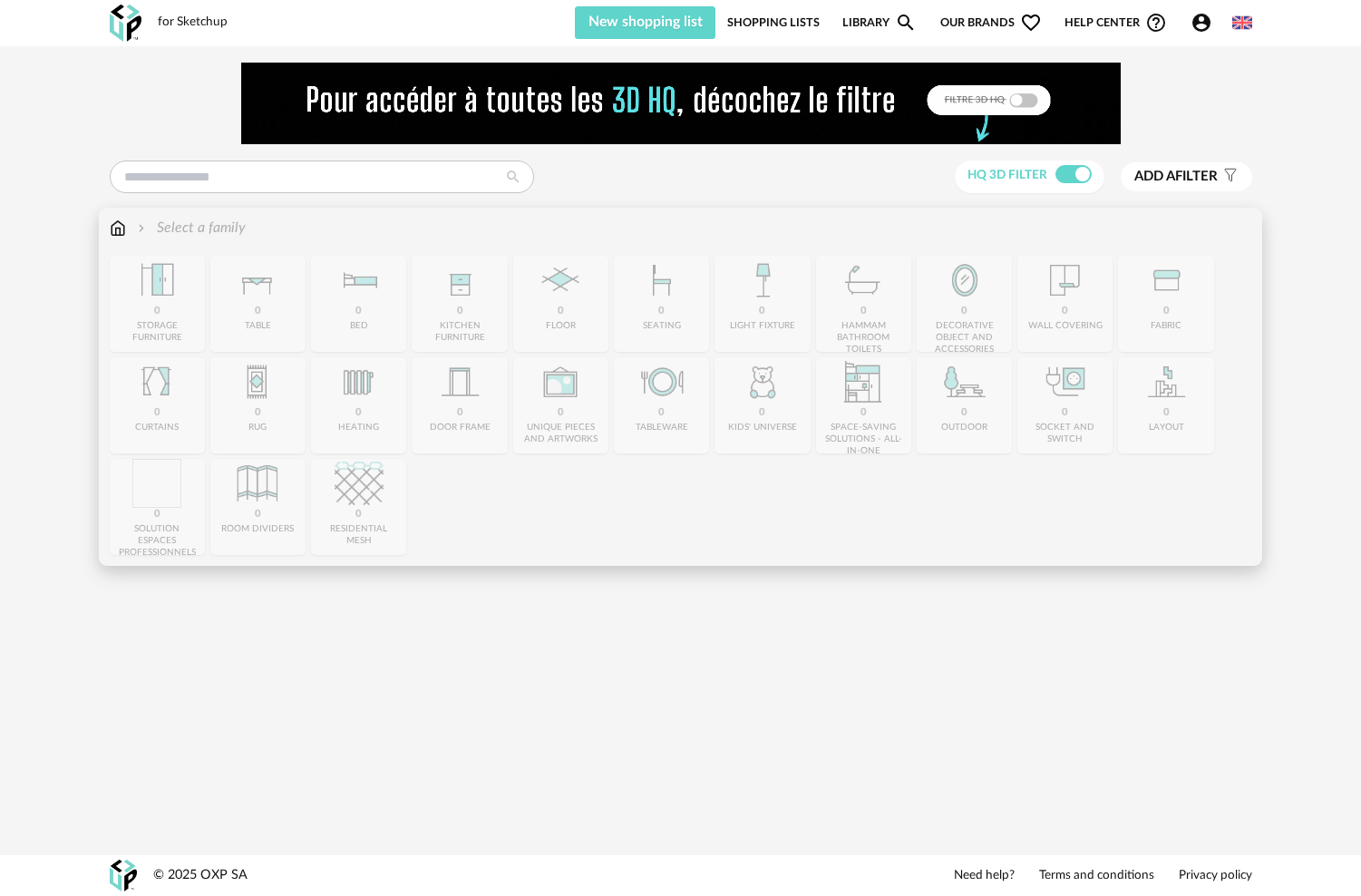 click on "Close icon
0
storage furniture
0
table
0
bed
0
kitchen furniture
0
floor
0
seating
0
light fixture
0
hammam bathroom toilets
0
decorative object and accessories
0
wall covering
0
fabric
0
curtains
0
rug
0
heating
0
door frame
0
unique pieces and artworks
0
tableware" at bounding box center [681, 405] 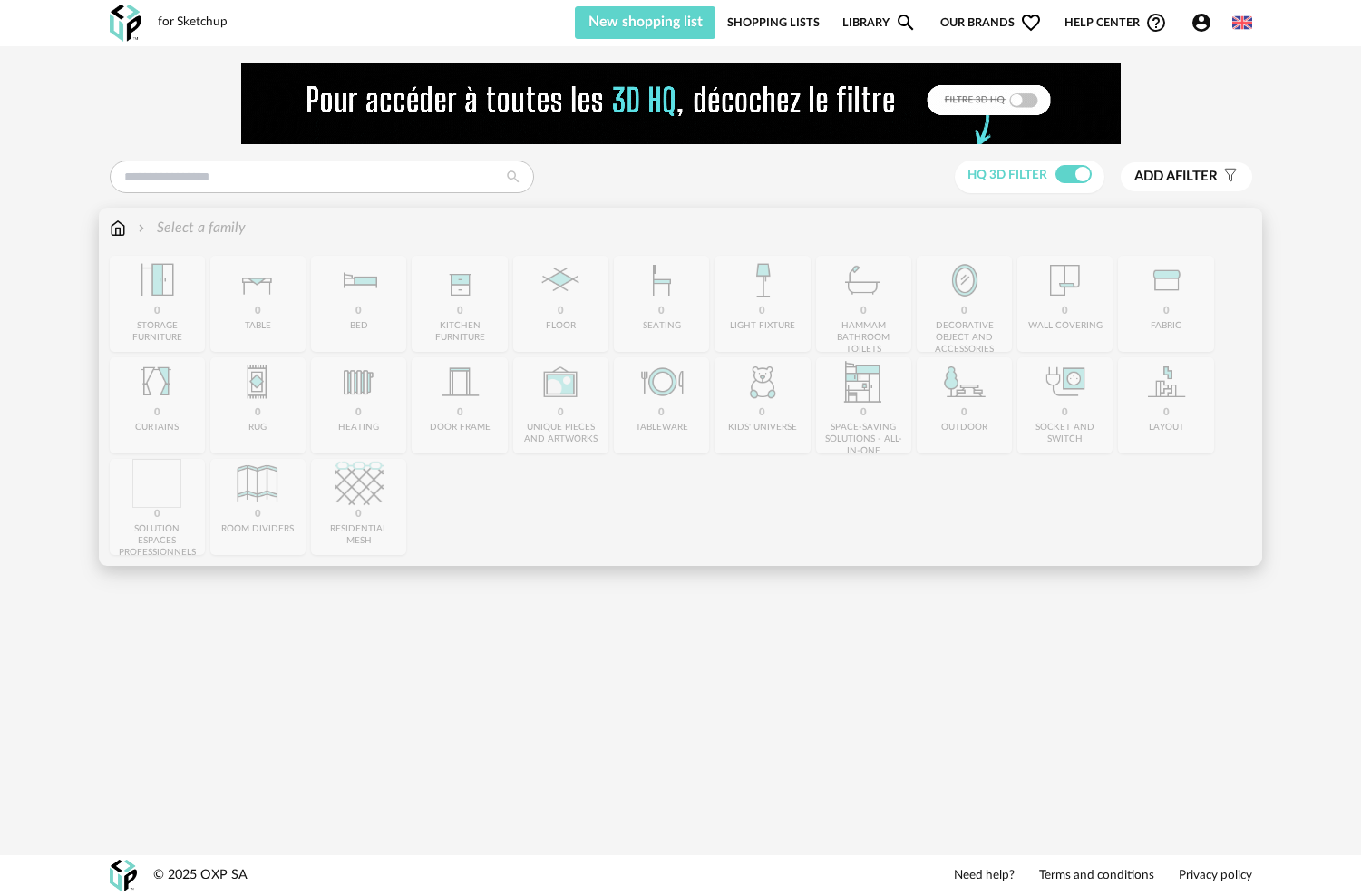click on "Close icon
0
storage furniture
0
table
0
bed
0
kitchen furniture
0
floor
0
seating
0
light fixture
0
hammam bathroom toilets
0
decorative object and accessories
0
wall covering
0
fabric
0
curtains
0
rug
0
heating
0
door frame
0
unique pieces and artworks
0
tableware" at bounding box center (681, 405) 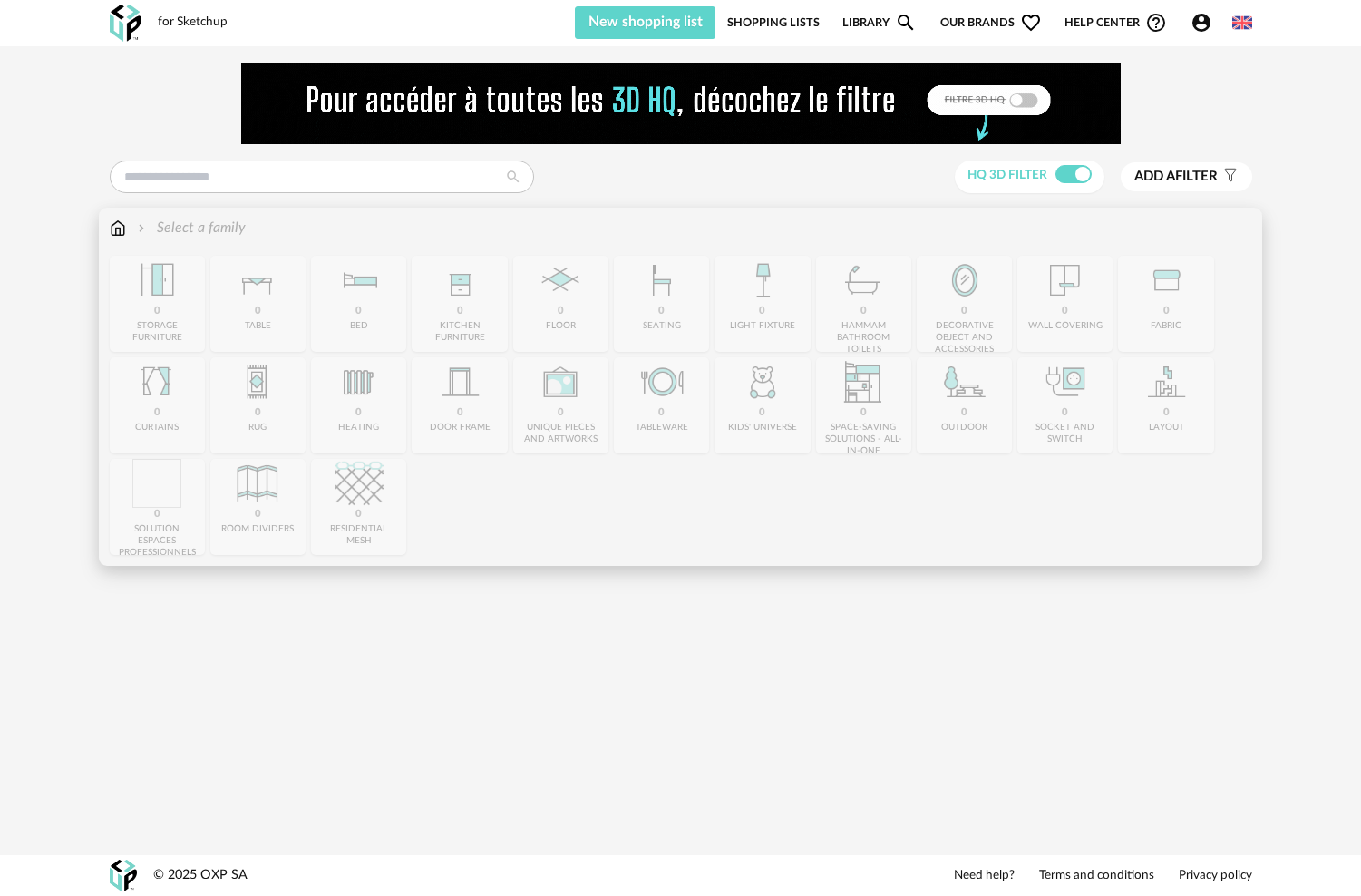 click on "Close icon
0
storage furniture
0
table
0
bed
0
kitchen furniture
0
floor
0
seating
0
light fixture
0
hammam bathroom toilets
0
decorative object and accessories
0
wall covering
0
fabric
0
curtains
0
rug
0
heating
0
door frame
0
unique pieces and artworks
0
tableware" at bounding box center (681, 405) 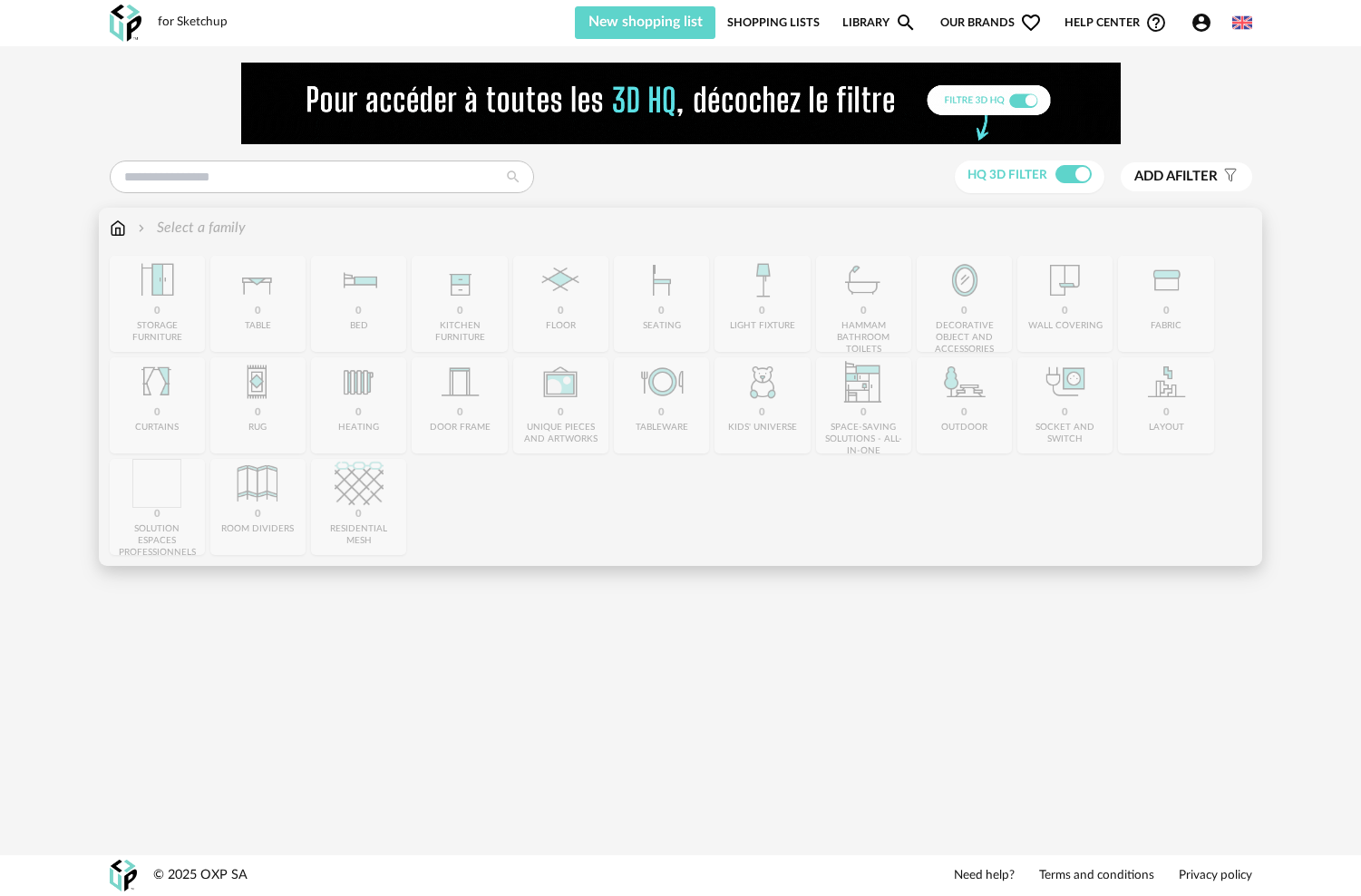 click on "Close icon
0
storage furniture
0
table
0
bed
0
kitchen furniture
0
floor
0
seating
0
light fixture
0
hammam bathroom toilets
0
decorative object and accessories
0
wall covering
0
fabric
0
curtains
0
rug
0
heating
0
door frame
0
unique pieces and artworks
0
tableware" at bounding box center (681, 405) 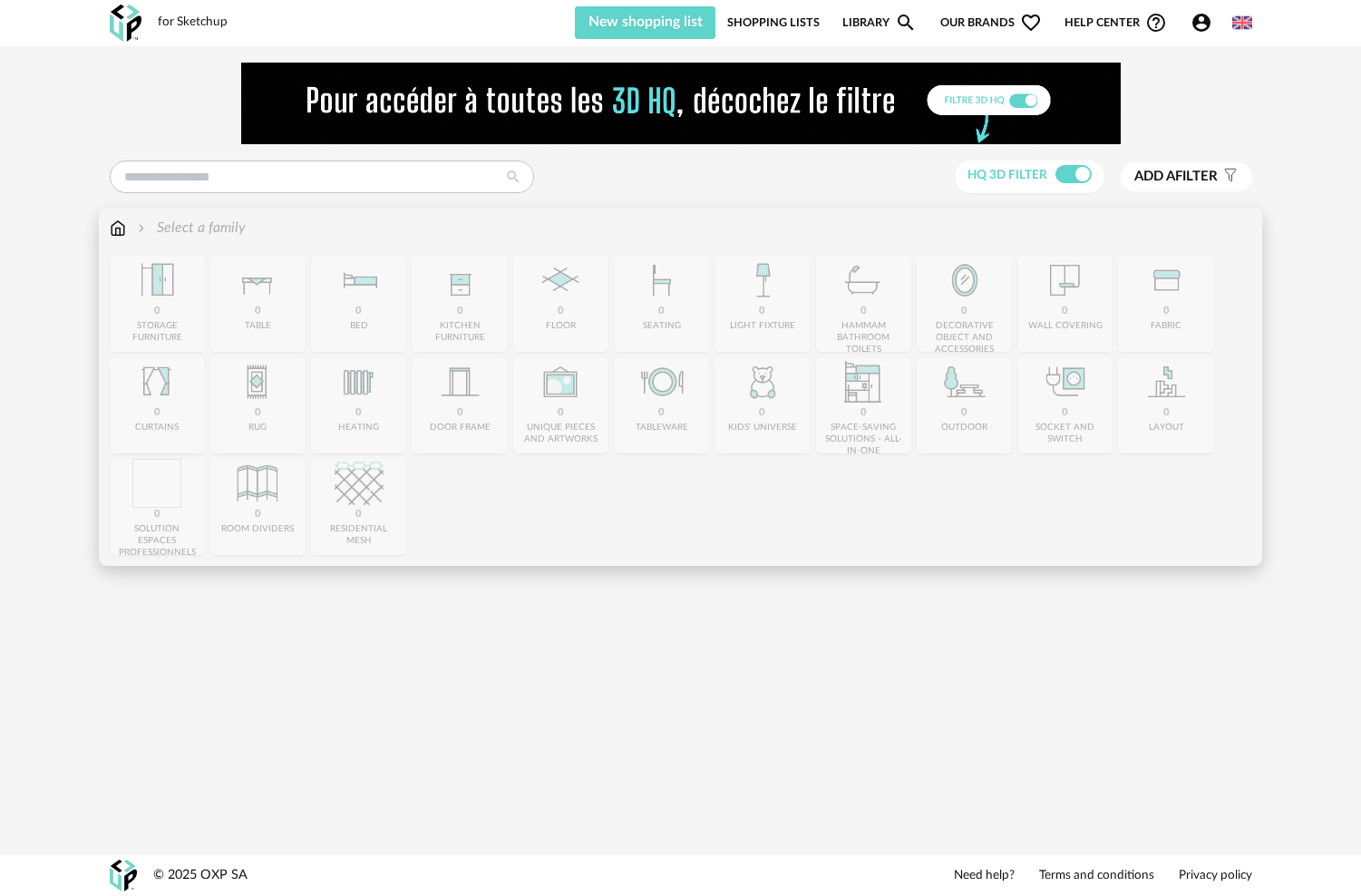 drag, startPoint x: 1159, startPoint y: 265, endPoint x: 1170, endPoint y: 279, distance: 18 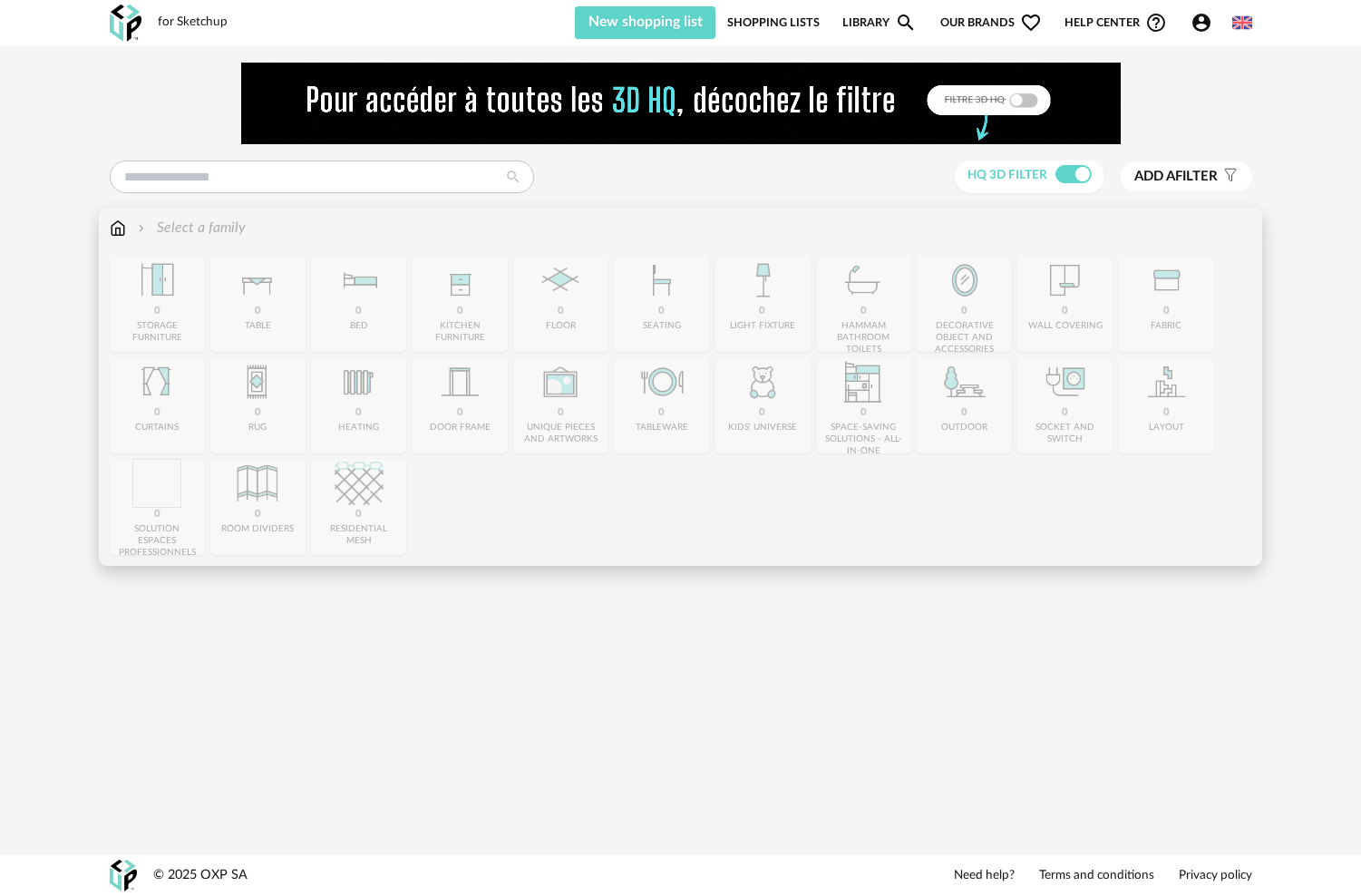 click on "Close icon
0
storage furniture
0
table
0
bed
0
kitchen furniture
0
floor
0
seating
0
light fixture
0
hammam bathroom toilets
0
decorative object and accessories
0
wall covering
0
fabric
0
curtains
0
rug
0
heating
0
door frame
0
unique pieces and artworks
0
tableware" at bounding box center [681, 405] 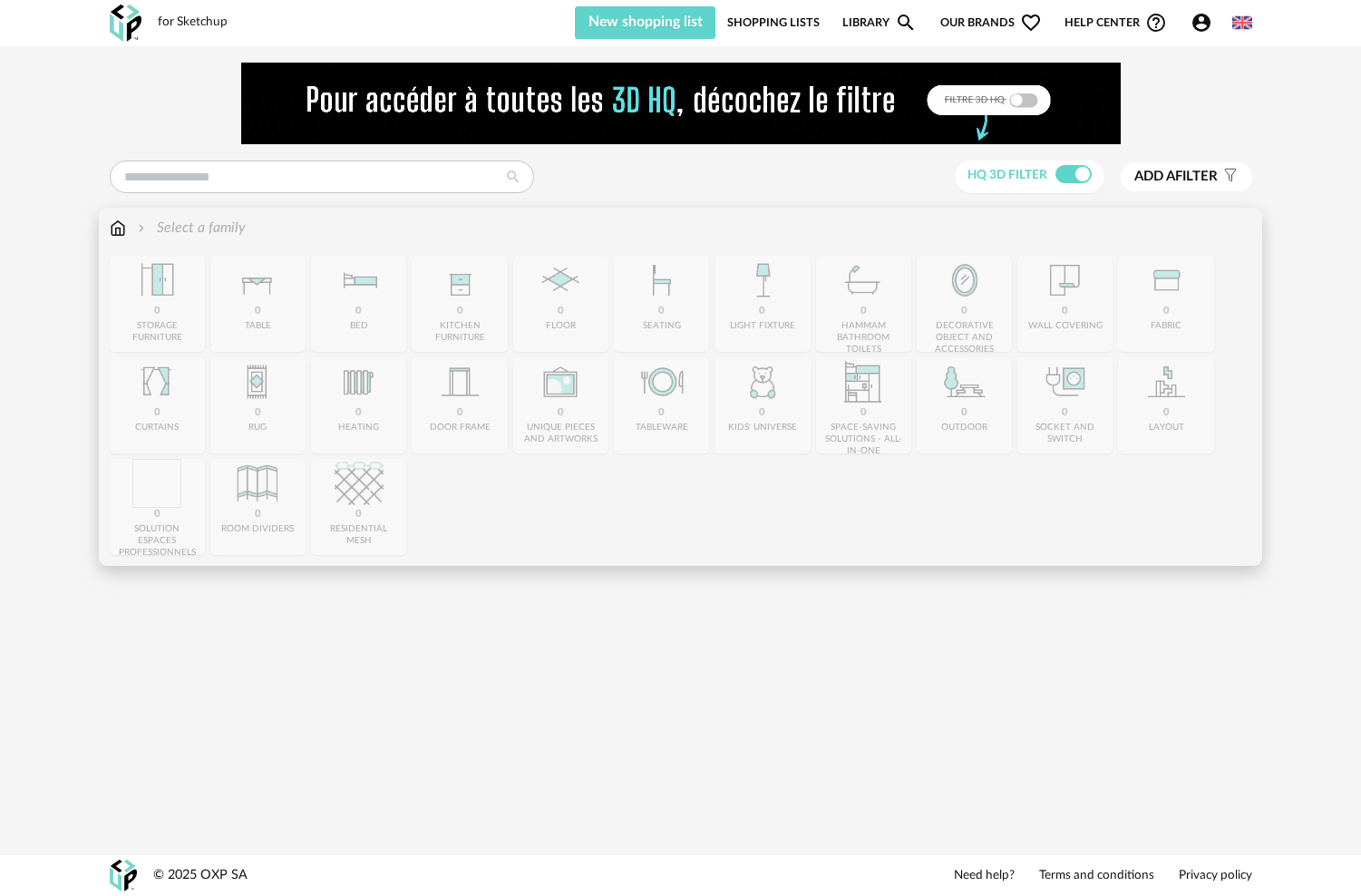 click on "Close icon
0
storage furniture
0
table
0
bed
0
kitchen furniture
0
floor
0
seating
0
light fixture
0
hammam bathroom toilets
0
decorative object and accessories
0
wall covering
0
fabric
0
curtains
0
rug
0
heating
0
door frame
0
unique pieces and artworks
0
tableware" at bounding box center [681, 405] 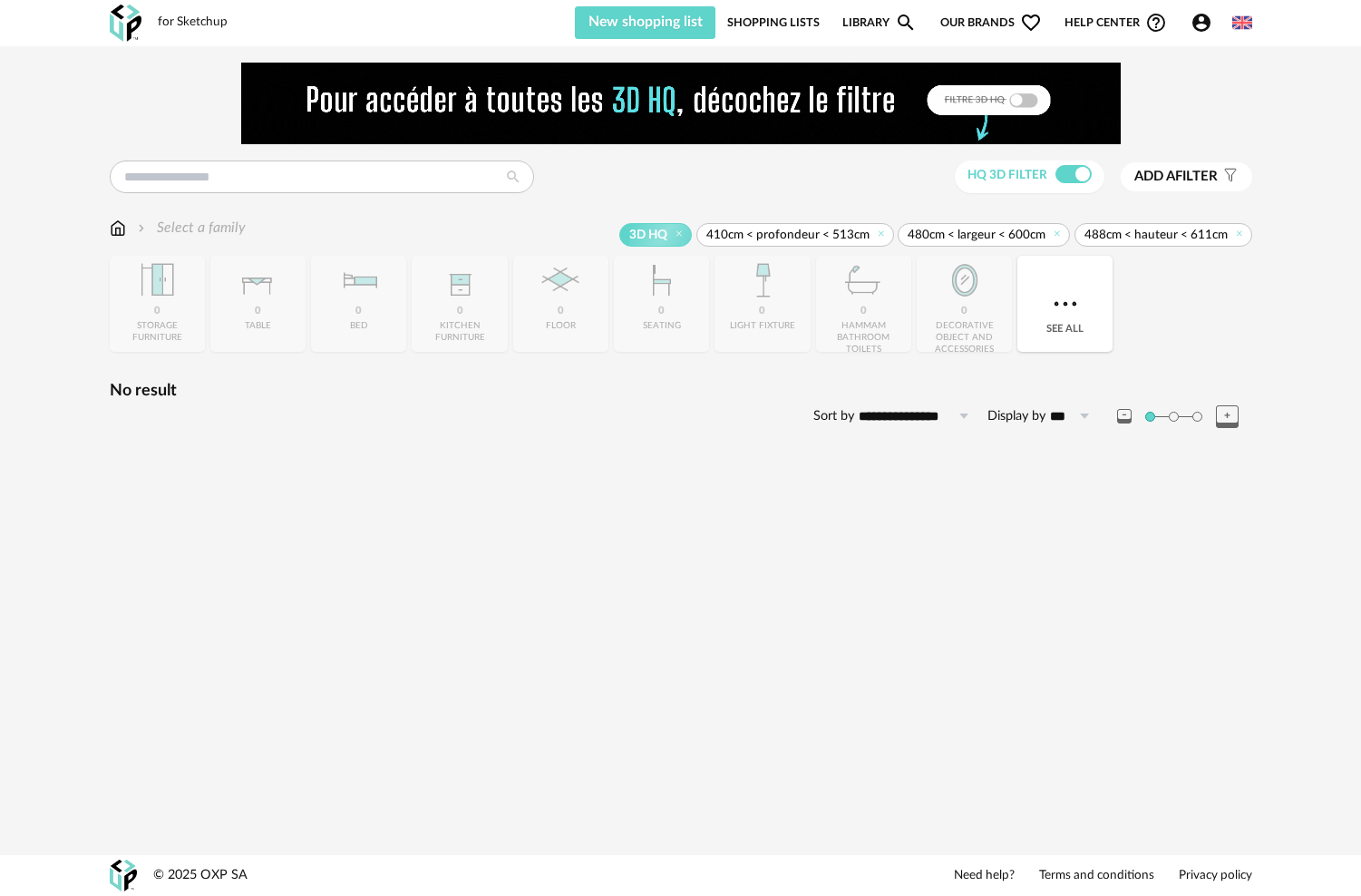 click on "HQ 3D filter
Add a  filter s   Filter icon   Filter by :   Model
HQ 3D filter
Brand
&tradition
0
101 Copenhagen
0
366 Concept
0
AMPM
0
AYTM
0
Acte DECO
0
Airborne Design
0
Alinea
0     Arrow Right icon
Display all brands
All brands   Close icon
Color
black
0
steel
0
beige
0
white
0
gray
0
brown
0
yellow
0
orange
0
red
0
pink
0
purple
0
blue
0
green
0
transparent
0
silver
0
gold - brass
0
wood
0
multicolor
0
Dimensions
3 Dimensions
Height 488cm < hauteur < 734cm   0%" at bounding box center [681, 177] 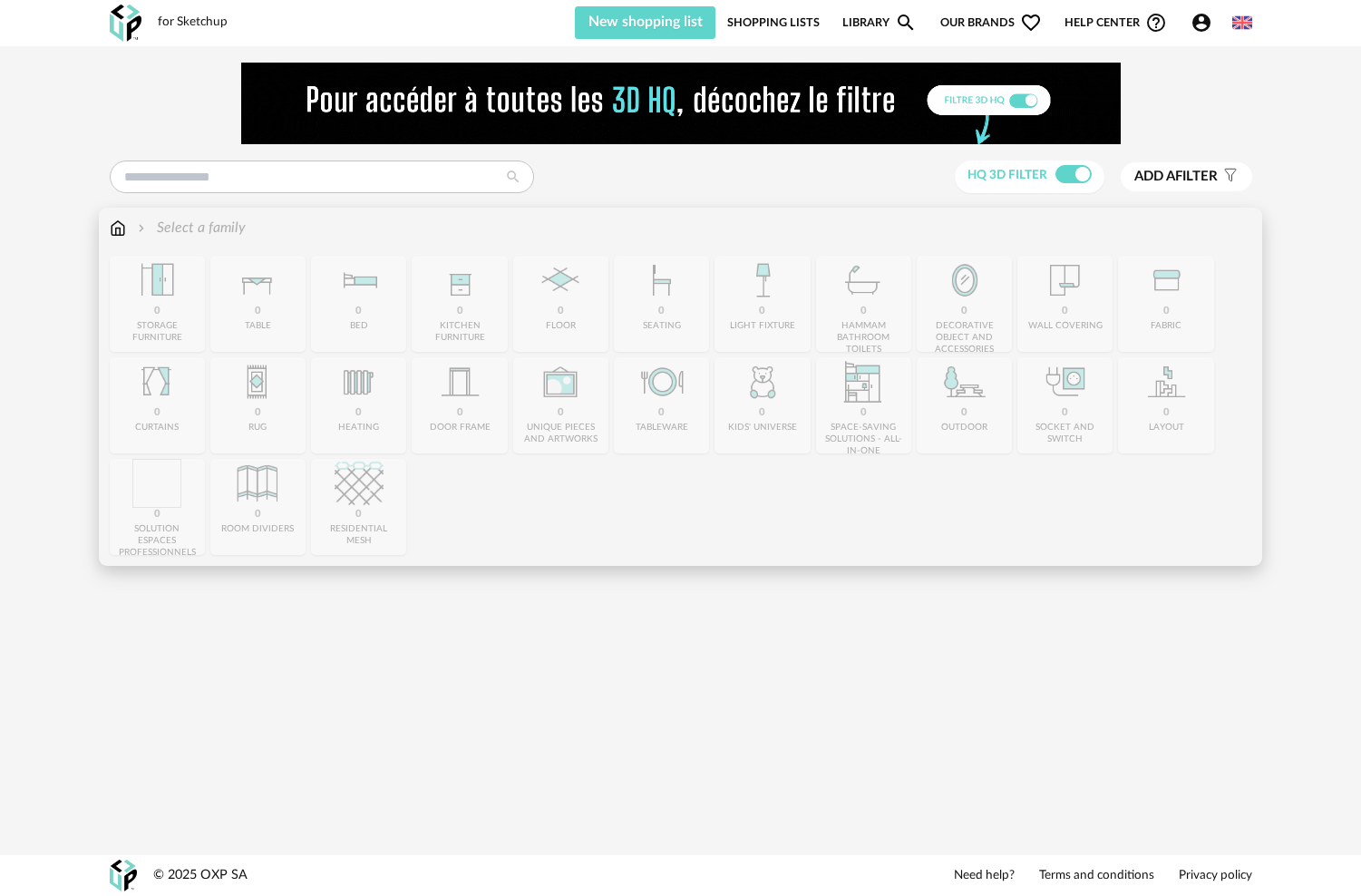 click on "Close icon
0
storage furniture
0
table
0
bed
0
kitchen furniture
0
floor
0
seating
0
light fixture
0
hammam bathroom toilets
0
decorative object and accessories
0
wall covering
0
fabric
0
curtains
0
rug
0
heating
0
door frame
0
unique pieces and artworks
0
tableware" at bounding box center [681, 405] 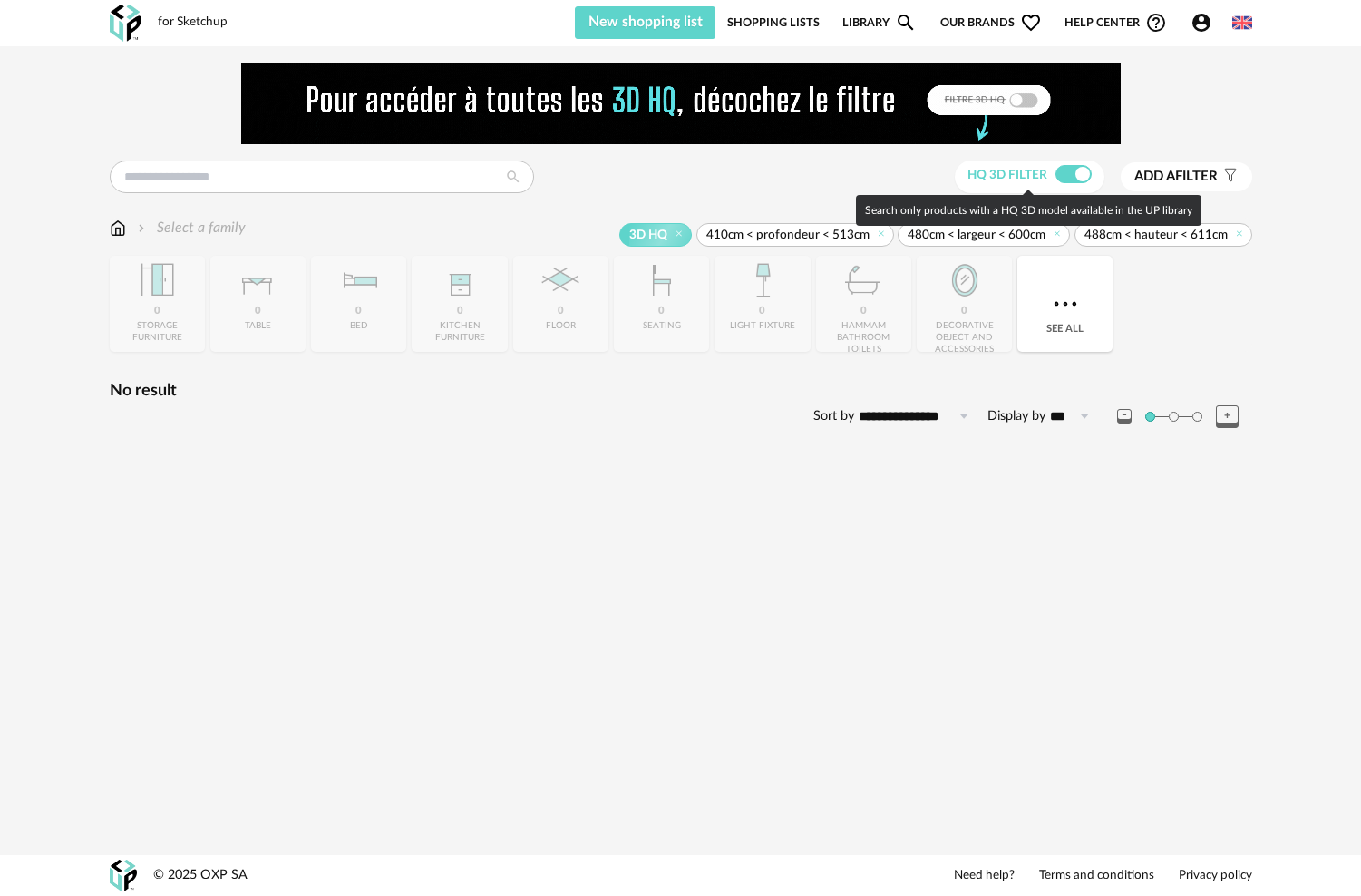 click at bounding box center [1074, 174] 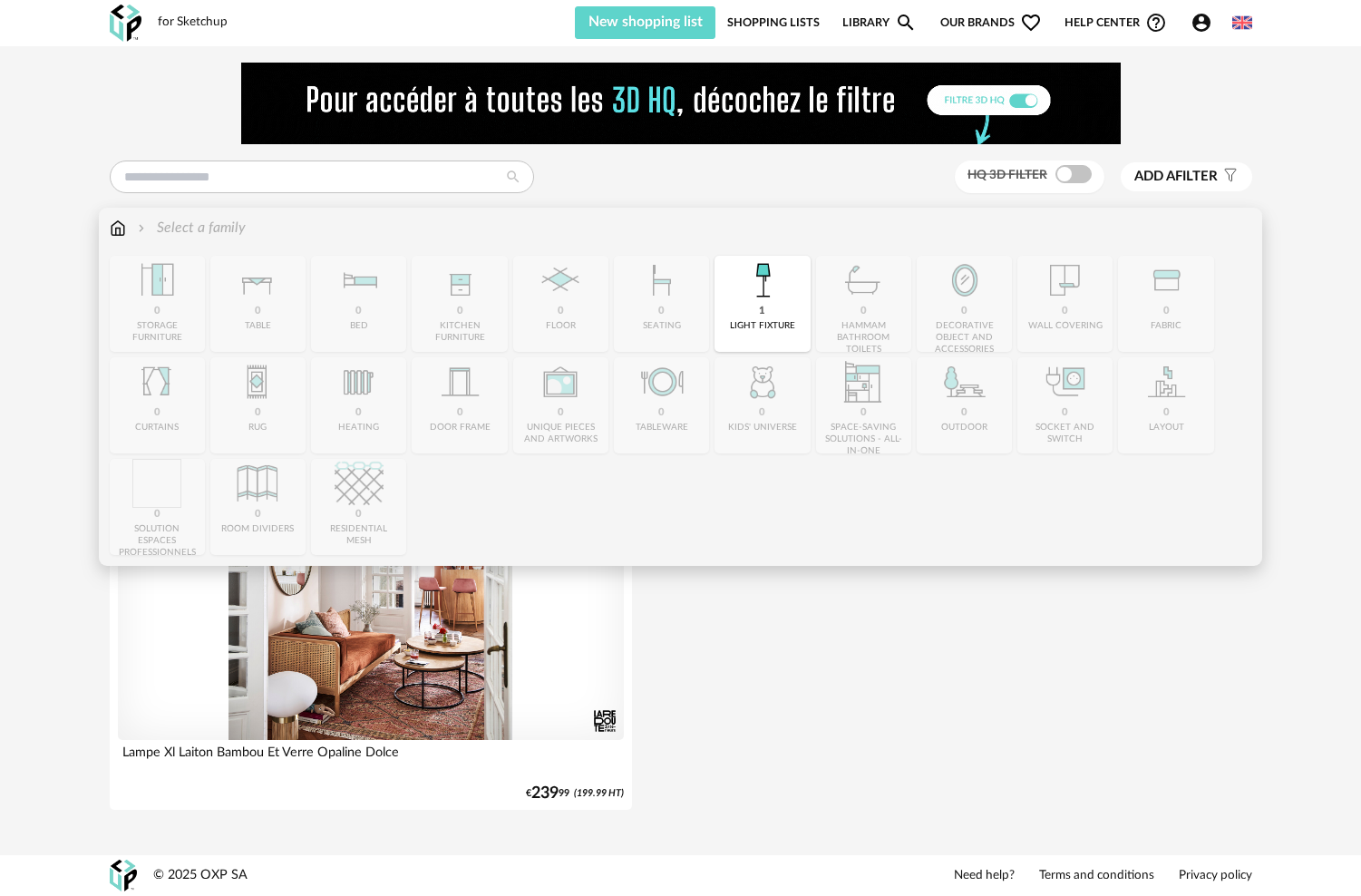 click on "1
light fixture" at bounding box center [762, 304] 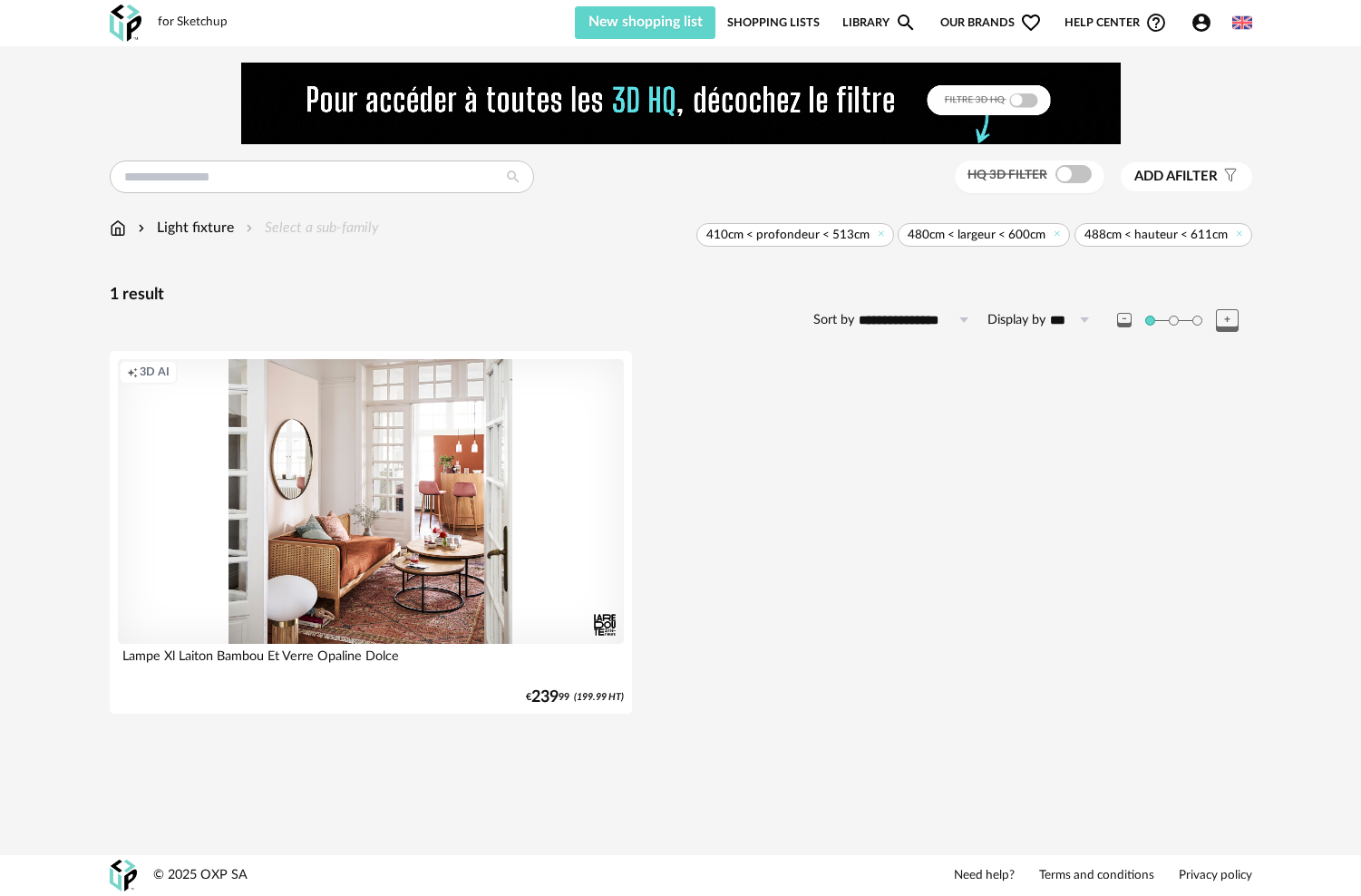 click on "Creation icon   3D AI   Lampe Xl Laiton Bambou Et Verre Opaline Dolce     0   Download icon   0   € 239 99   (199.99 HT)" at bounding box center [683, 534] 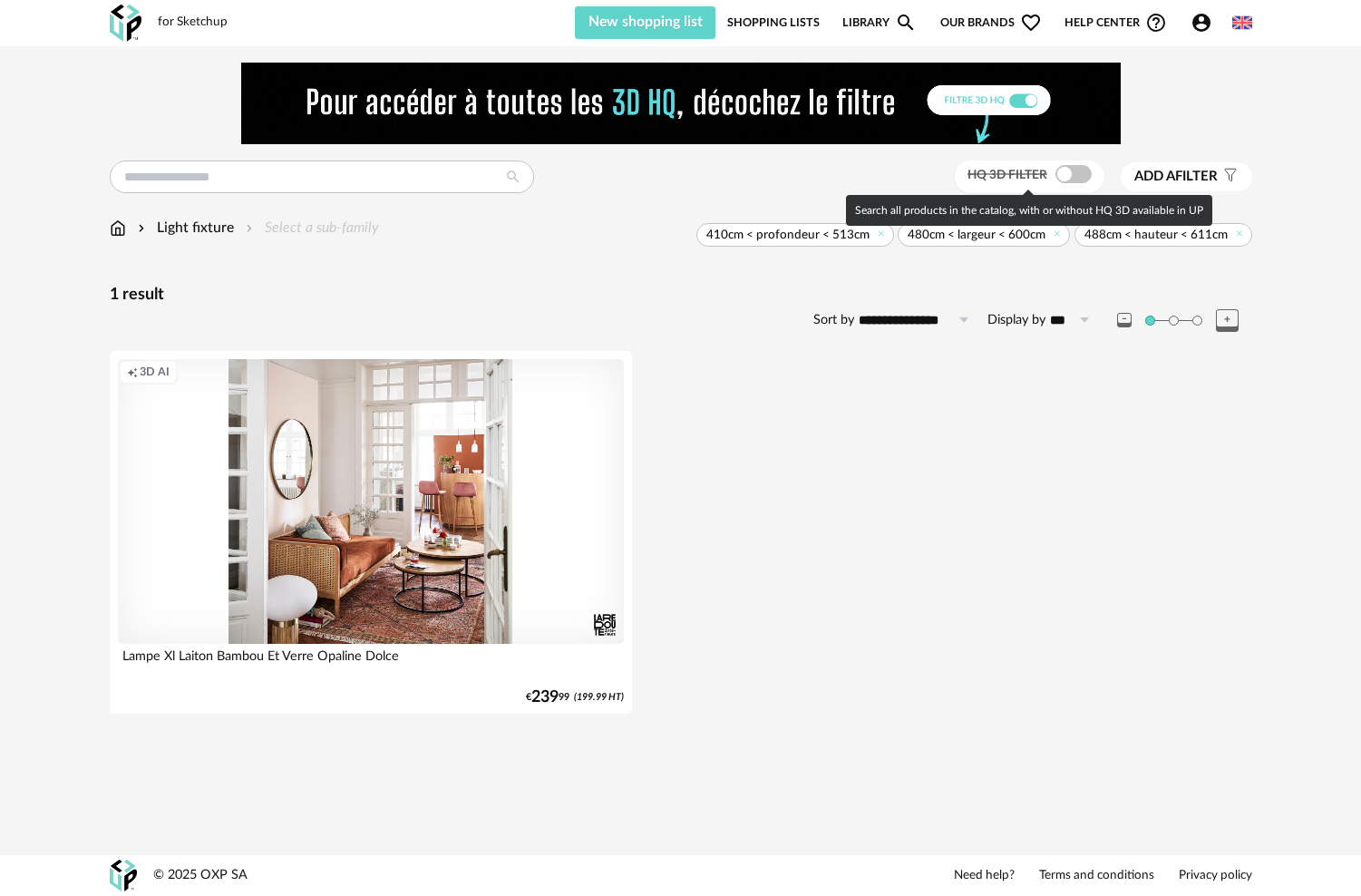 click at bounding box center (1074, 174) 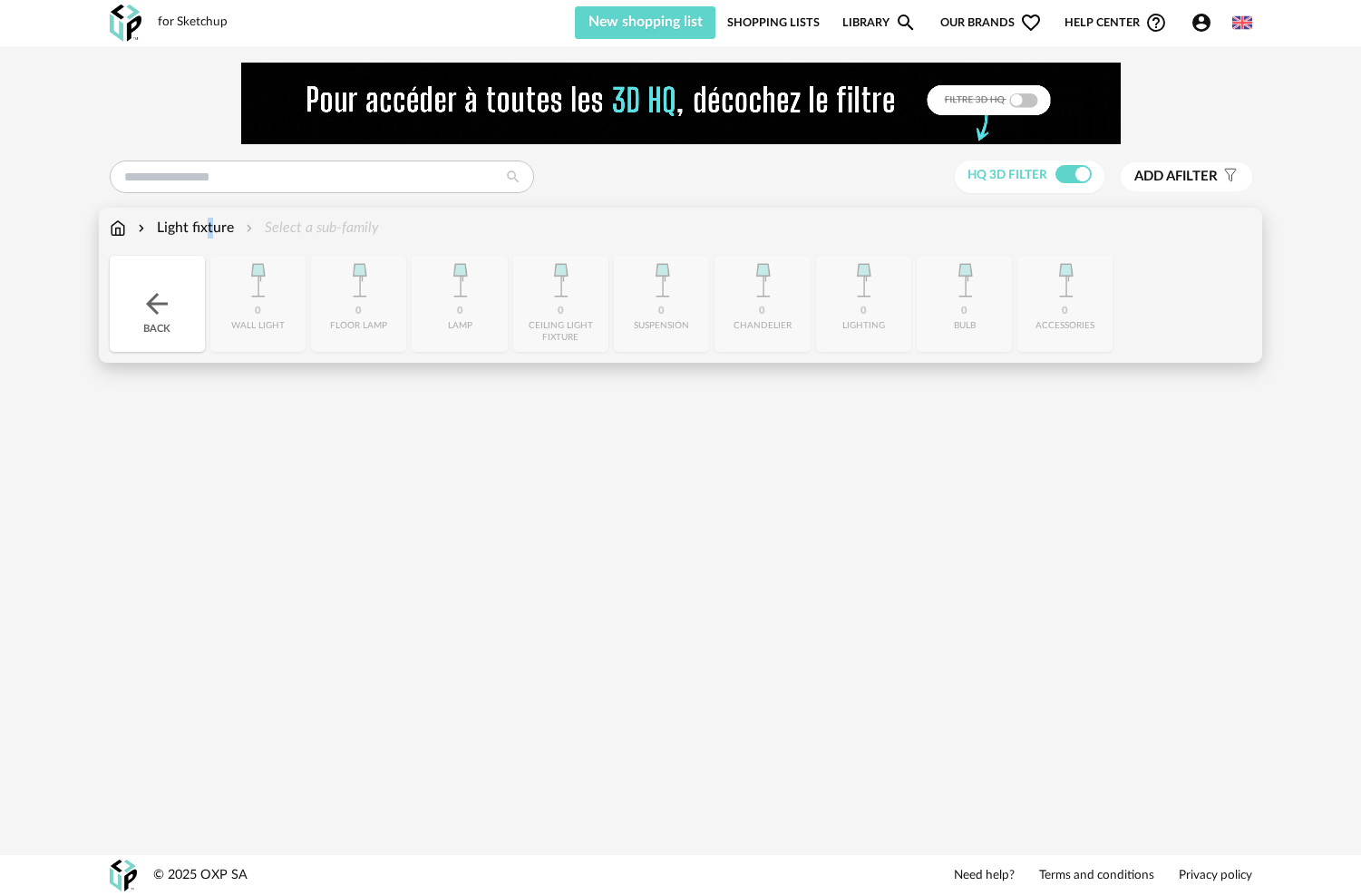 click on "Light fixture" at bounding box center (184, 228) 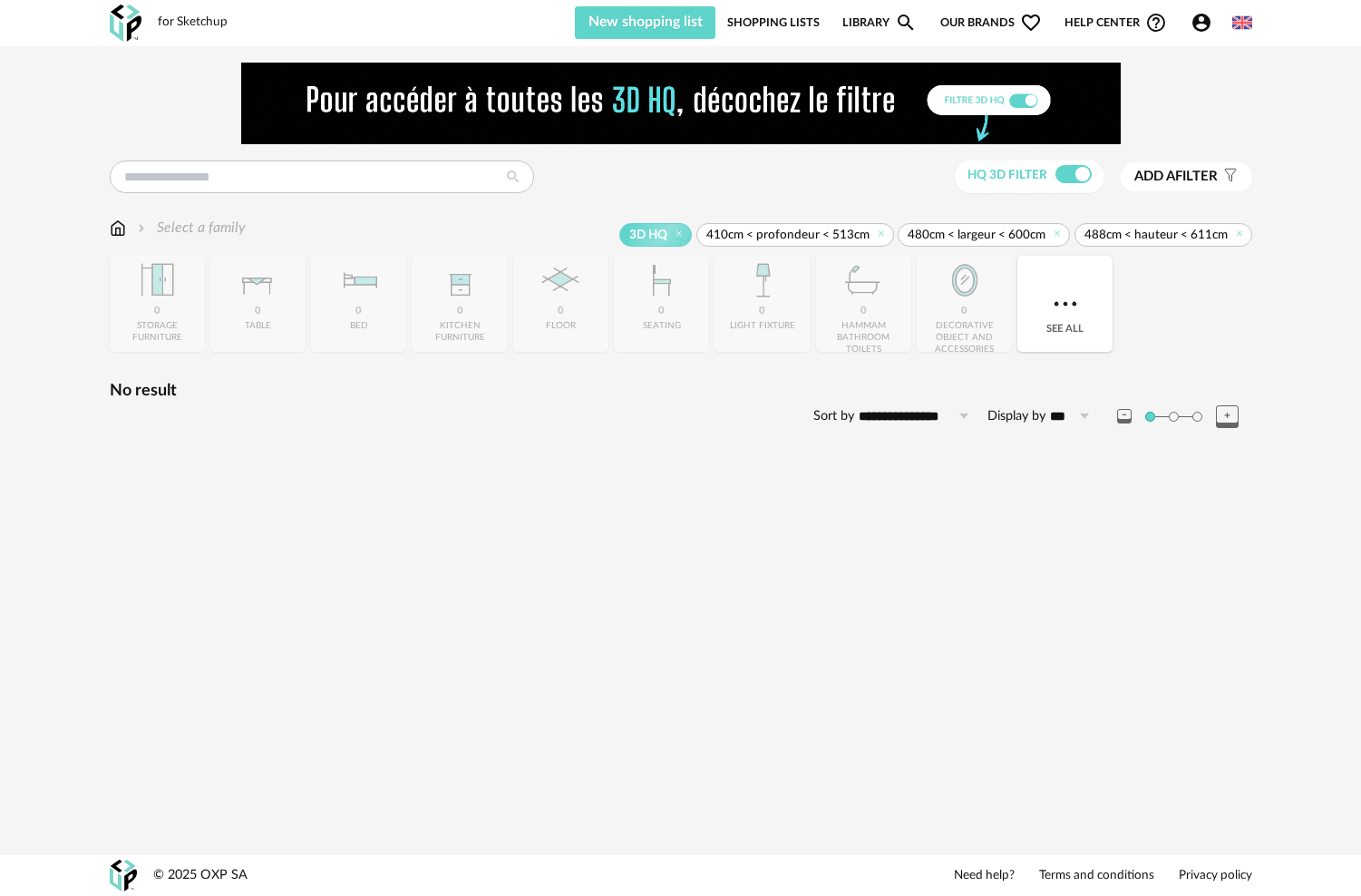 click on "Our brands Heart Outline icon" at bounding box center (991, 23) 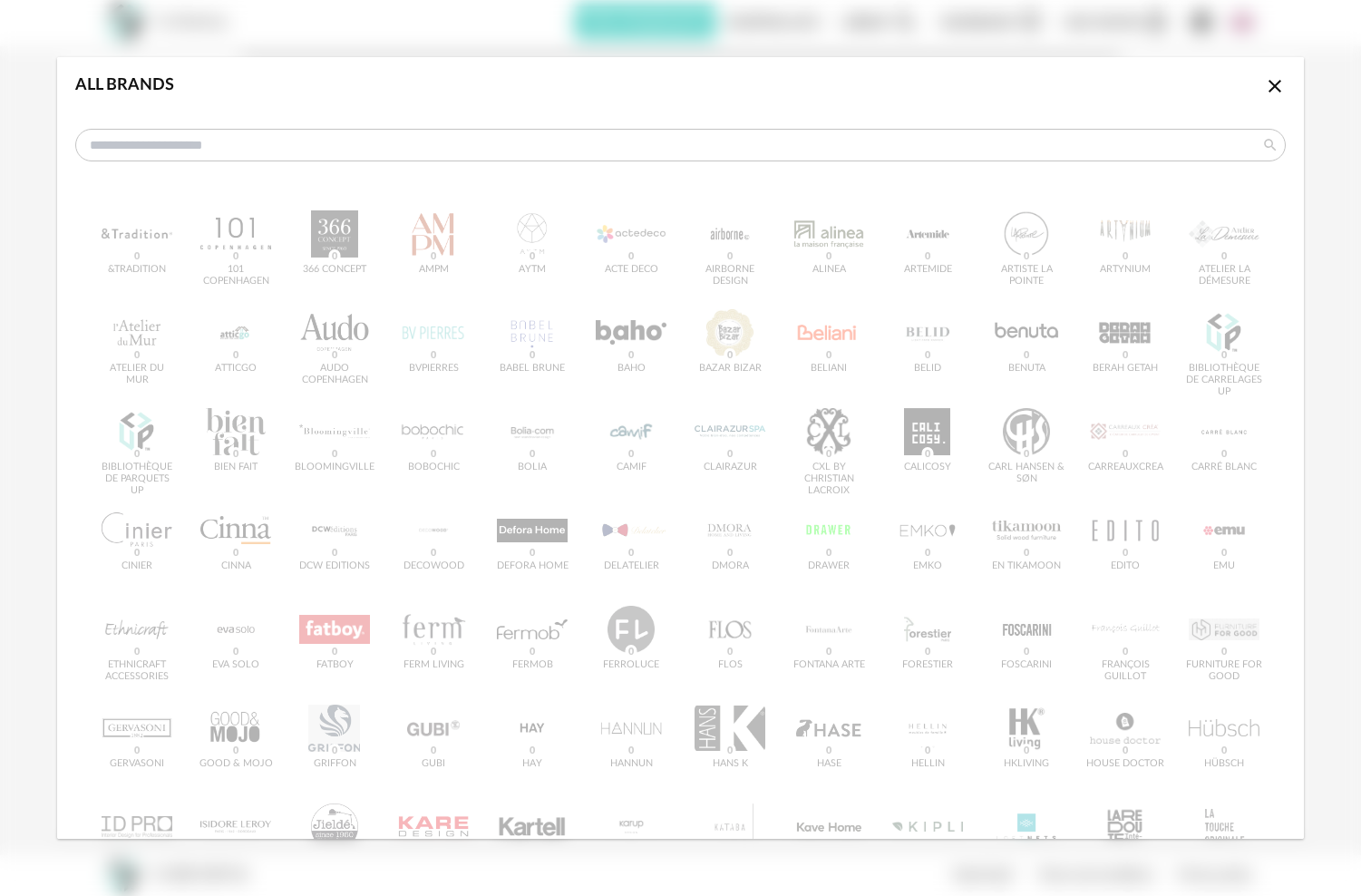 click on "&tradition
0
101 Copenhagen
0
366 Concept
0
AMPM
0
AYTM
0
Acte DECO
0
Airborne Design
0
Alinea
0
Artemide
0
Artiste La Pointe
0
Artynium
0
Atelier La Démesure
0
Atelier du Mur
0
Atticgo
0
Audo Copenhagen
0
BVpierres
0
Babel Brune
0
Baho
0
Bazar Bizar
0
Beliani
0
Belid
0
Benuta
0
Berah Getah
0
Bibliothèque de Carrelages UP
0
Bibliothèque de Parquets UP
0
Bien Fait
0
Bloomingville
0
Bobochic
0
Bolia
0
CAMIF
0
CLAIRAZUR
0
CXL by Christian Lacroix
0
Calicosy
0
Carl Hansen & Søn
0
Carreauxcrea
0
Carré Blanc
0     0" at bounding box center [680, 896] 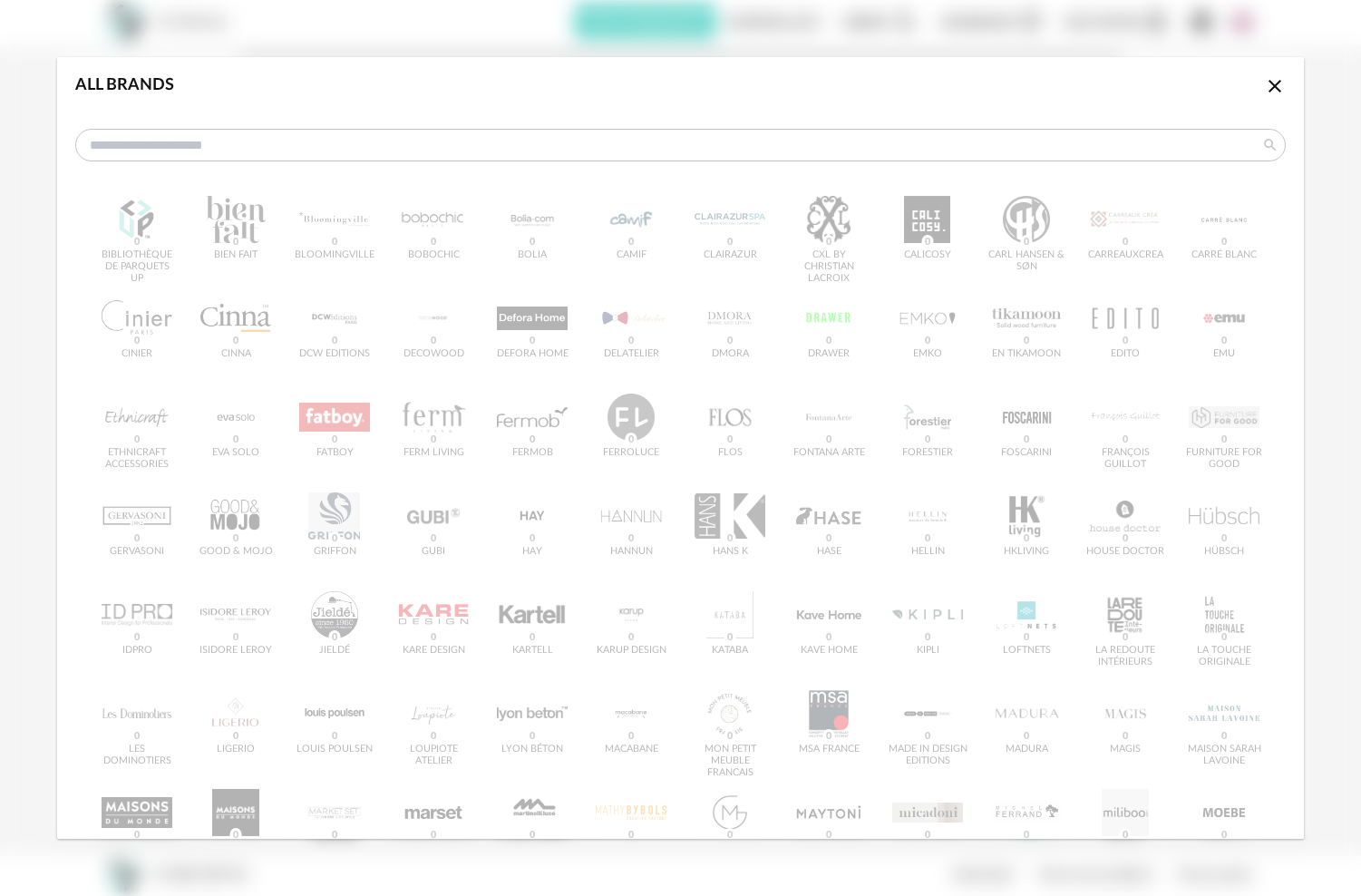 scroll, scrollTop: 535, scrollLeft: 0, axis: vertical 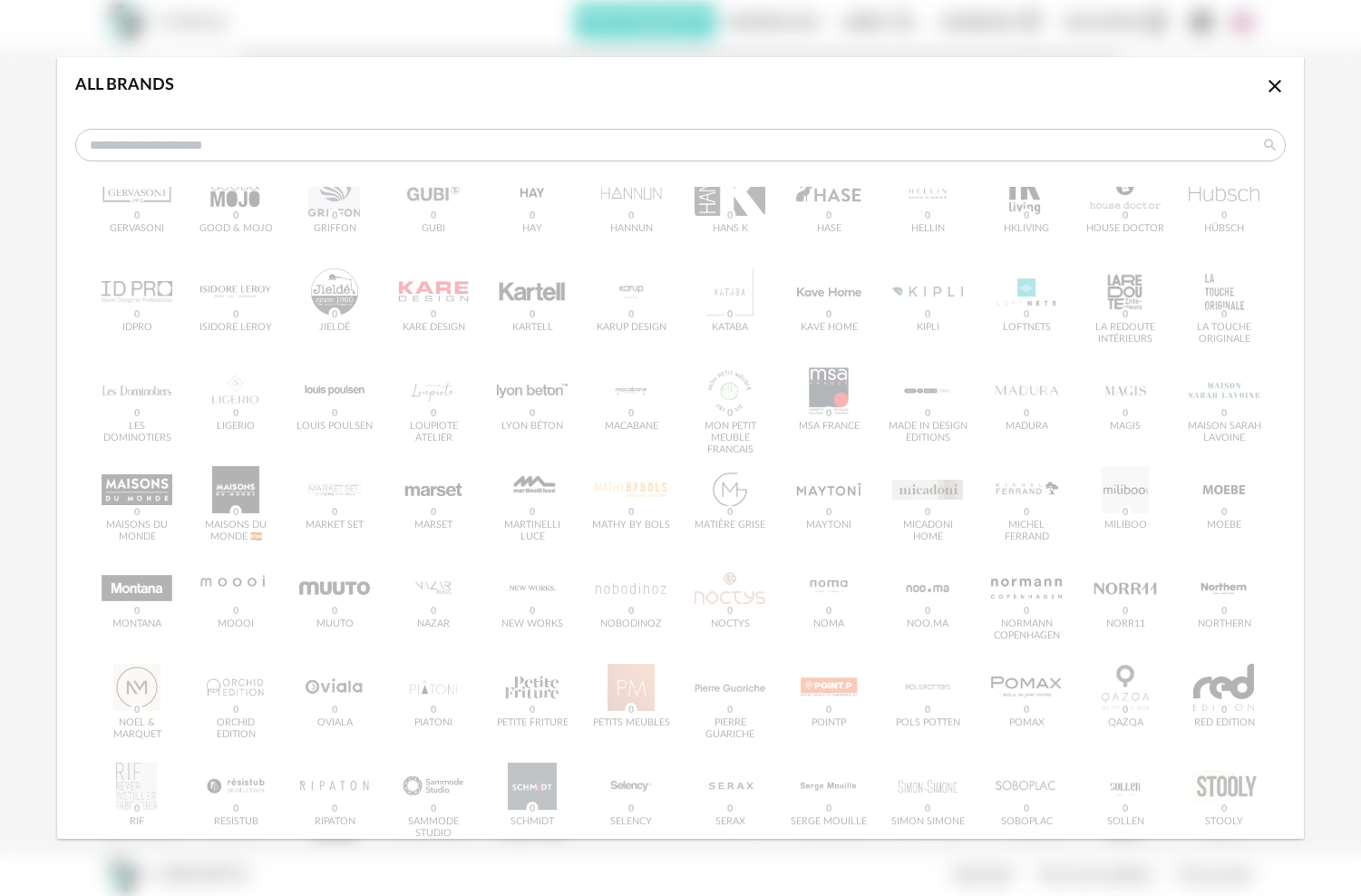 click on "&tradition
0
101 Copenhagen
0
366 Concept
0
AMPM
0
AYTM
0
Acte DECO
0
Airborne Design
0
Alinea
0
Artemide
0
Artiste La Pointe
0
Artynium
0
Atelier La Démesure
0
Atelier du Mur
0
Atticgo
0
Audo Copenhagen
0
BVpierres
0
Babel Brune
0
Baho
0
Bazar Bizar
0
Beliani
0
Belid
0
Benuta
0
Berah Getah
0
Bibliothèque de Carrelages UP
0
Bibliothèque de Parquets UP
0
Bien Fait
0
Bloomingville
0
Bobochic
0
Bolia
0
CAMIF
0
CLAIRAZUR
0
CXL by Christian Lacroix
0
Calicosy
0
Carl Hansen & Søn
0
Carreauxcrea
0
Carré Blanc
0     0" at bounding box center (680, 361) 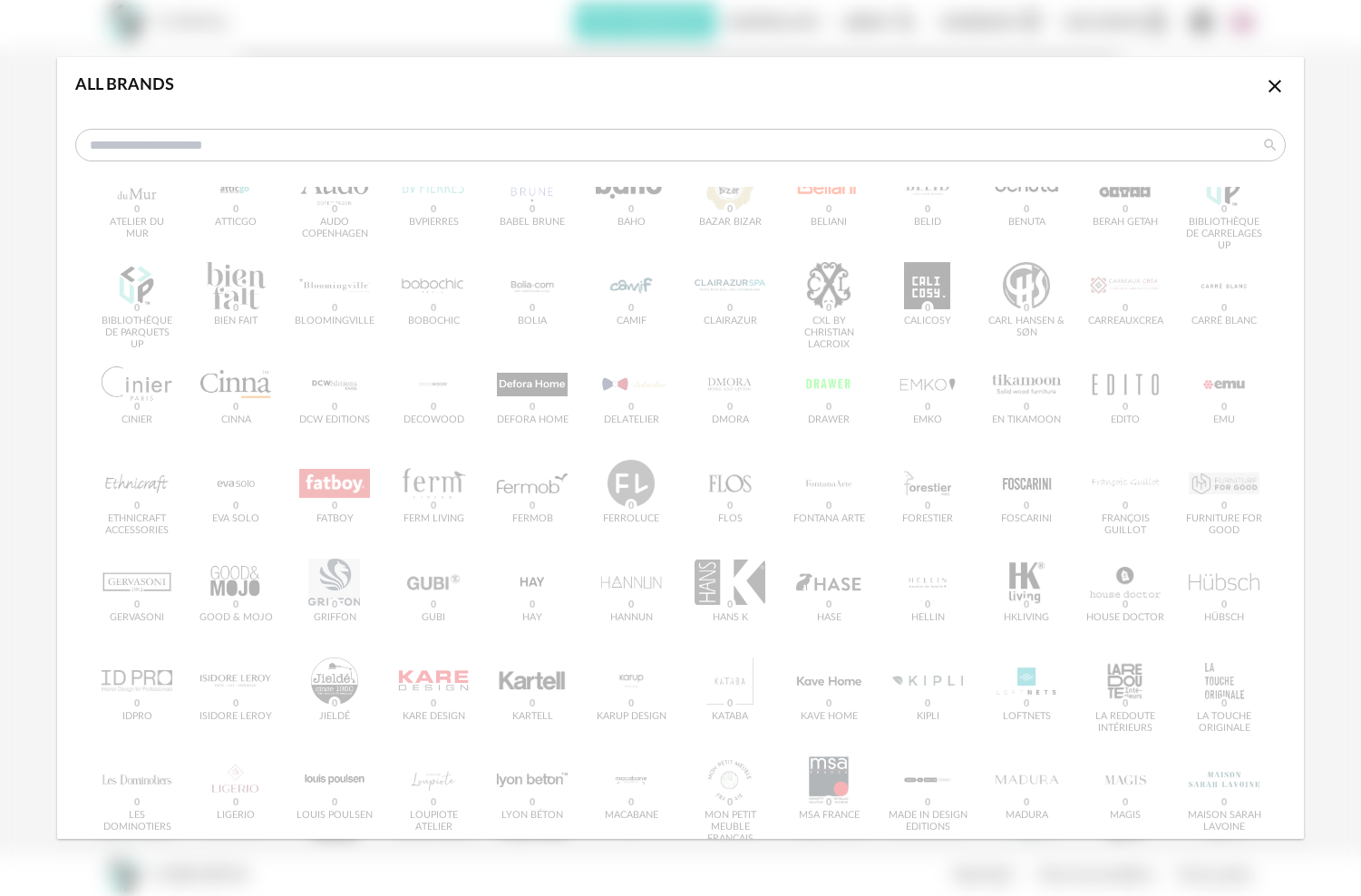 scroll, scrollTop: 0, scrollLeft: 0, axis: both 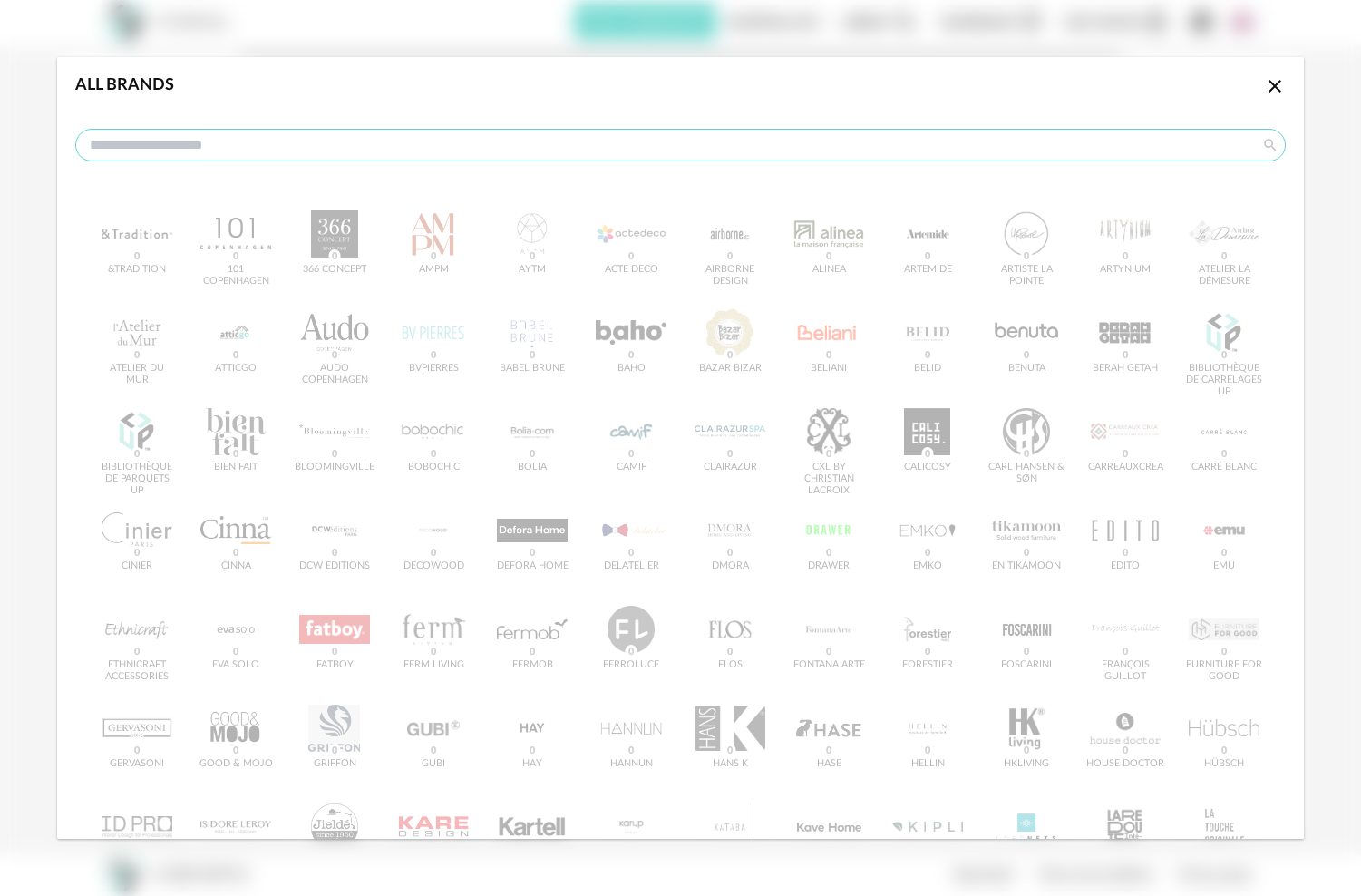 click on "All brands   Close icon" at bounding box center (680, 122) 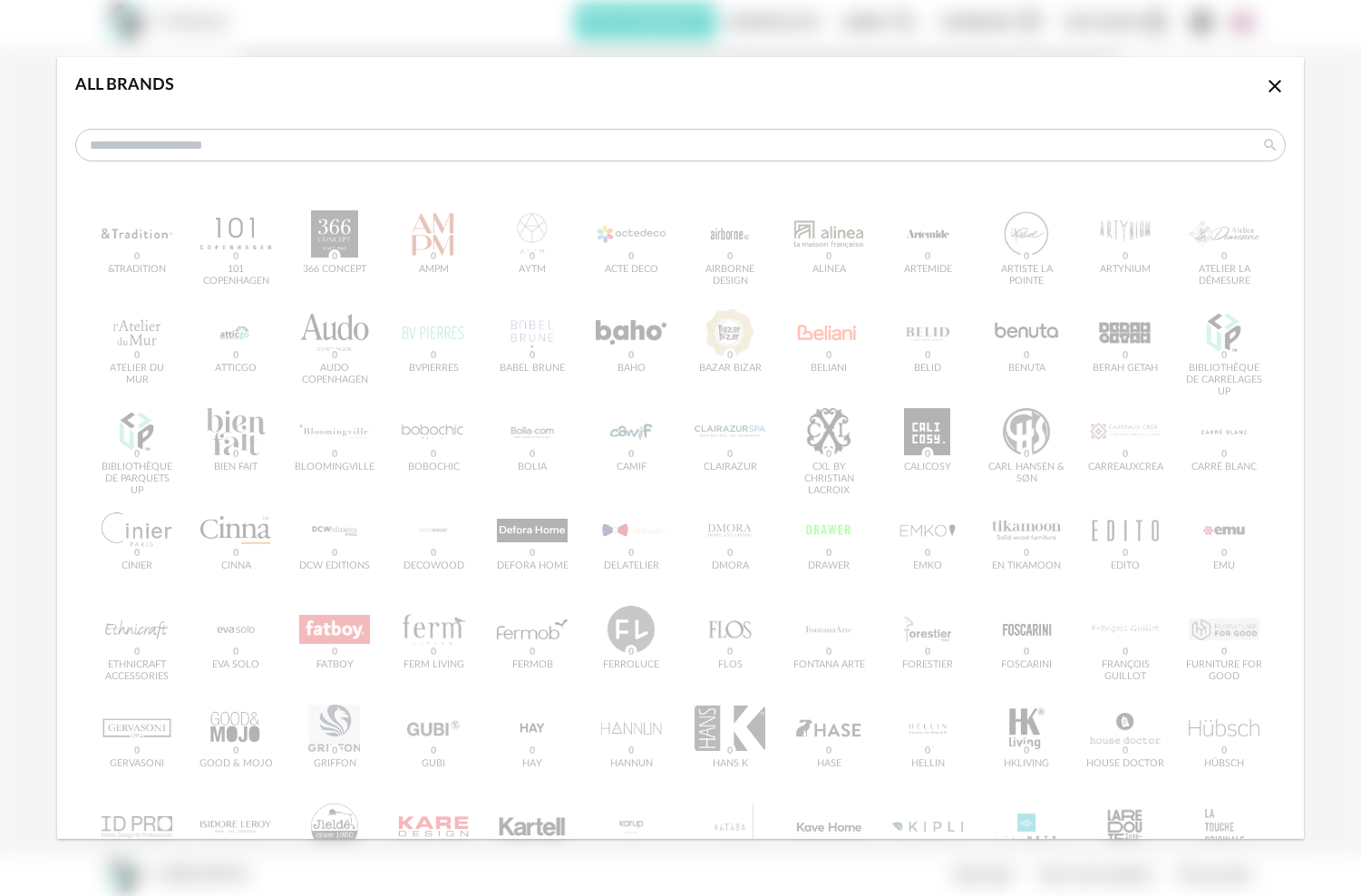 click on "&tradition
0
101 Copenhagen
0
366 Concept
0
AMPM
0
AYTM
0
Acte DECO
0
Airborne Design
0
Alinea
0
Artemide
0
Artiste La Pointe
0
Artynium
0
Atelier La Démesure
0
Atelier du Mur
0
Atticgo
0
Audo Copenhagen
0
BVpierres
0
Babel Brune
0
Baho
0
Bazar Bizar
0
Beliani
0
Belid
0
Benuta
0
Berah Getah
0
Bibliothèque de Carrelages UP
0
Bibliothèque de Parquets UP
0
Bien Fait
0
Bloomingville
0
Bobochic
0
Bolia
0
CAMIF
0
CLAIRAZUR
0
CXL by Christian Lacroix
0
Calicosy
0
Carl Hansen & Søn
0
Carreauxcrea
0
Carré Blanc
0     0" at bounding box center (680, 896) 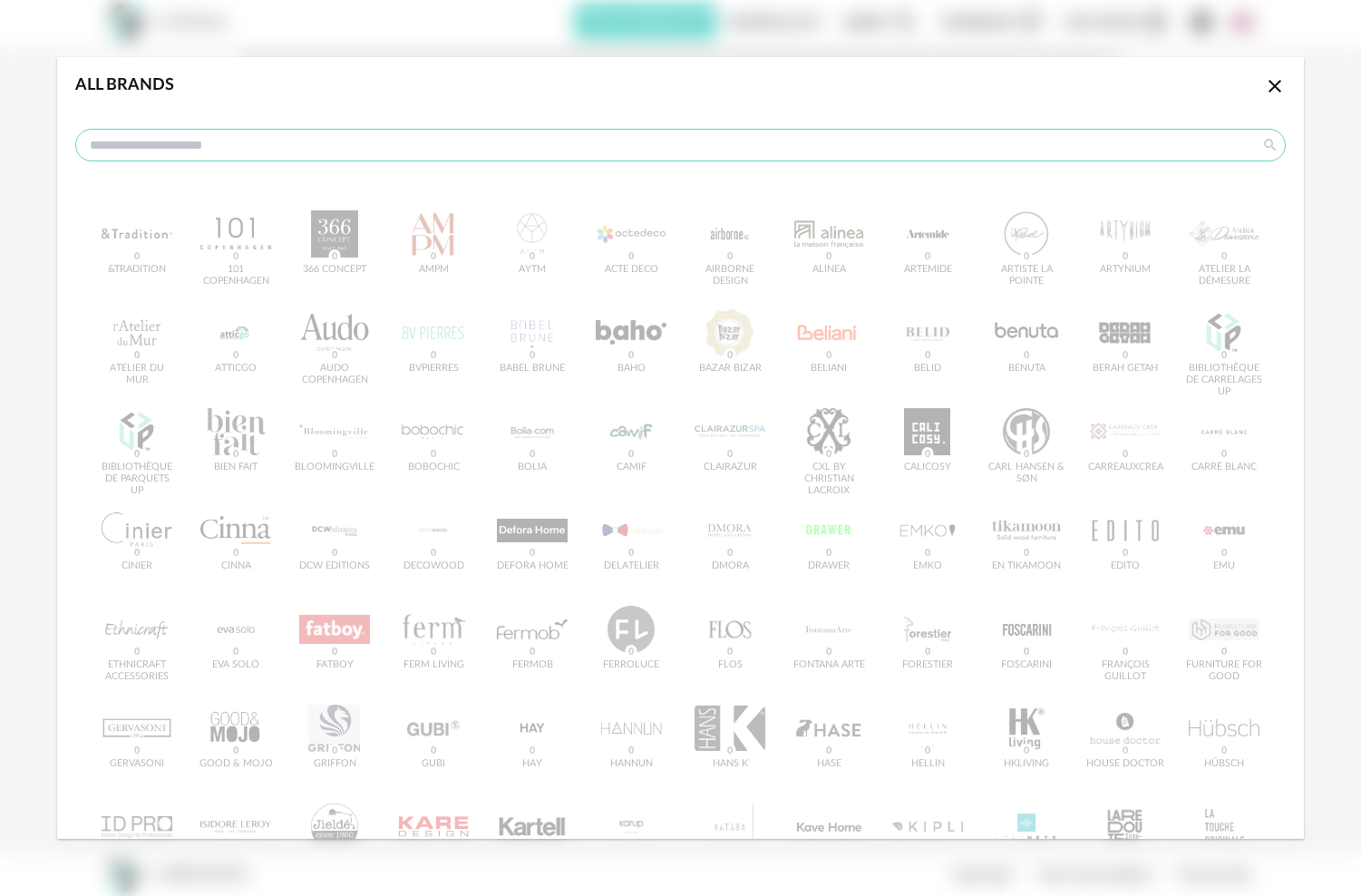 click at bounding box center (680, 145) 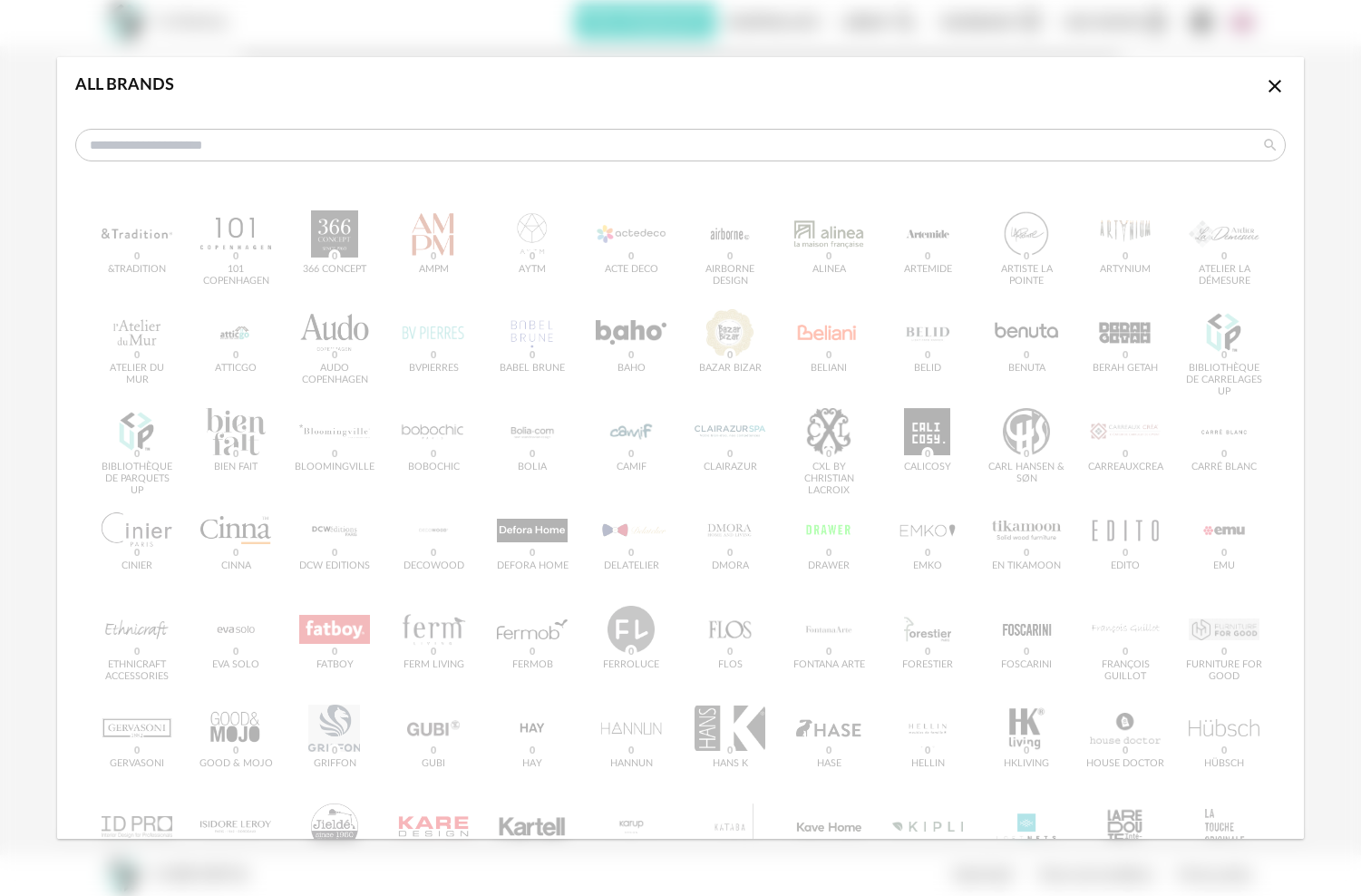 click on "Close icon" 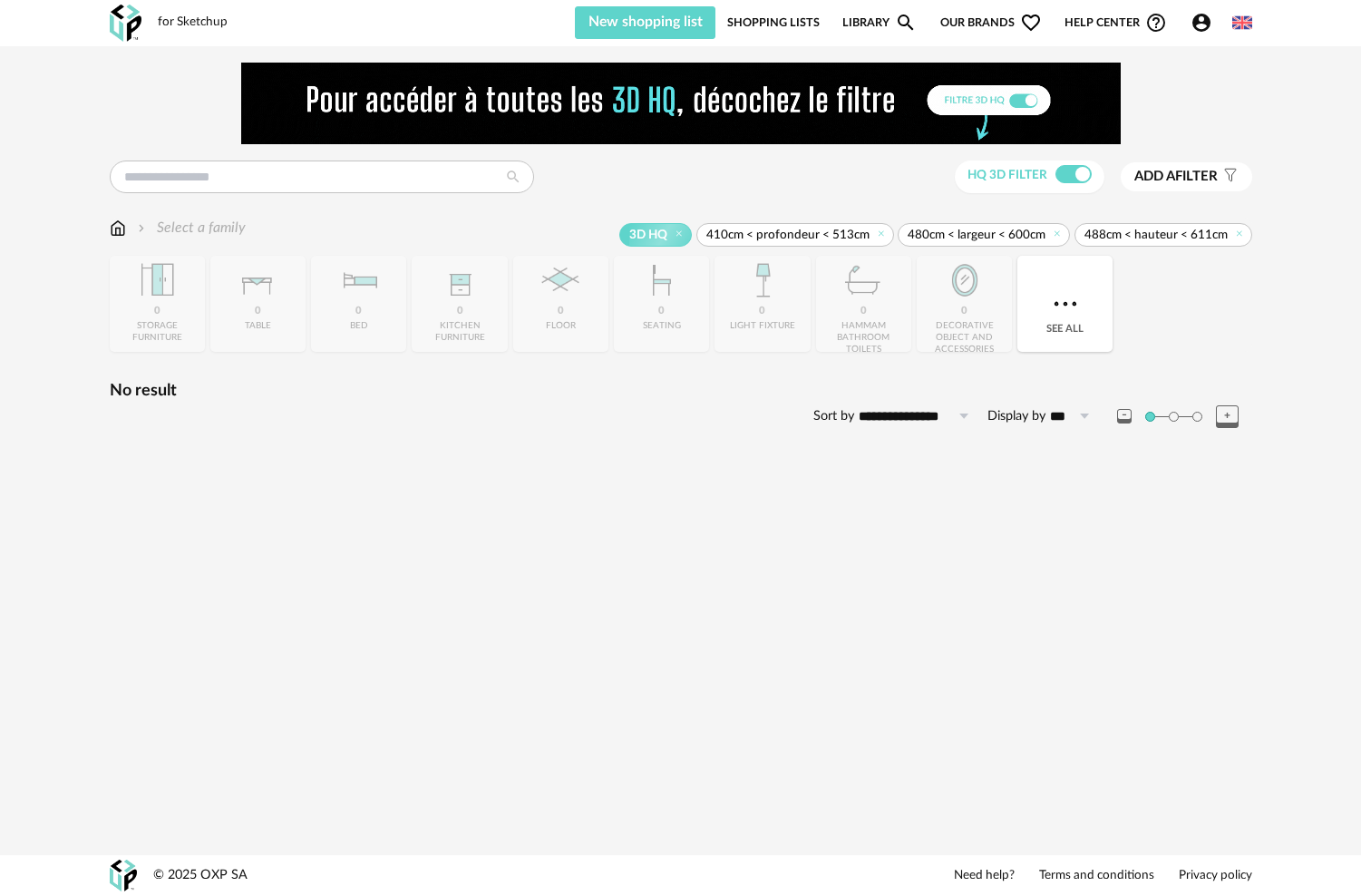 click on "Library Magnify icon" at bounding box center (880, 23) 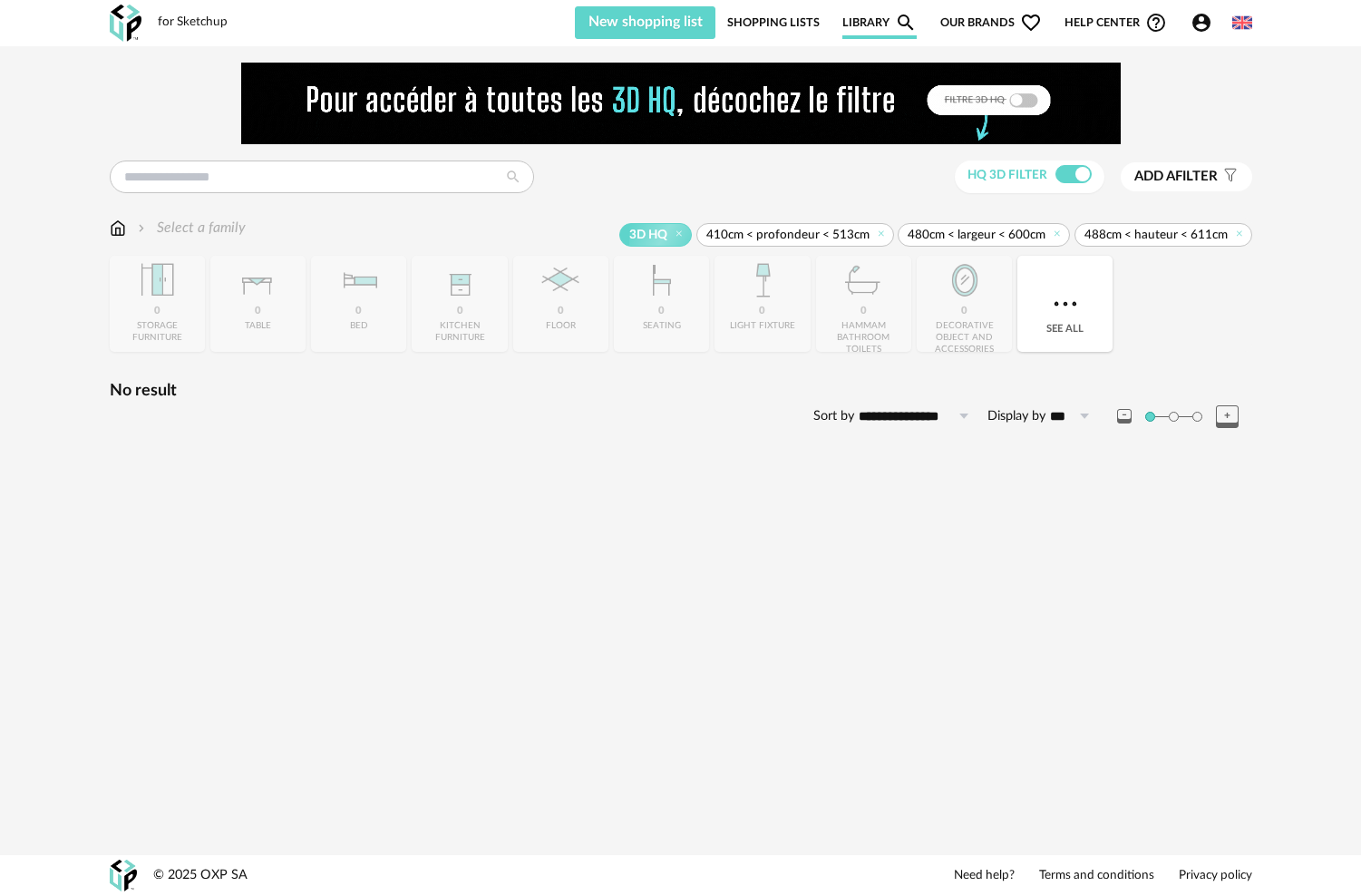 click on "Shopping Lists" at bounding box center [773, 23] 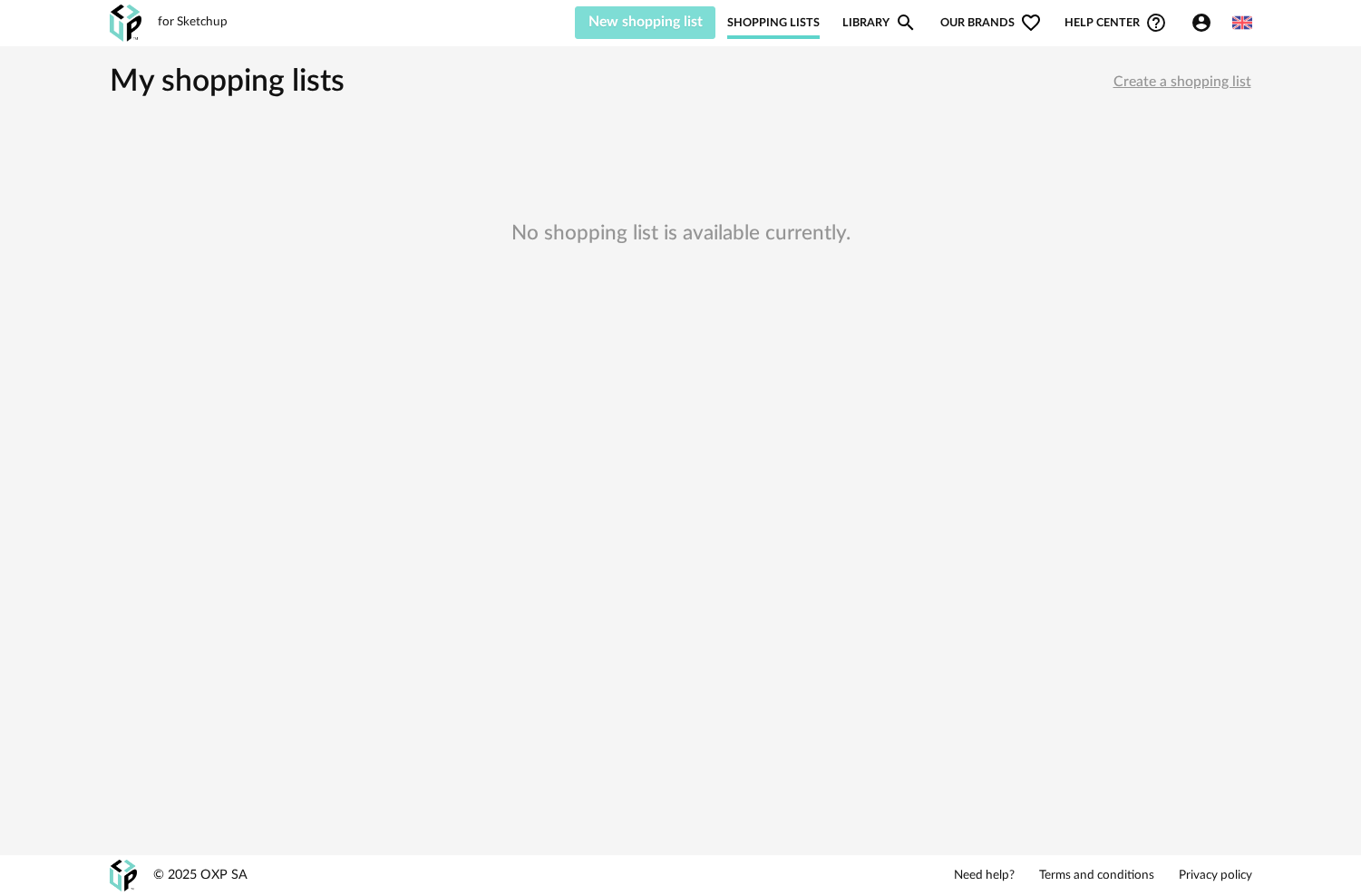 click on "New shopping list" at bounding box center [646, 22] 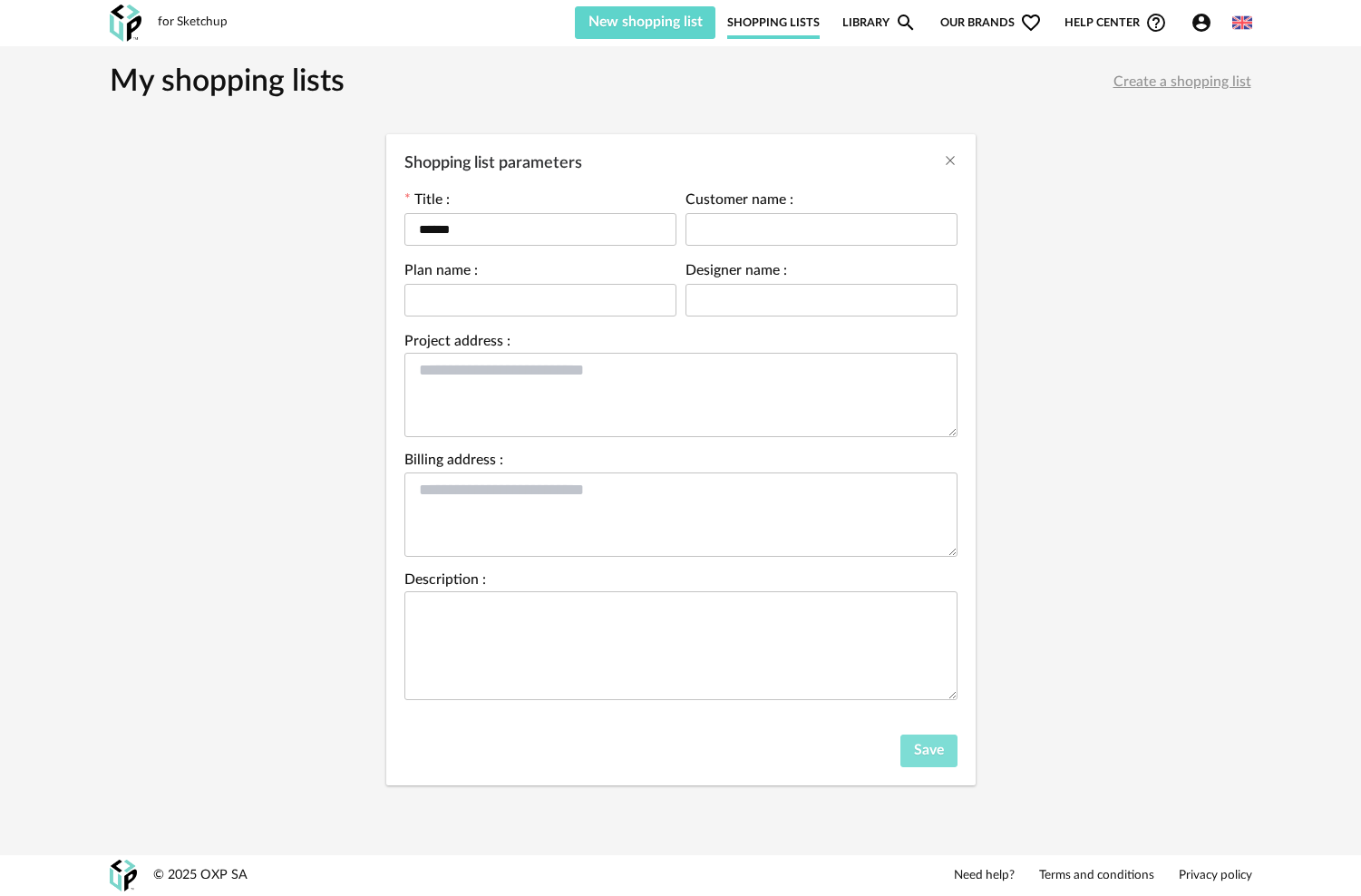 click on "Save" at bounding box center [928, 751] 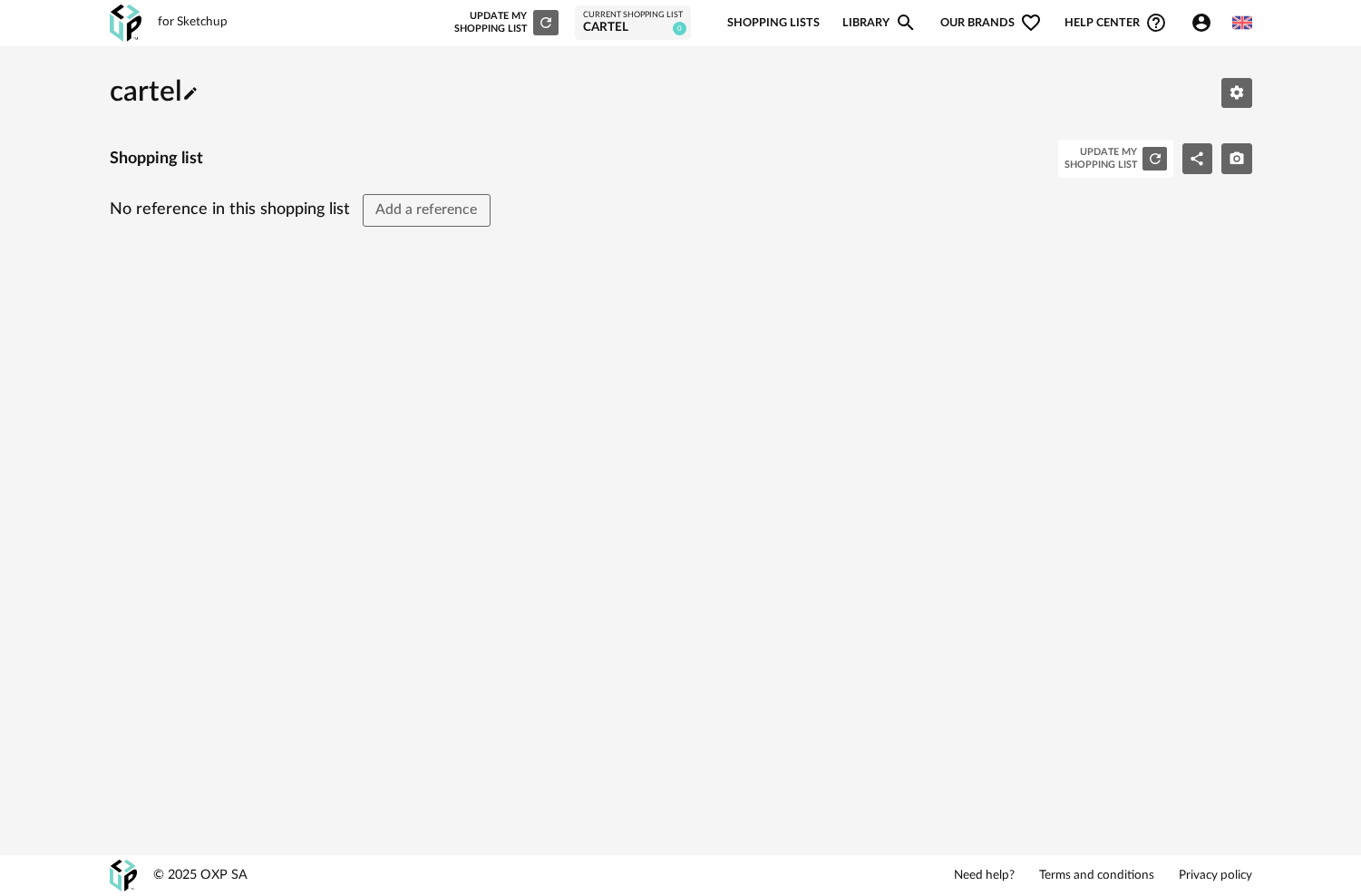 click on "Shopping Lists" at bounding box center [773, 23] 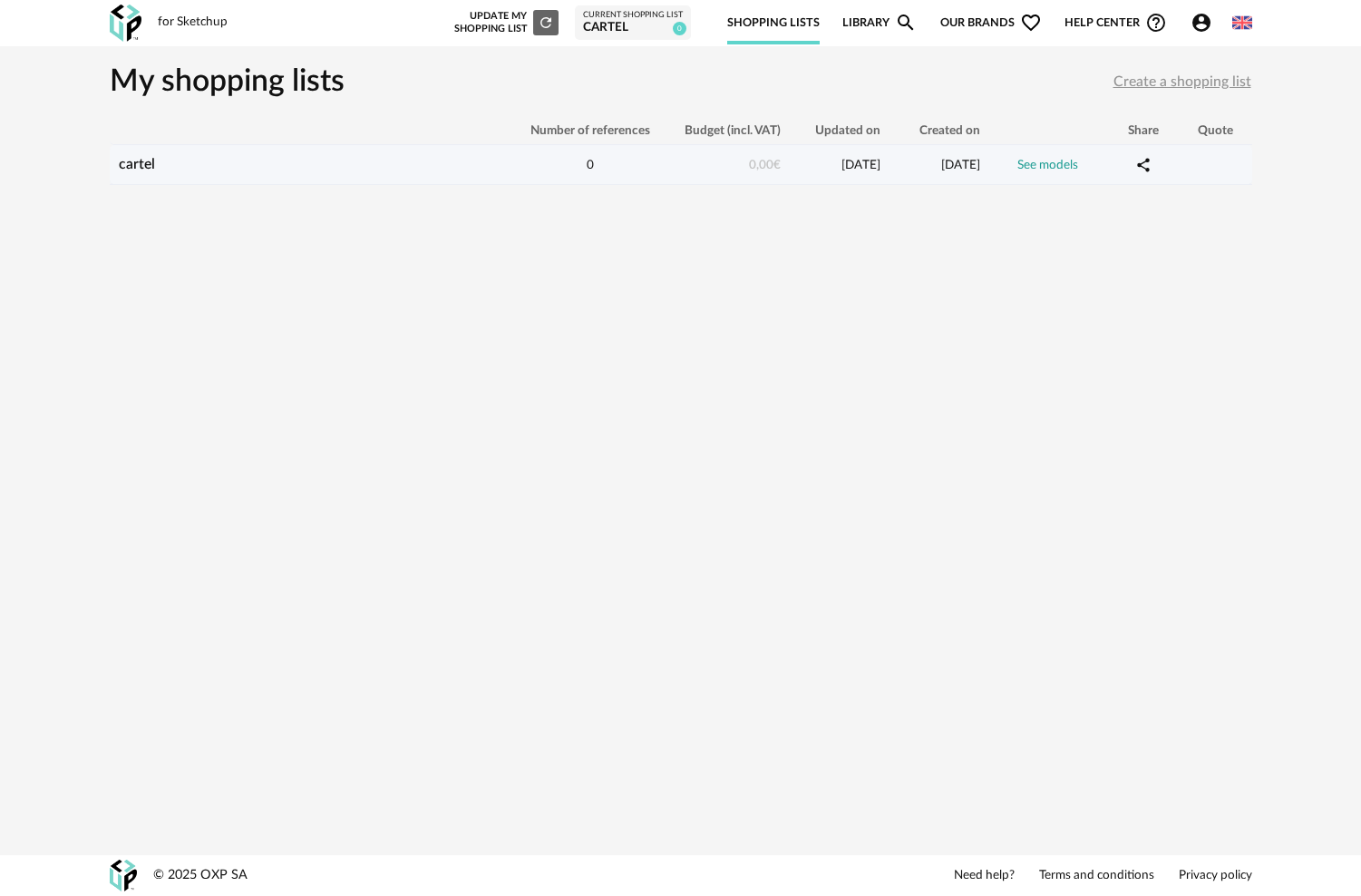 click on "See models" at bounding box center (1047, 165) 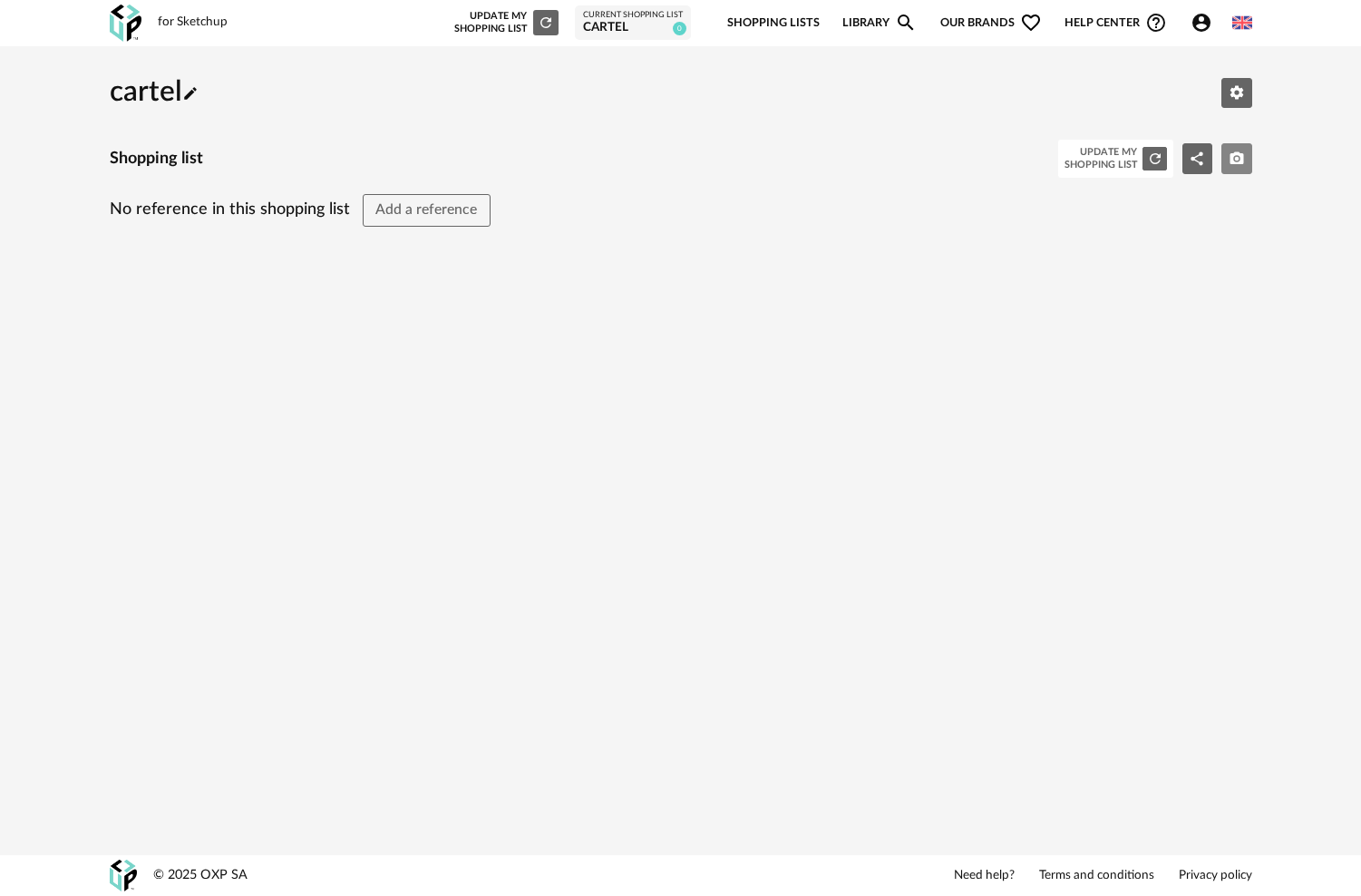 click on "Camera icon" 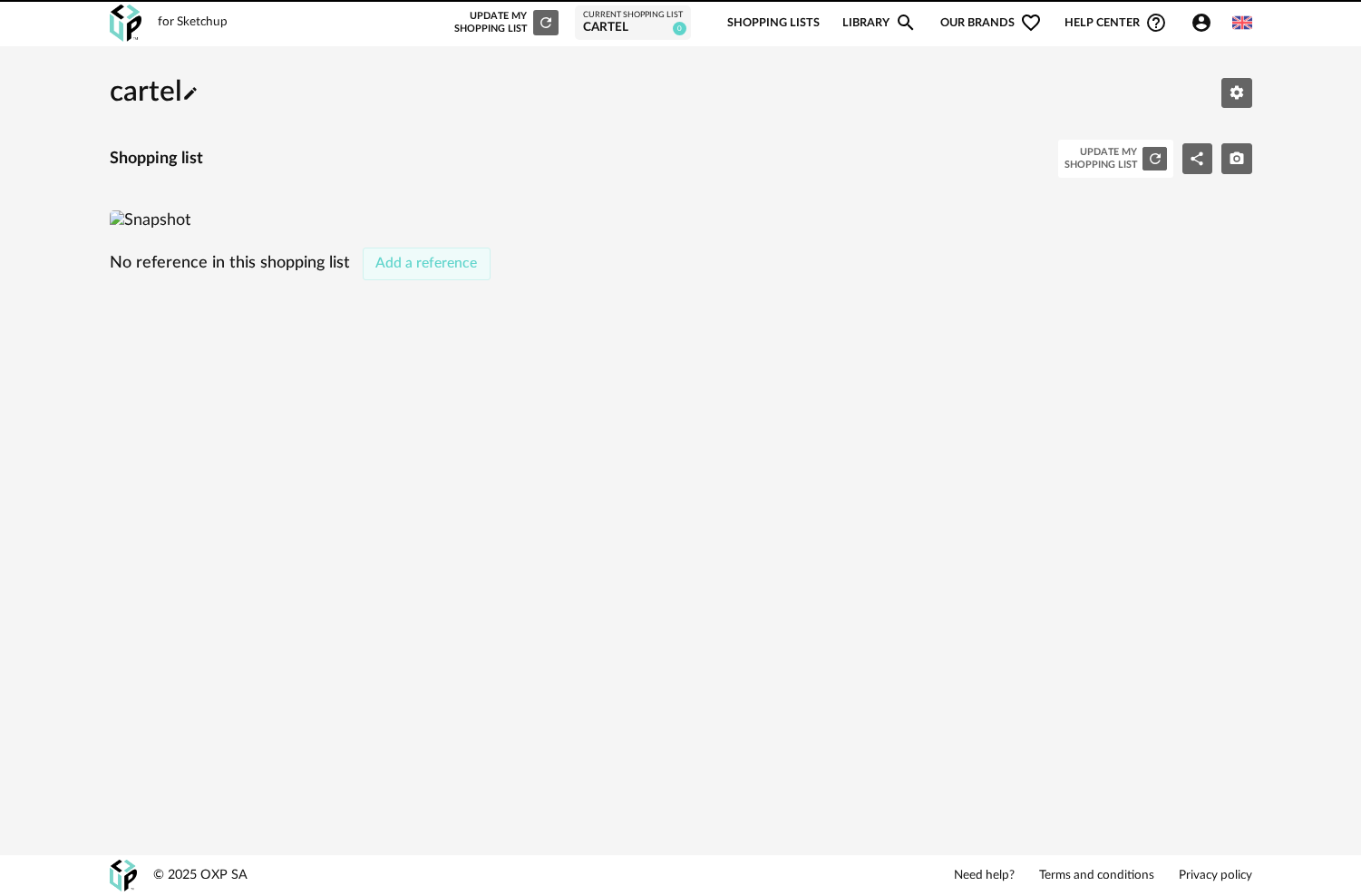 click on "Add a reference" at bounding box center (426, 263) 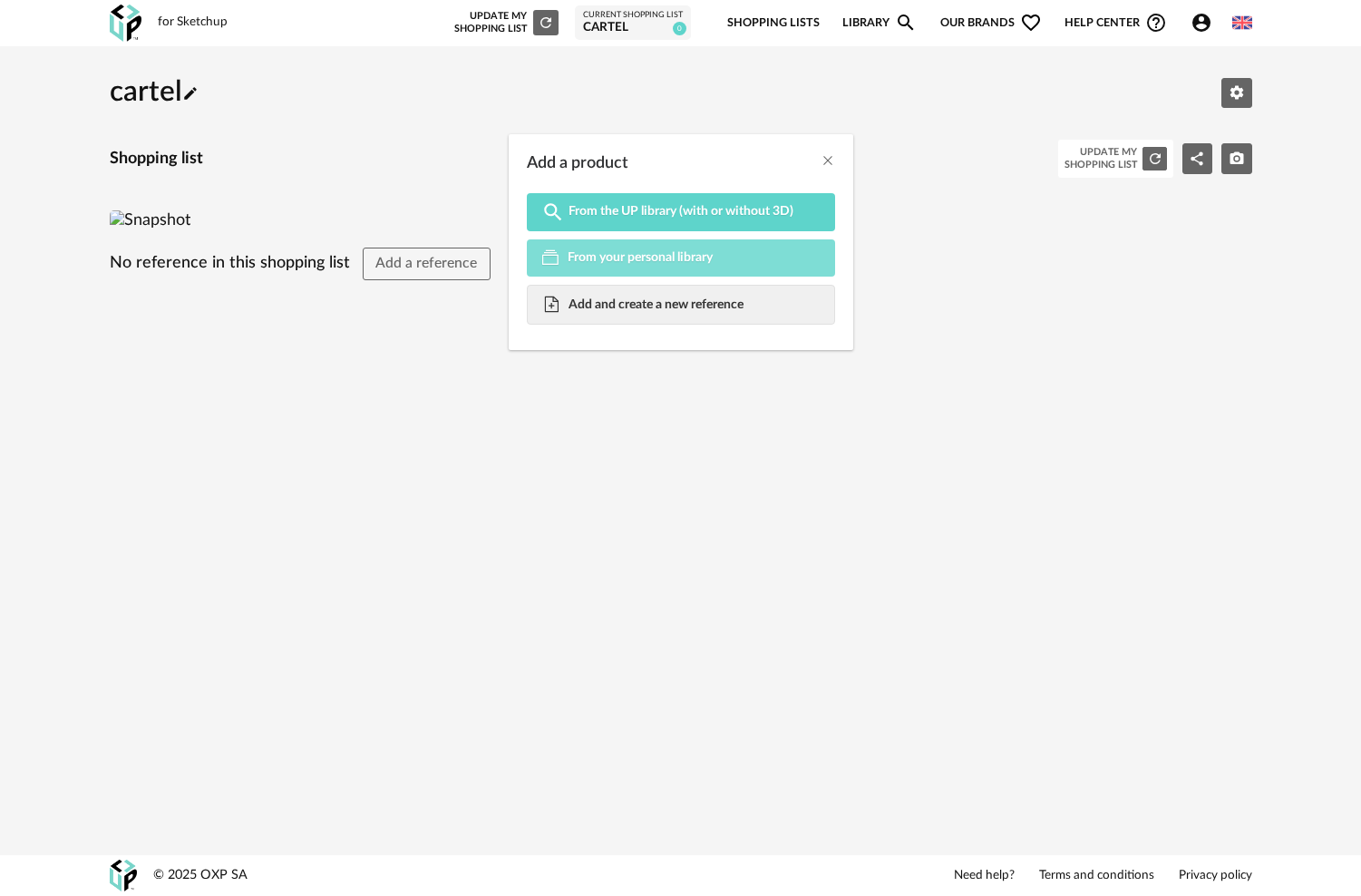 click on "From your personal library" at bounding box center (640, 258) 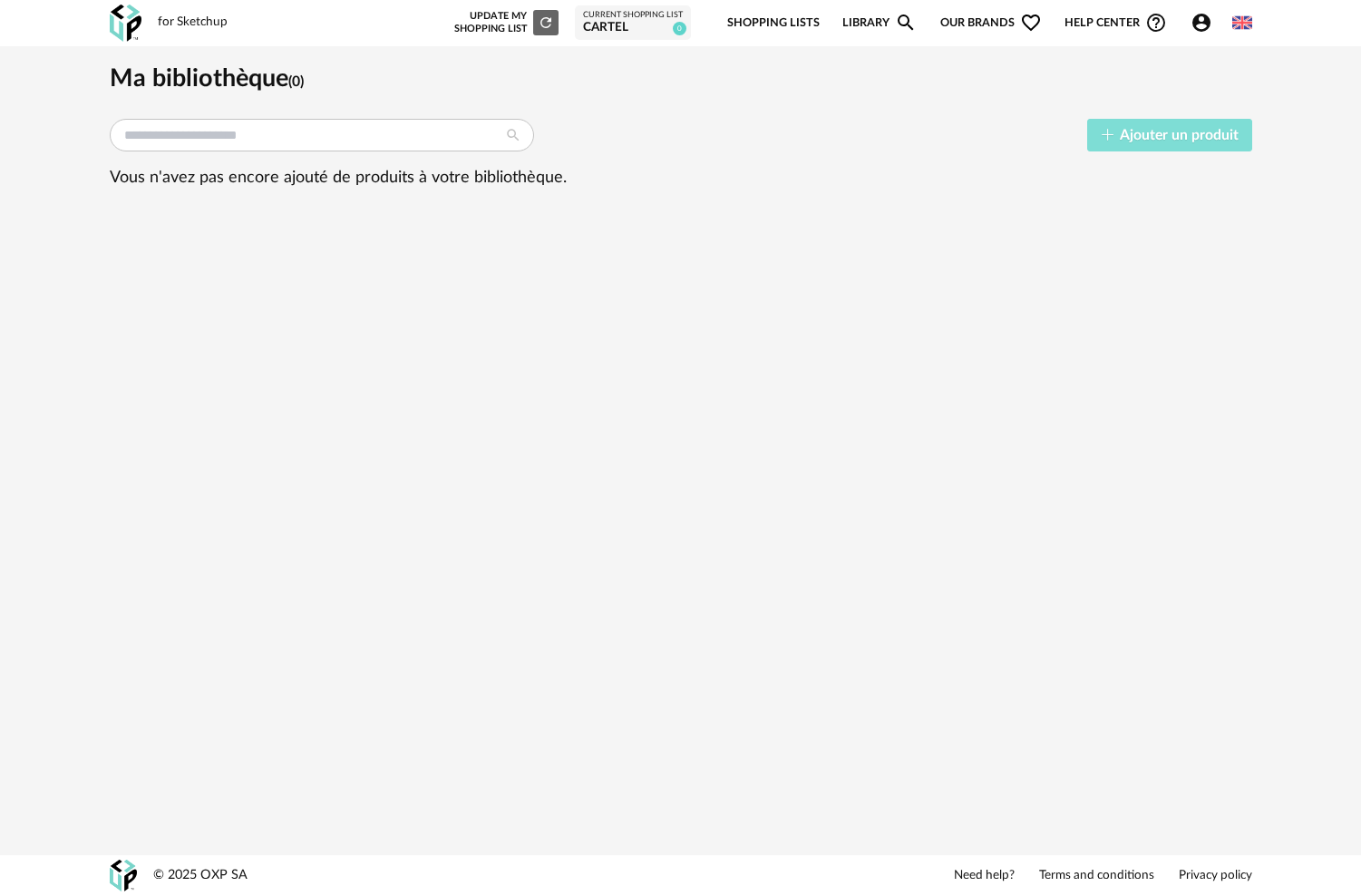 click on "Ajouter un produit" at bounding box center (1179, 135) 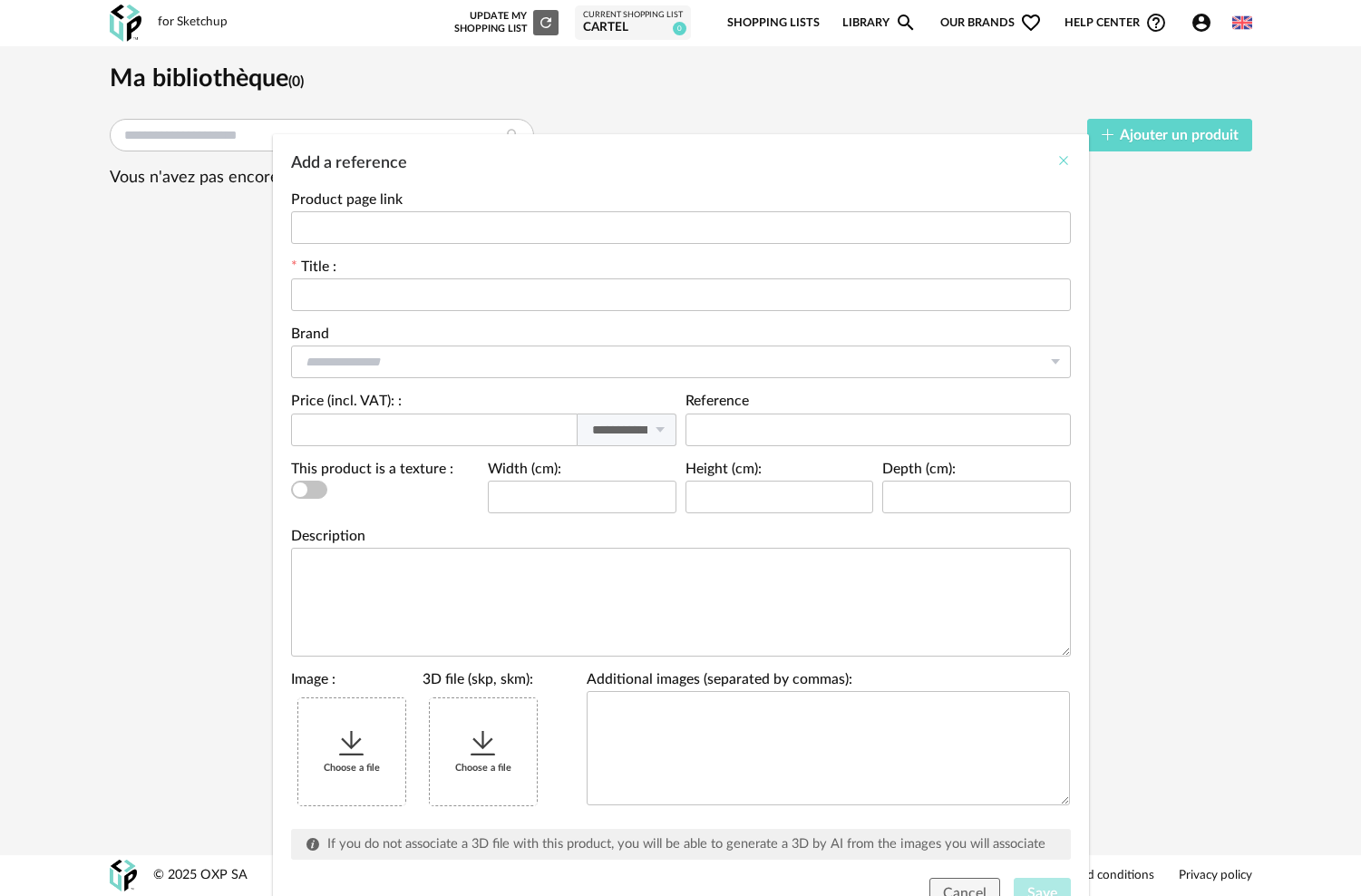 click at bounding box center [1064, 161] 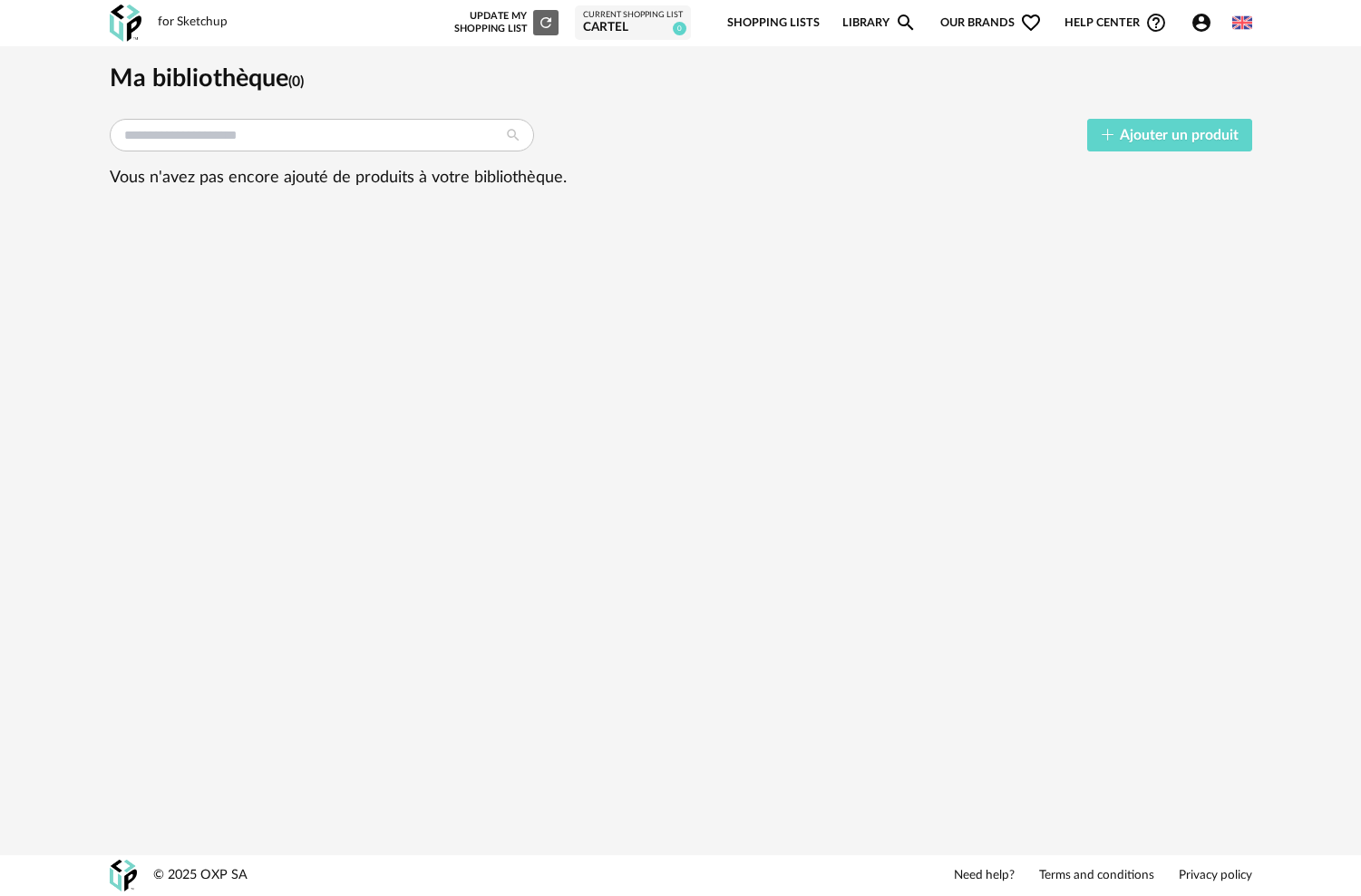 click on "Vous n'avez pas encore ajouté de produits à votre bibliothèque." at bounding box center (681, 178) 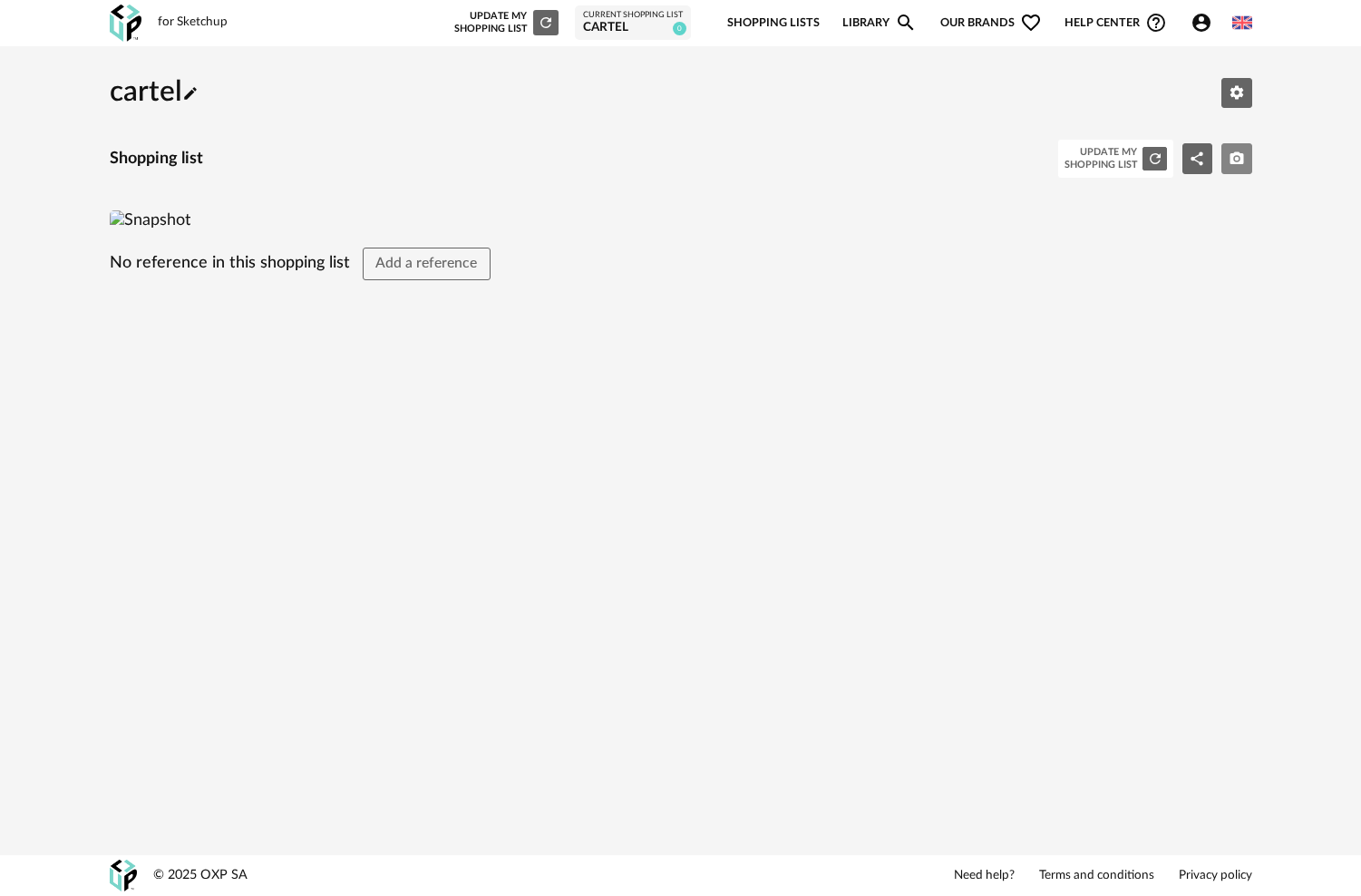 click on "Camera icon" 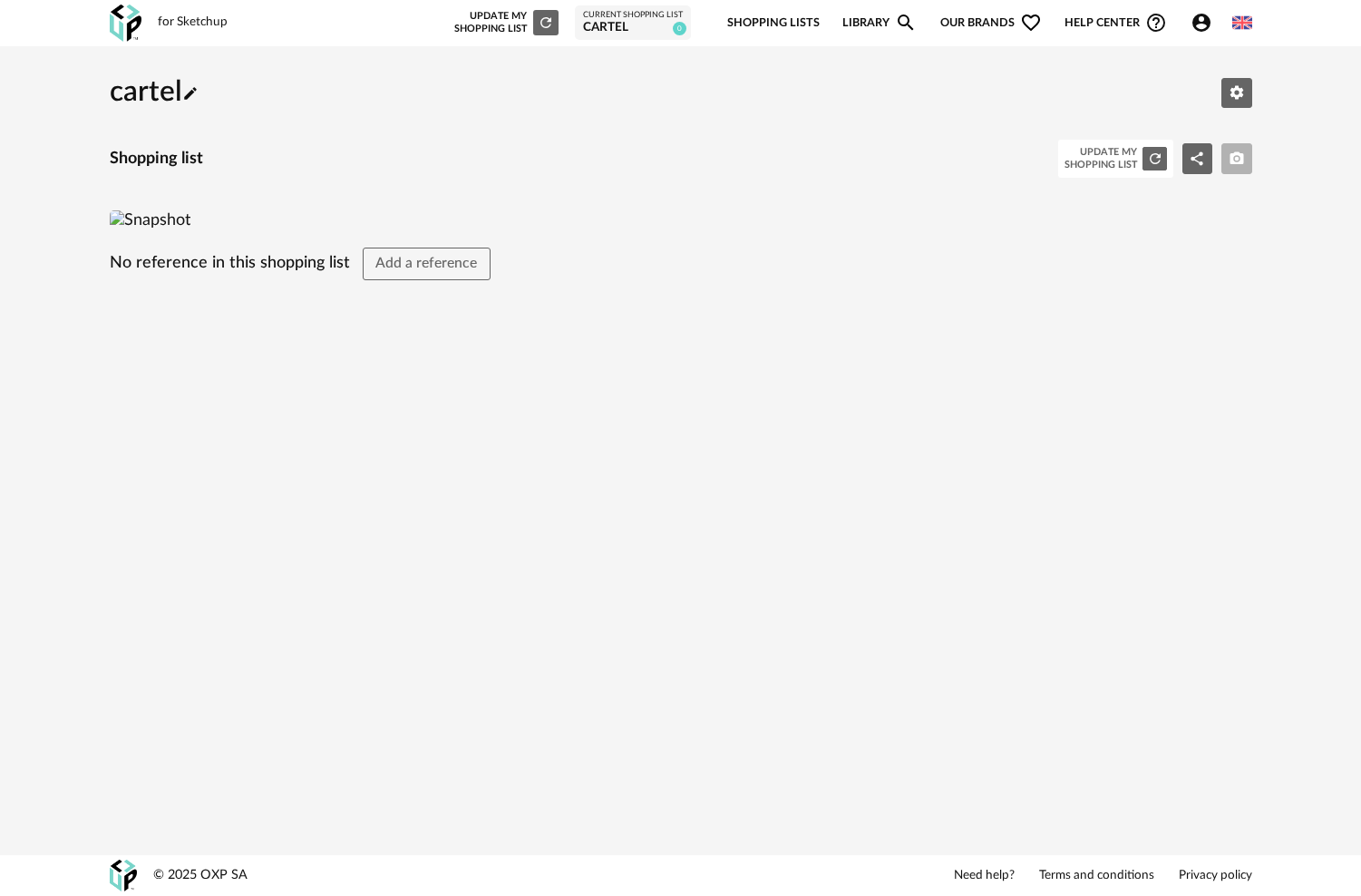 click at bounding box center (150, 220) 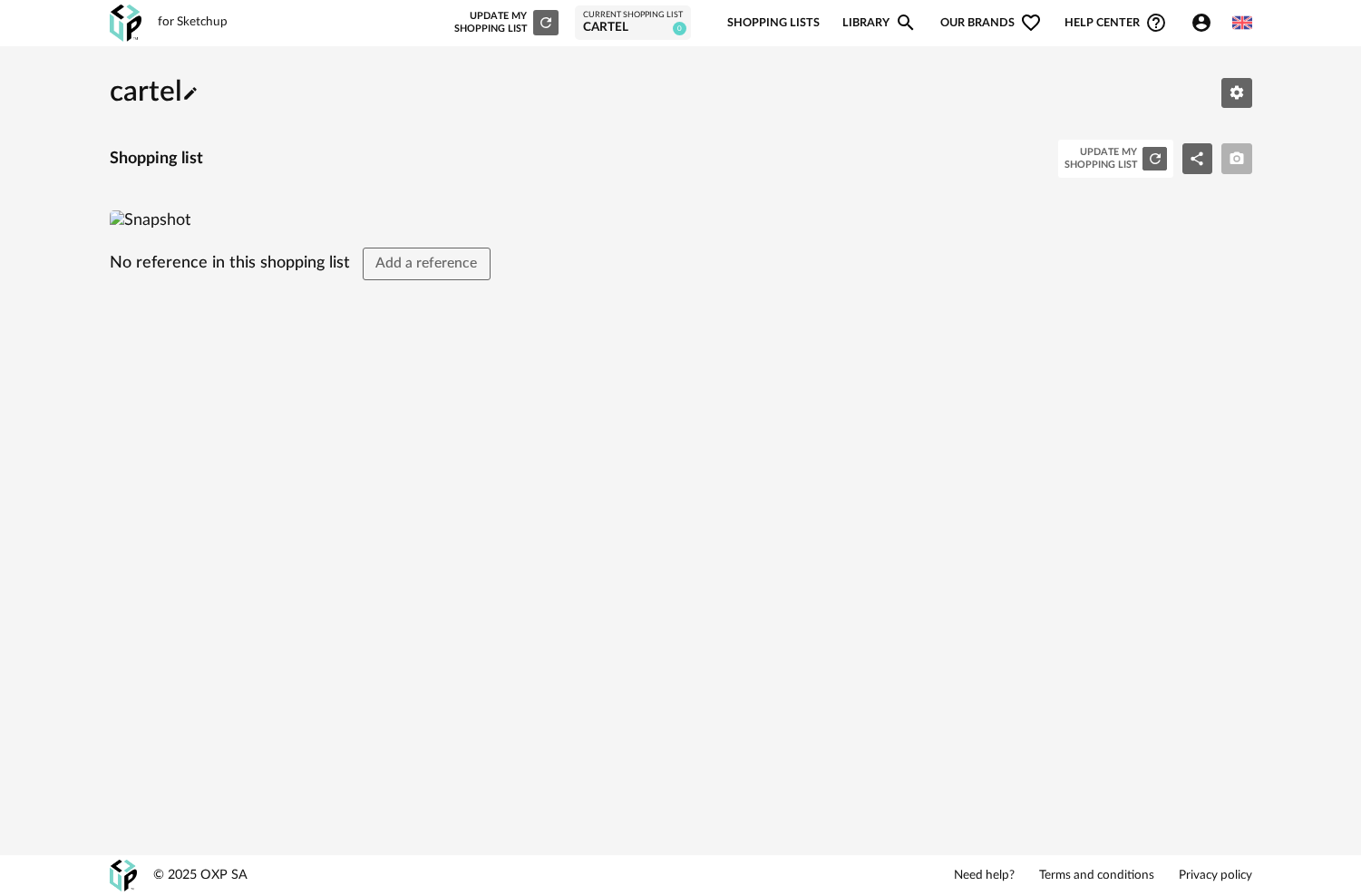 click on "Camera icon" 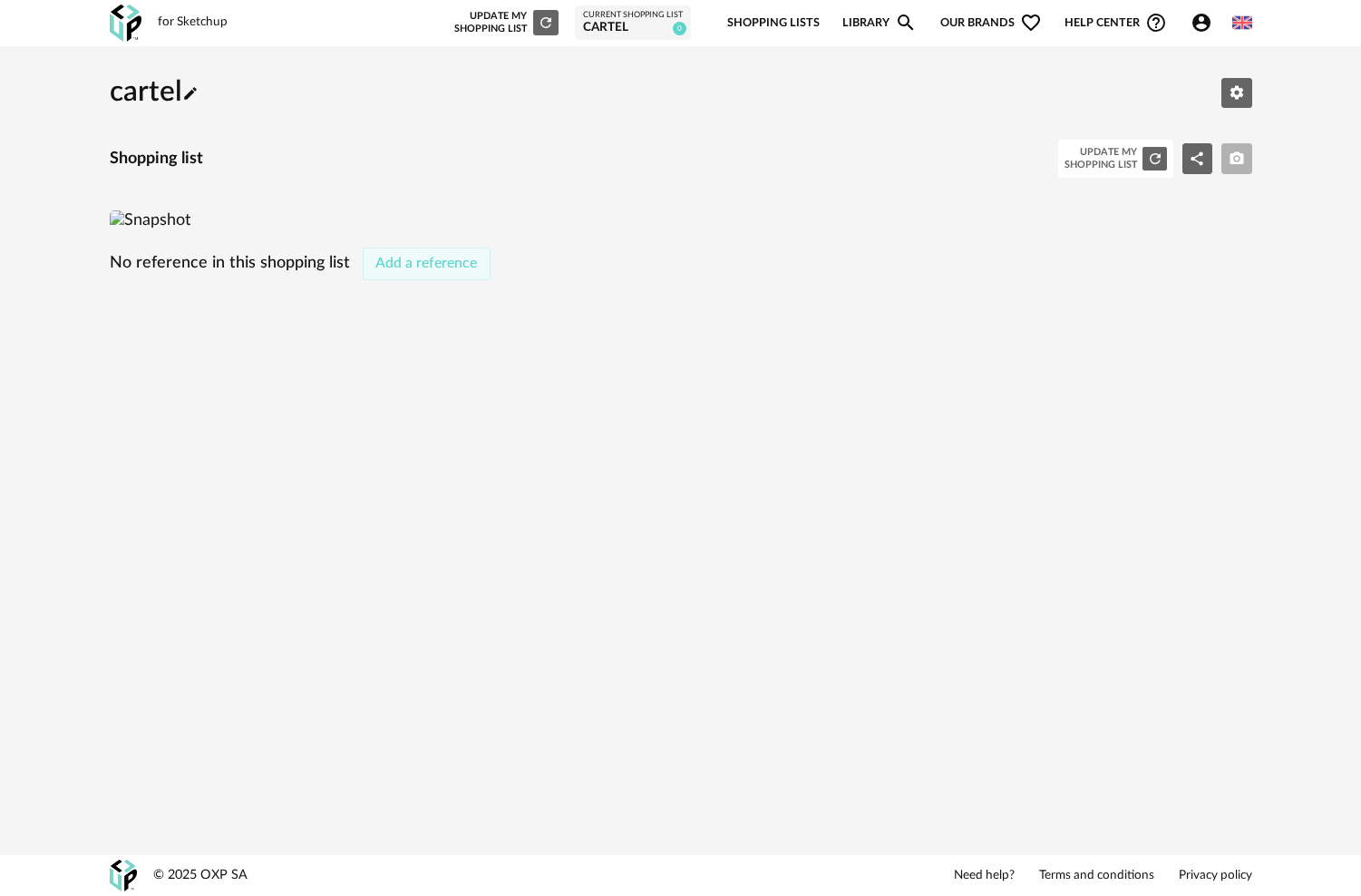 click on "Add a reference" at bounding box center [426, 263] 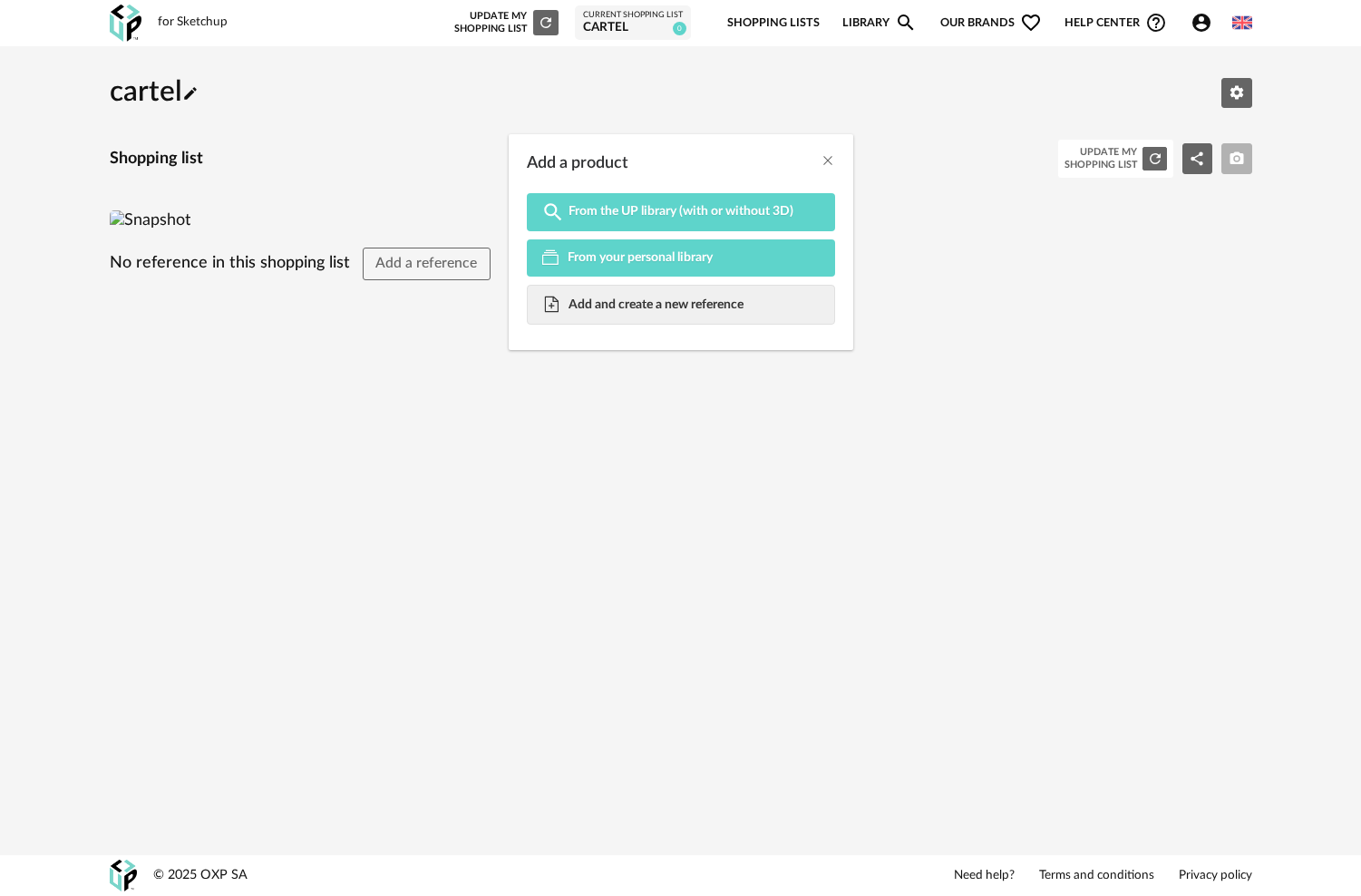 click on "From your personal library" at bounding box center [640, 258] 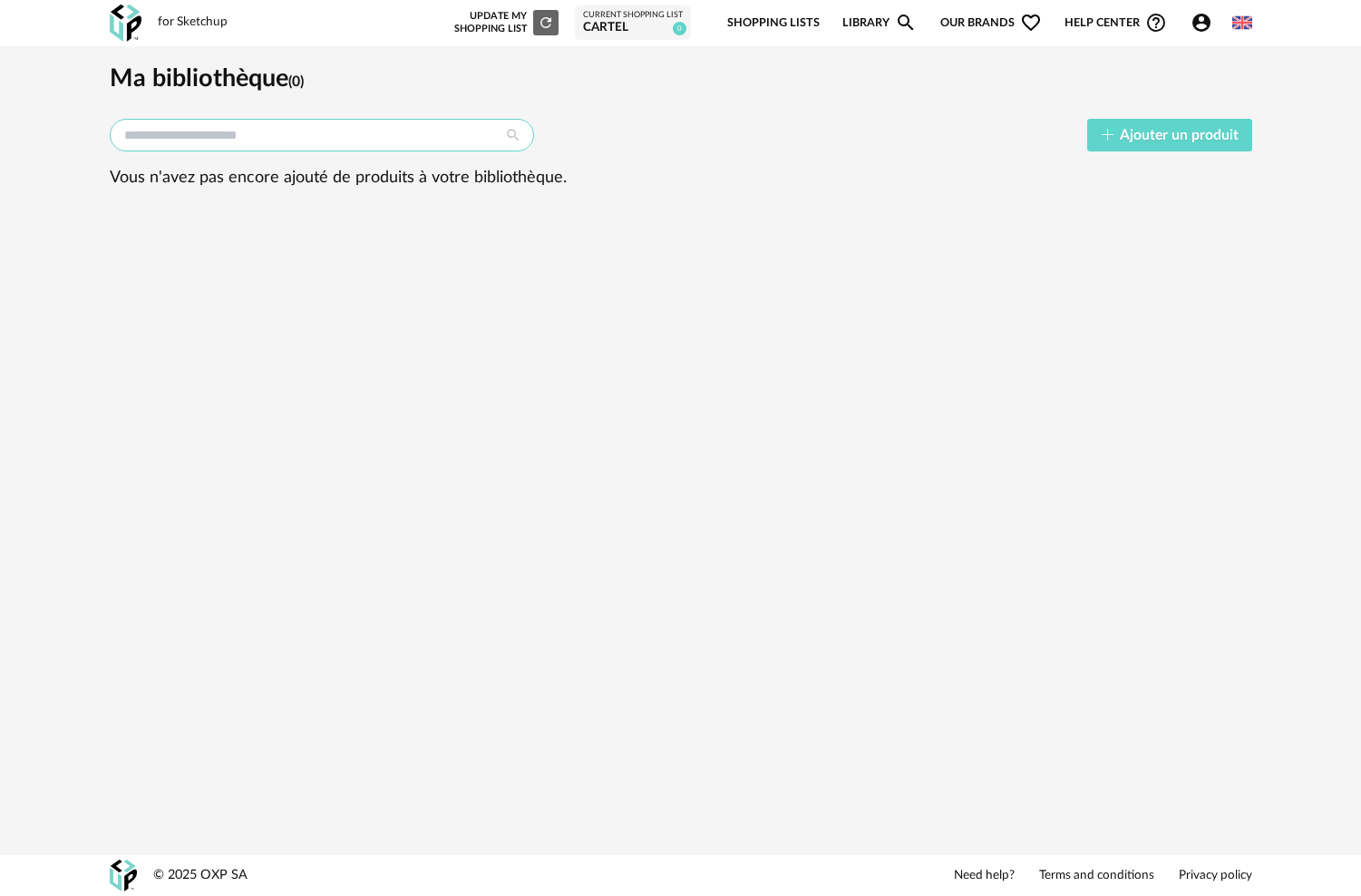 click at bounding box center [322, 135] 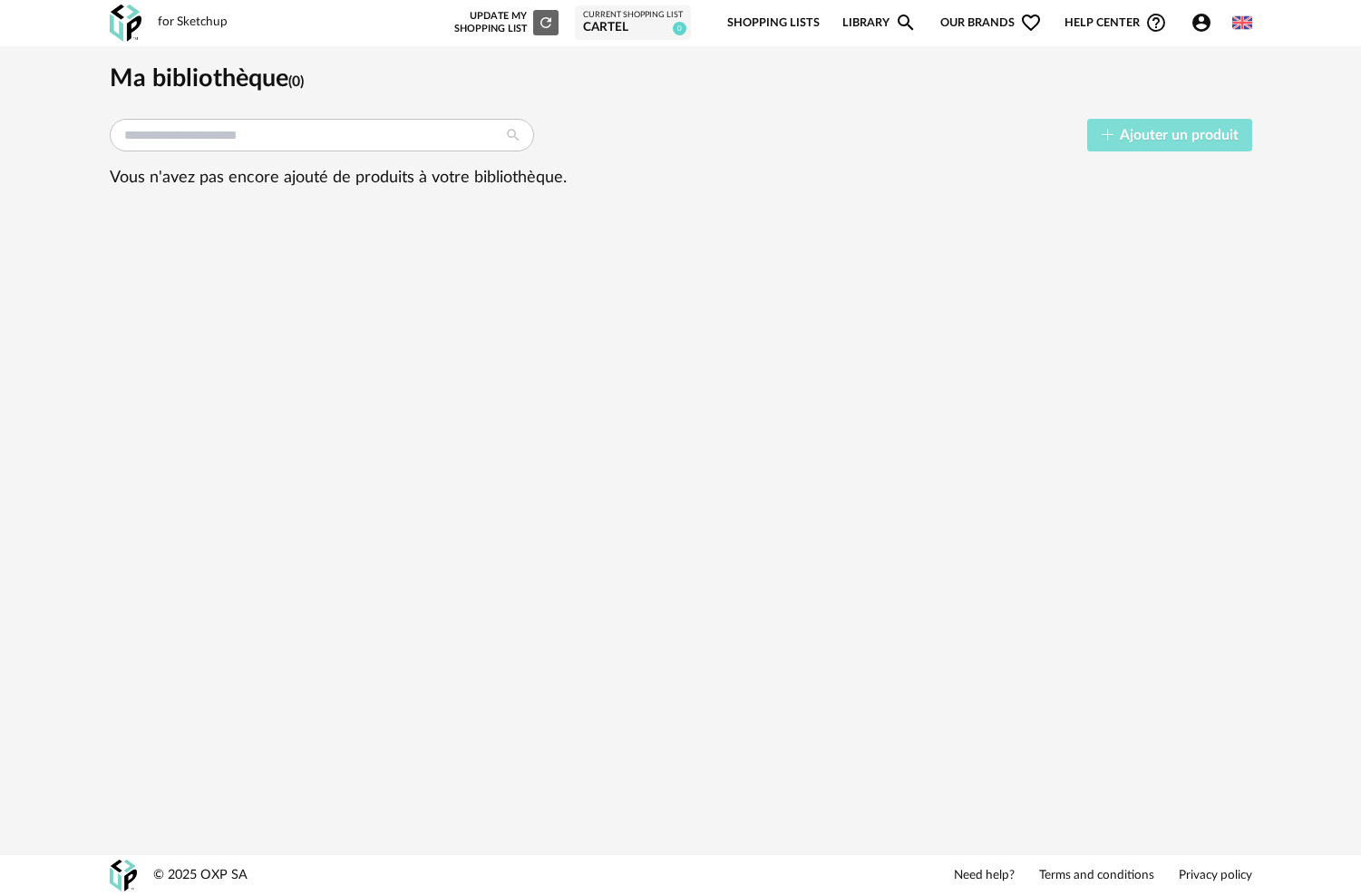 click on "Ajouter un produit" at bounding box center (1179, 135) 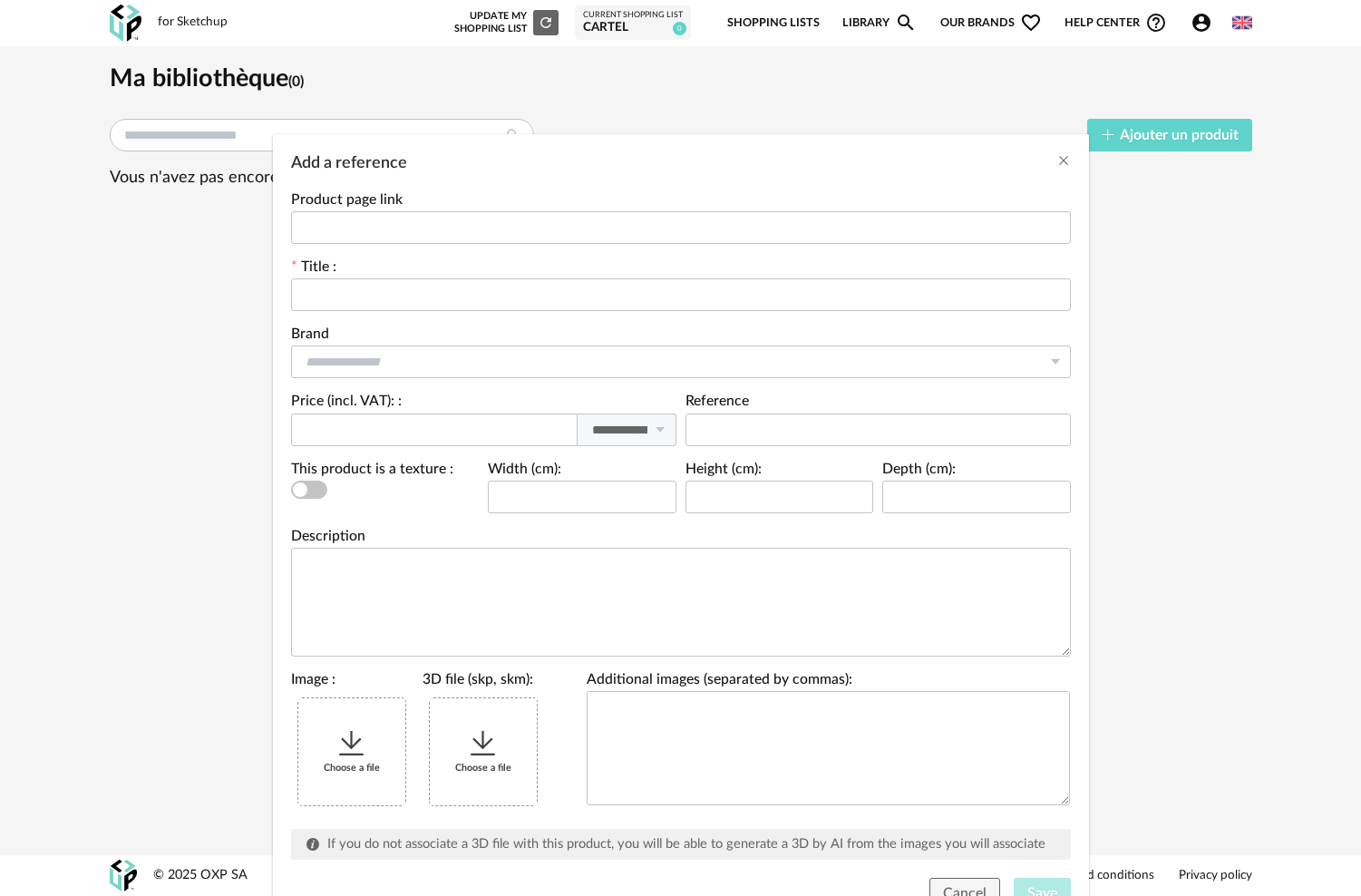 click on "Add a reference Product page link   Title :   Brand  Atelier de la nuagerie &tradition 101 Copenhagen 366 Concept Acrila Acte DECO Airborne Design Alinea AMPM Artecosy Artemide Artiste La Pointe Artynium Assa abloy Atelier du Mur Atelier La Démesure Atena Atticgo Au fil des couleurs Audo Copenhagen AYTM Azur Confort Babel Brune Baho Bazar Bizar Beliani Belid Benuta Berah Getah Bibliothèque de Carrelages UP Bibliothèque de Parquets UP Bien Fait Bloomingville BLOON PARIS Bobochic Bolia BS Living BVpierres Calicosy CAMIF Carl Hansen & Søn Carré Blanc Carreauxcrea CHEHOMA Cinier Cinna CLAIRAZUR CXL by Christian Lacroix DCW Editions Decowood Defora Home Delatelier Dizy Design Dmora Drawer Edito EMKO Emu EN Tikamoon Ethnicraft Accessories Eva Solo Fatboy Ferm Living Fermob Ferroluce Flos Fontana Arte Forestier Foscarini François Guillot Furniture for Good Gervasoni Good & Mojo Griffon Gubi Hannun Hans K Hase HAY Hellin Hisle Hkliving Hoopzi House Doctor Hübsch IDPRO Isidore Leroy Isismw Jacuzzi Jieldé Kipli" at bounding box center (680, 448) 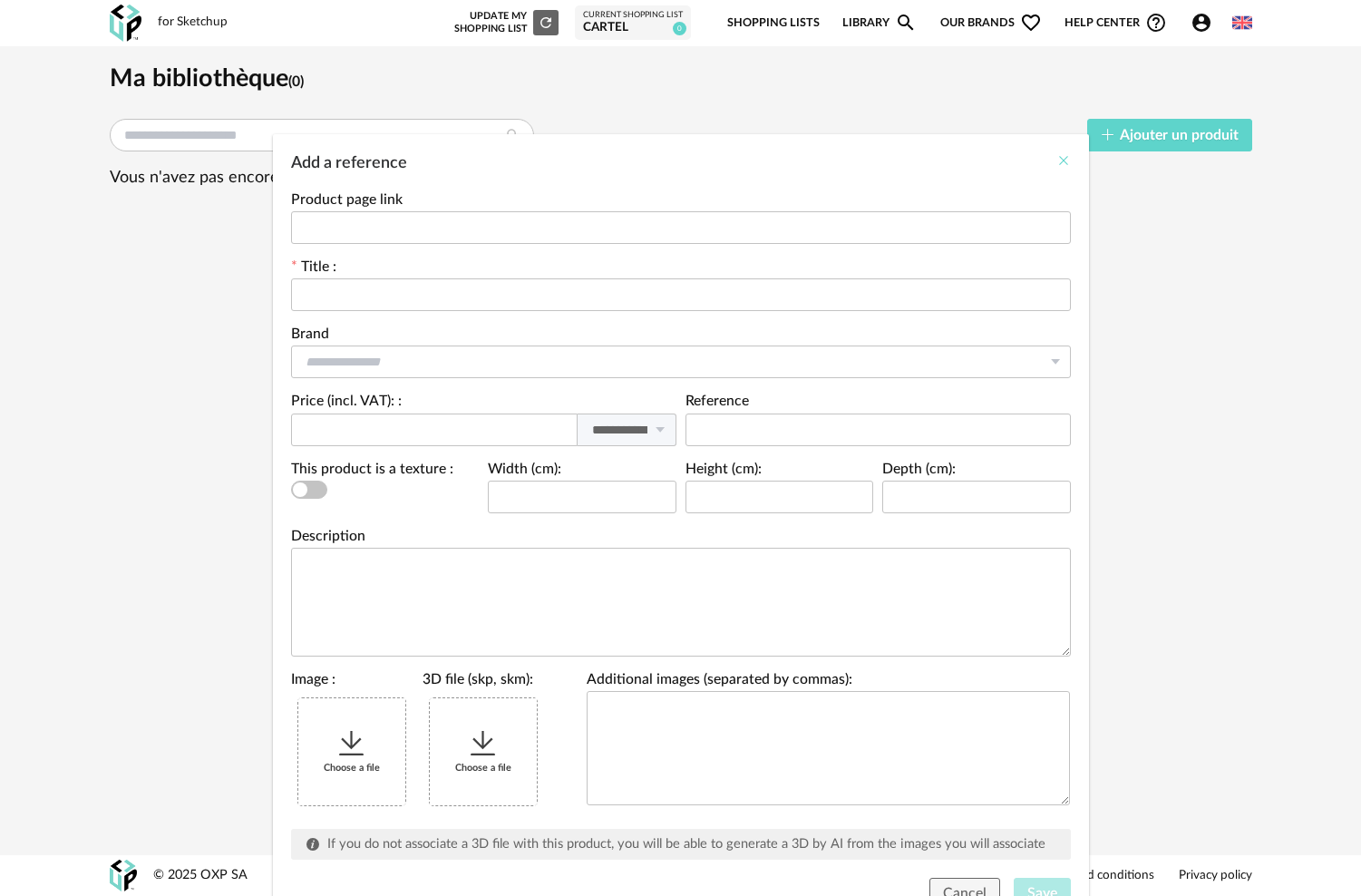 click at bounding box center [1064, 161] 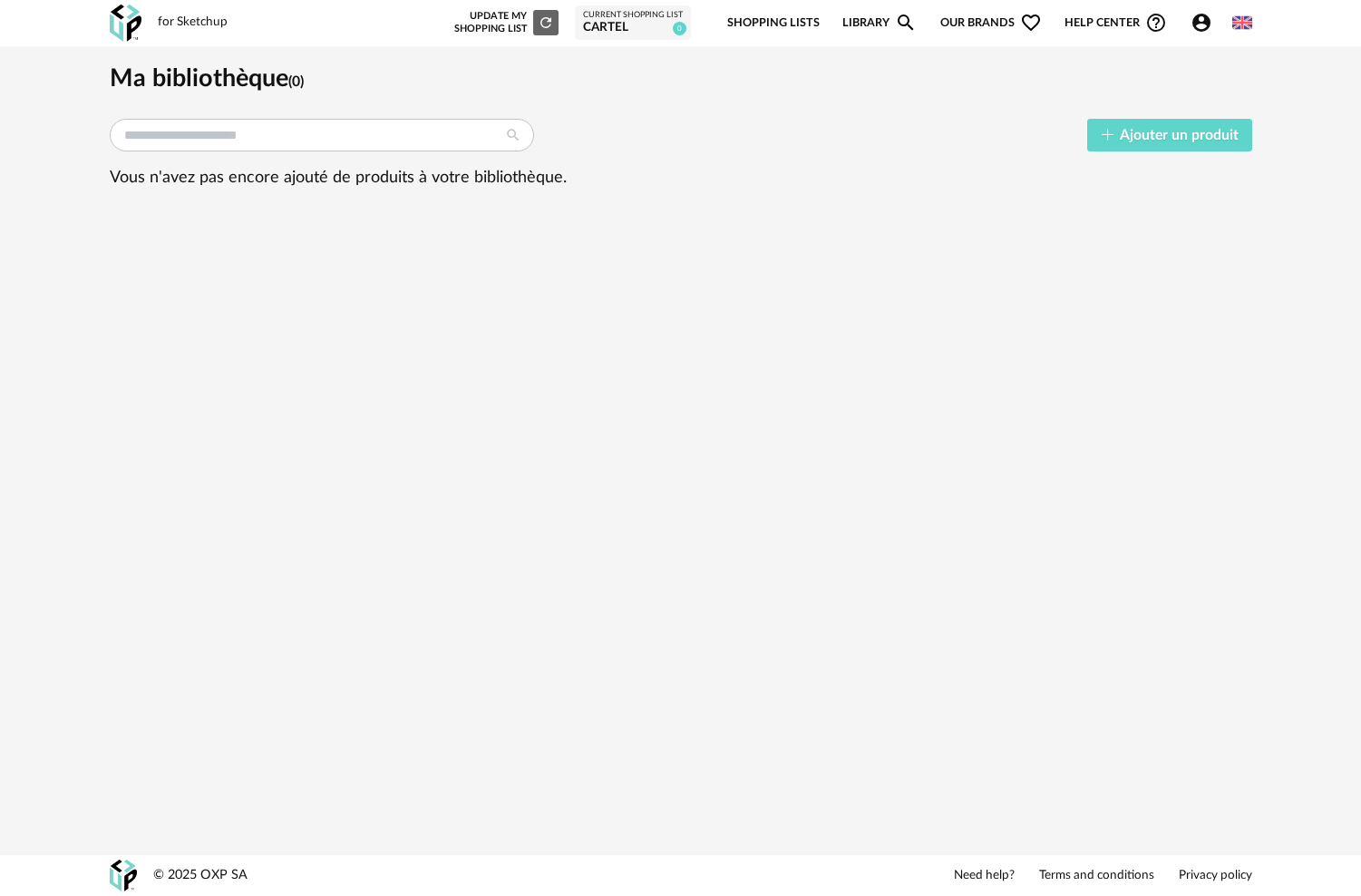 click at bounding box center (513, 135) 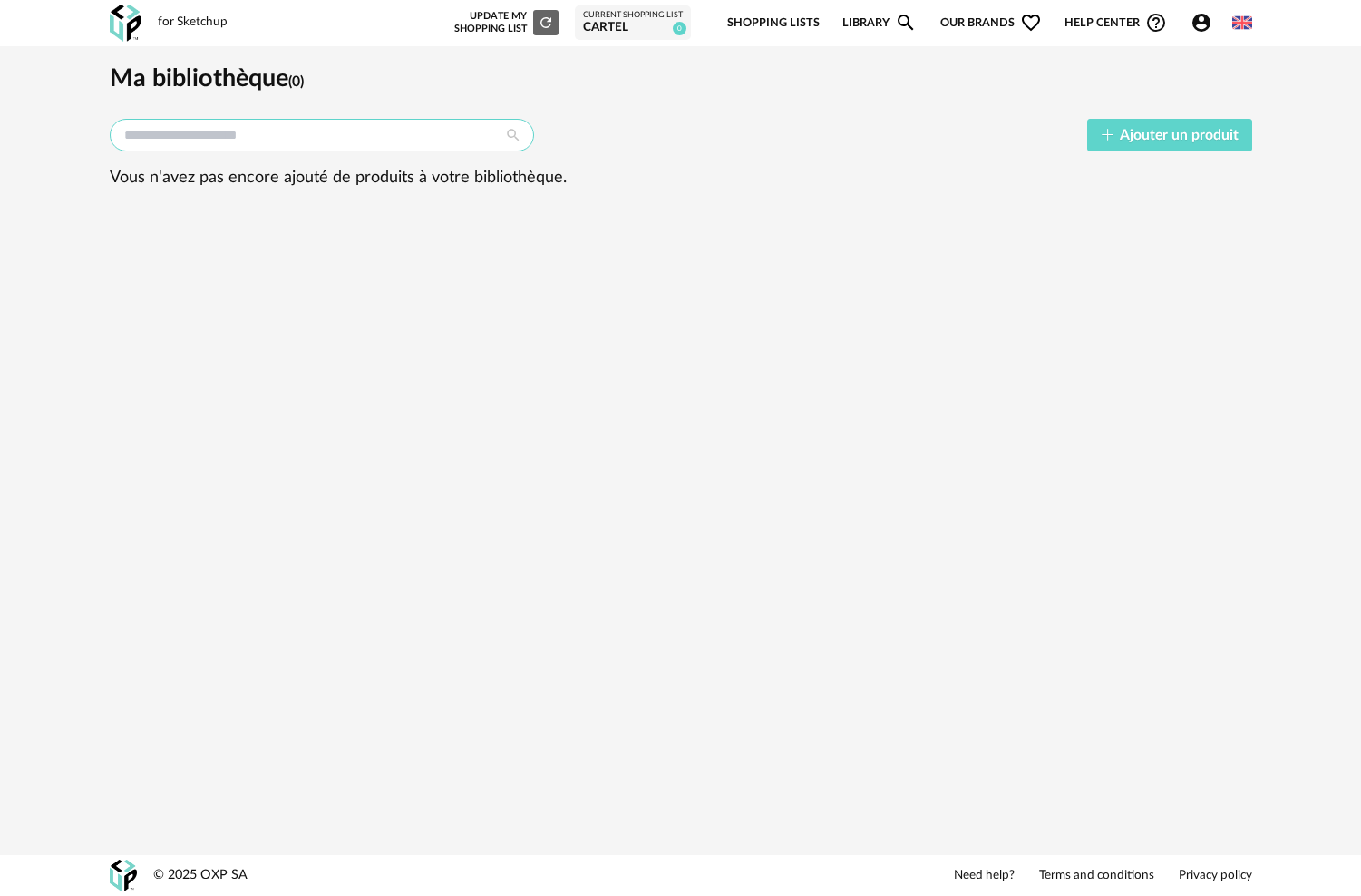 click at bounding box center (322, 135) 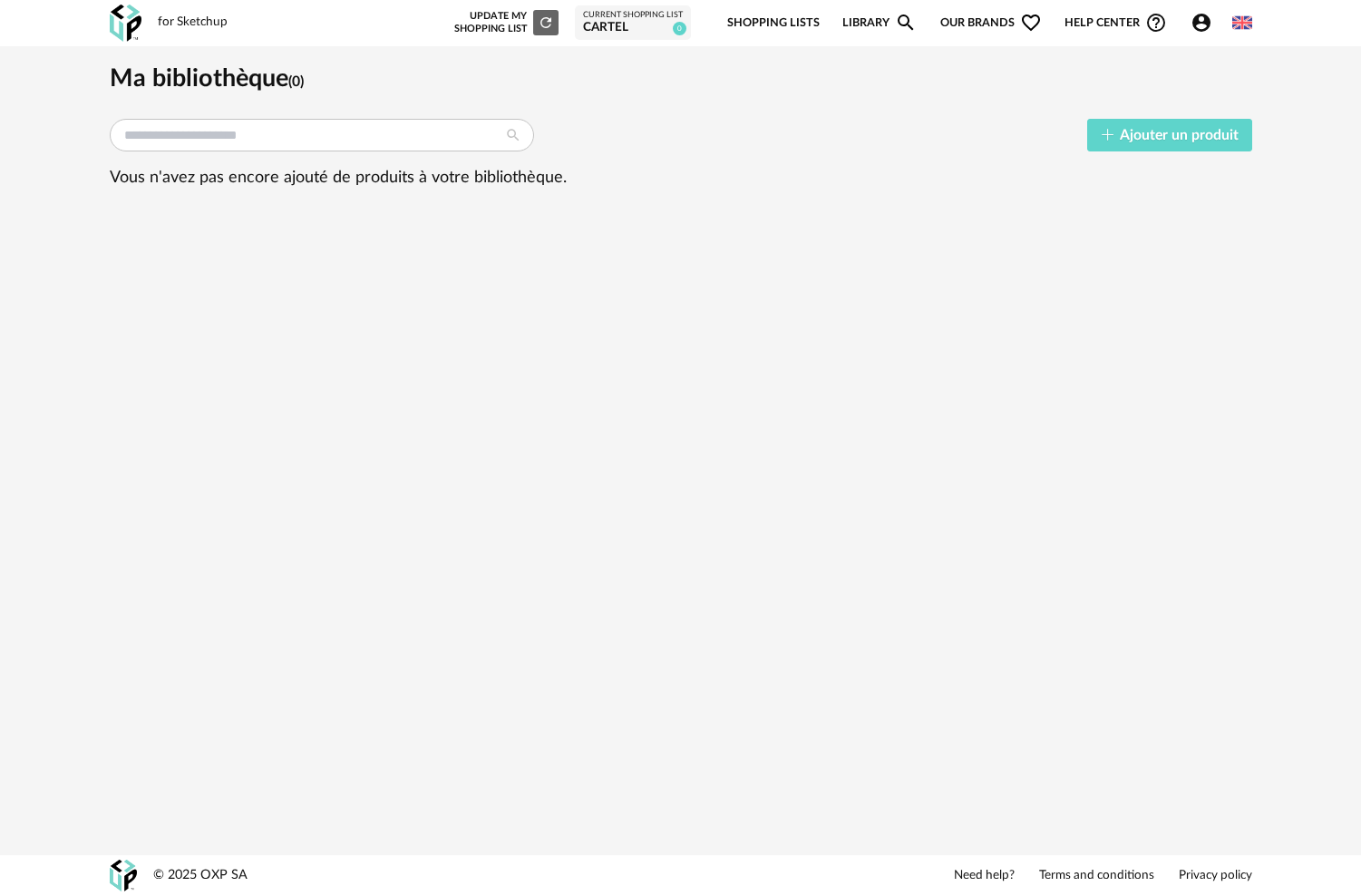 click on "Vous n'avez pas encore ajouté de produits à votre bibliothèque." at bounding box center (681, 178) 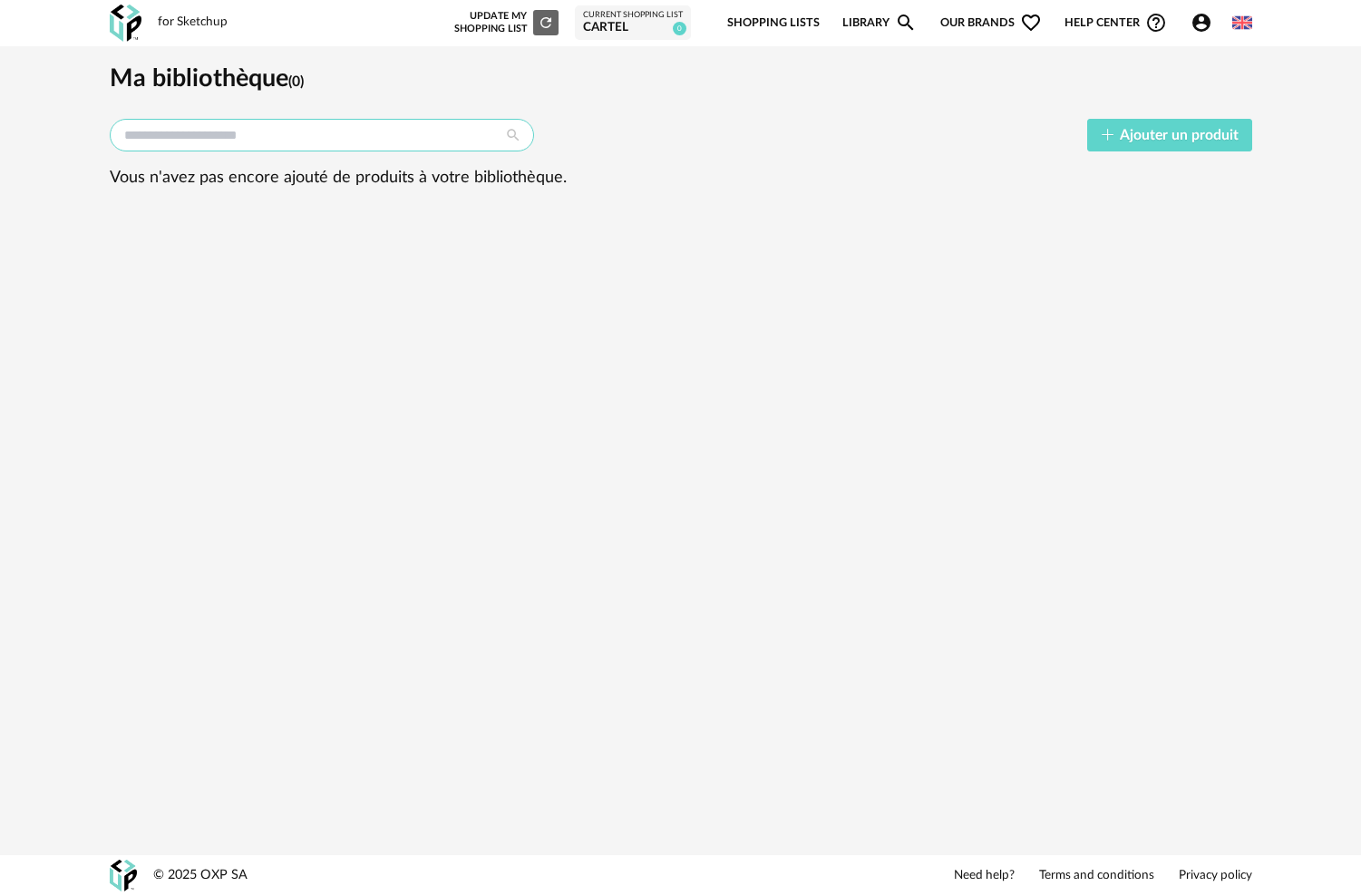 click at bounding box center [322, 135] 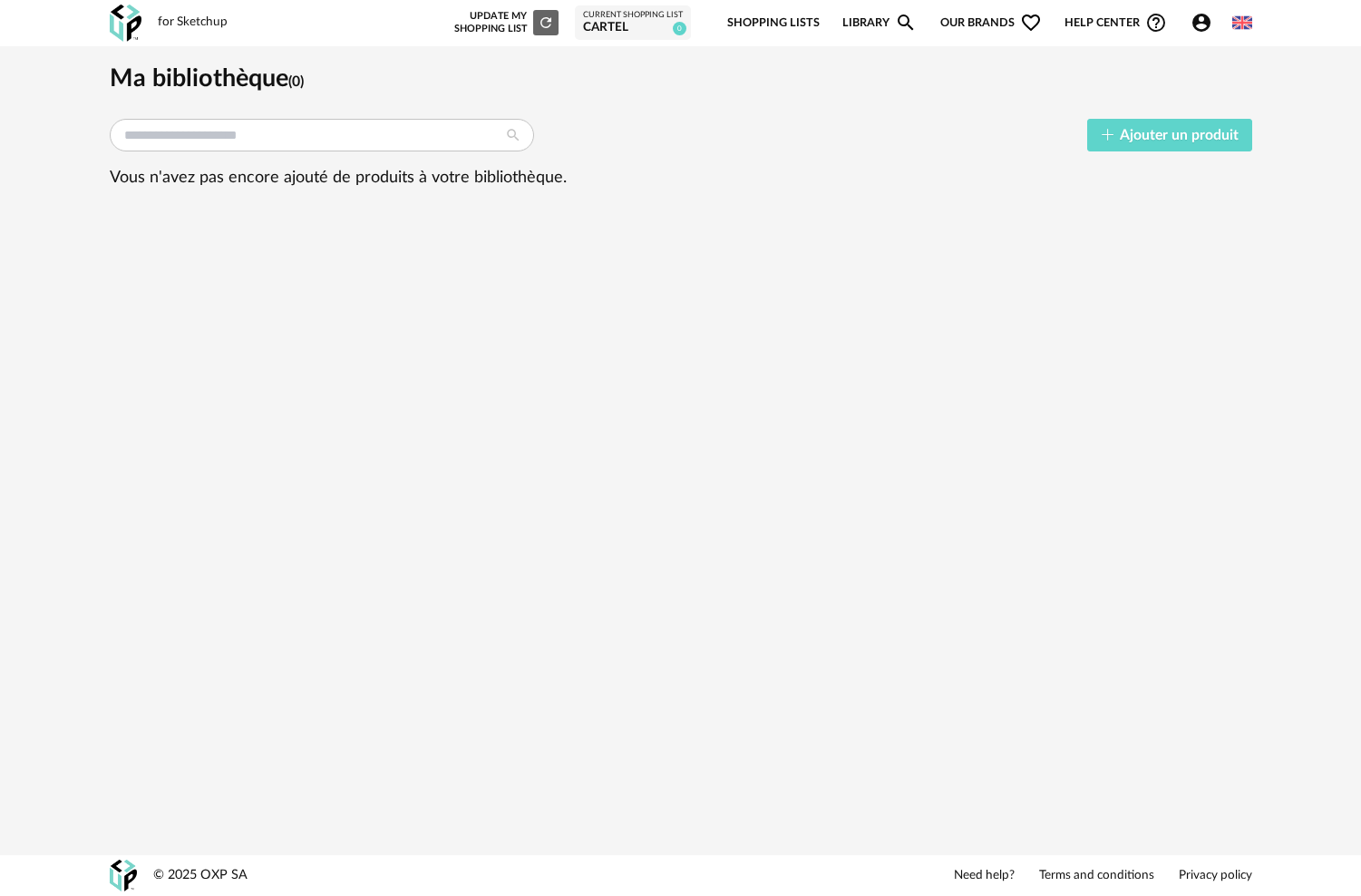 click on "Refresh icon" at bounding box center [546, 23] 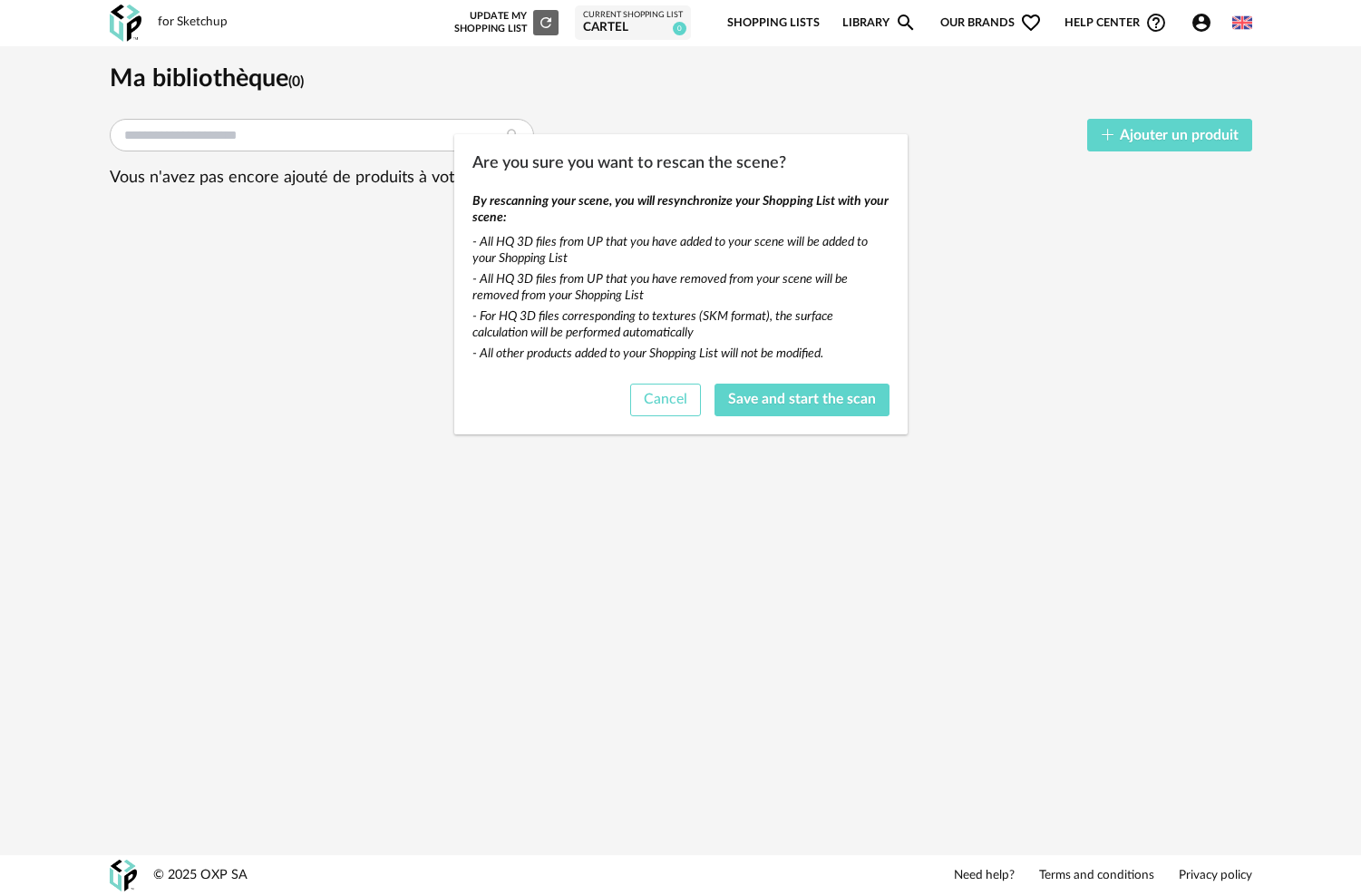 click on "Cancel" at bounding box center [666, 400] 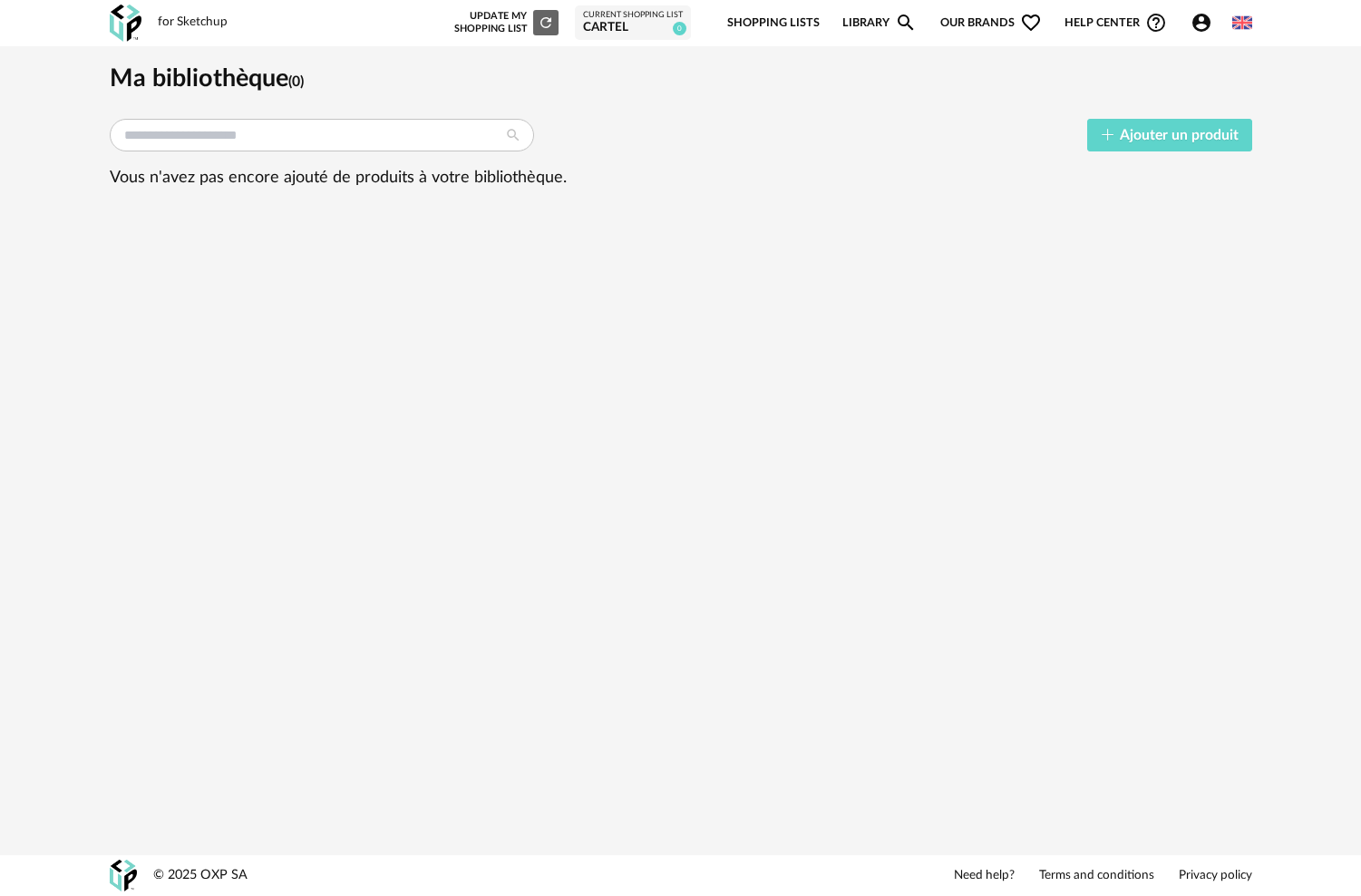 click on "Refresh icon" 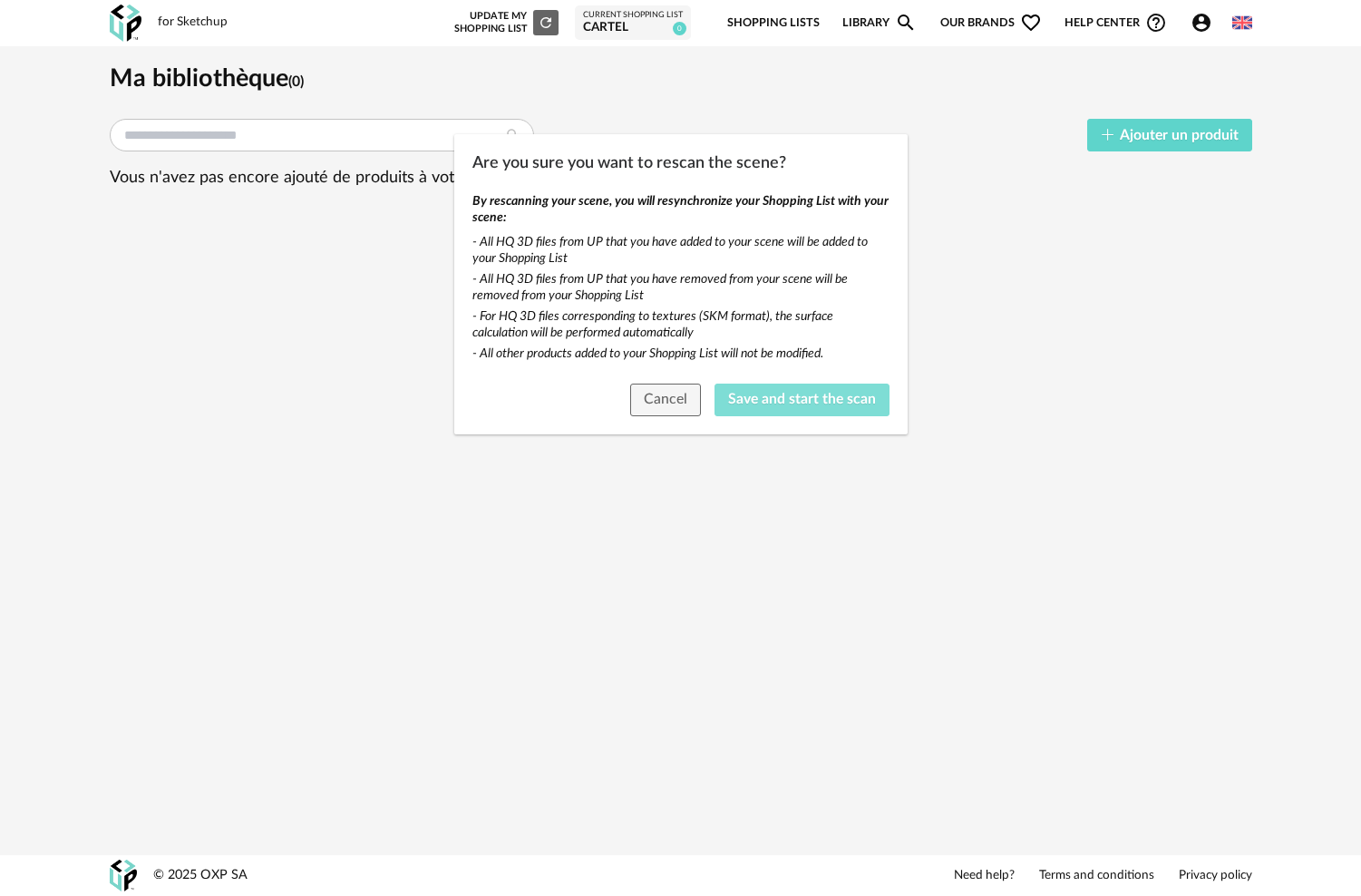 click on "Save and start the scan" at bounding box center (802, 399) 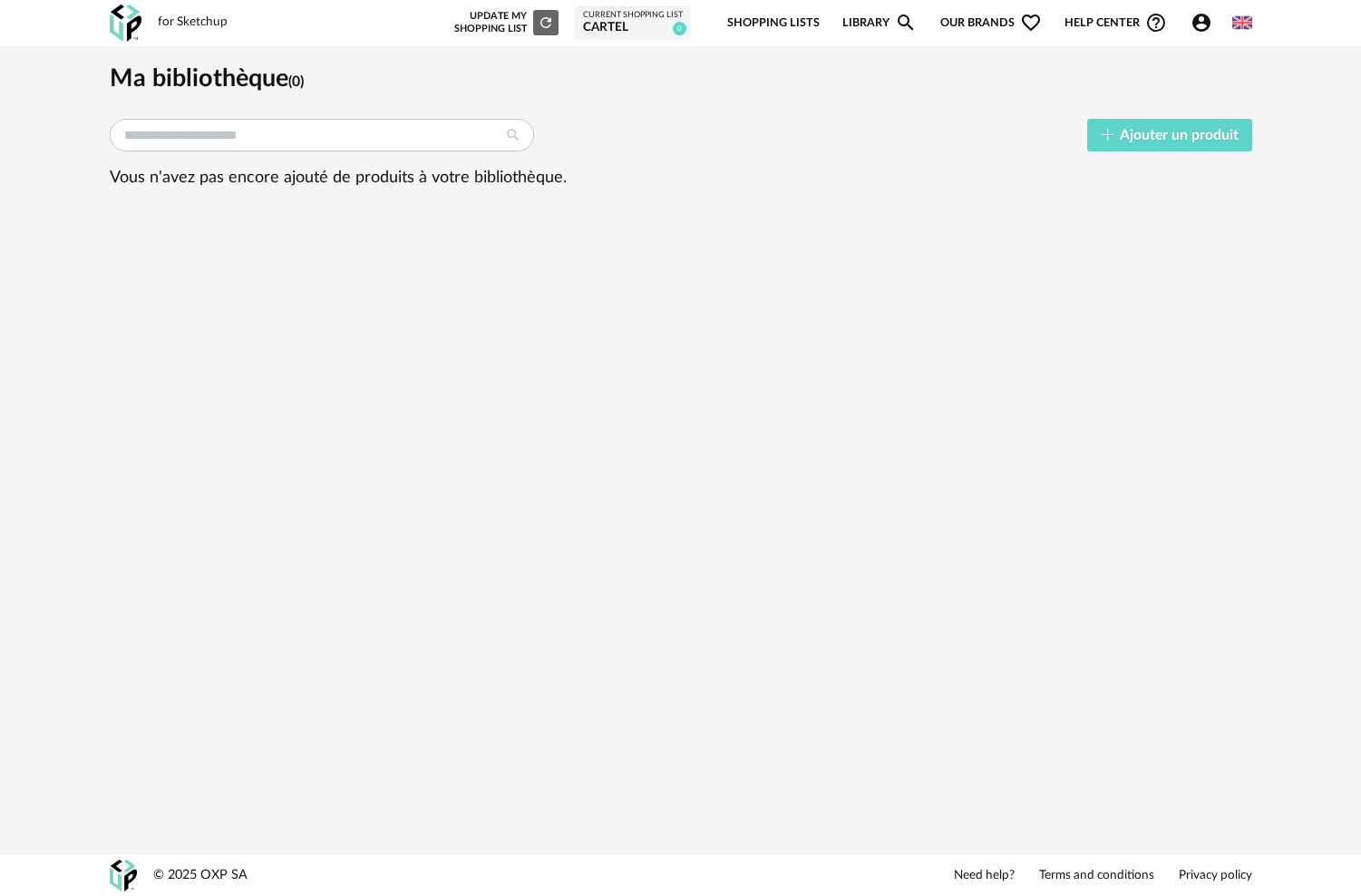 click on "cartel" at bounding box center [633, 28] 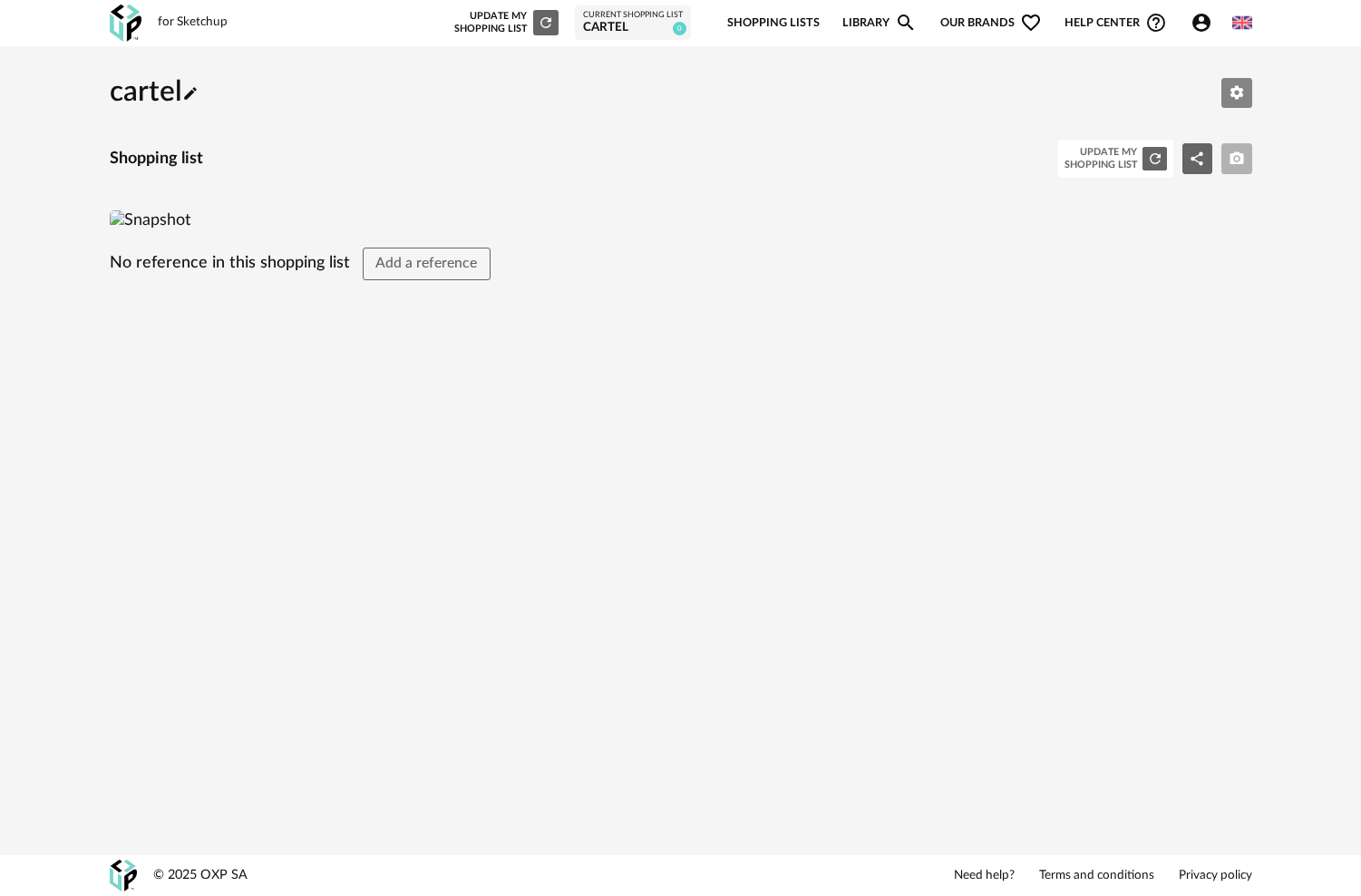 click on "Edit parameters" 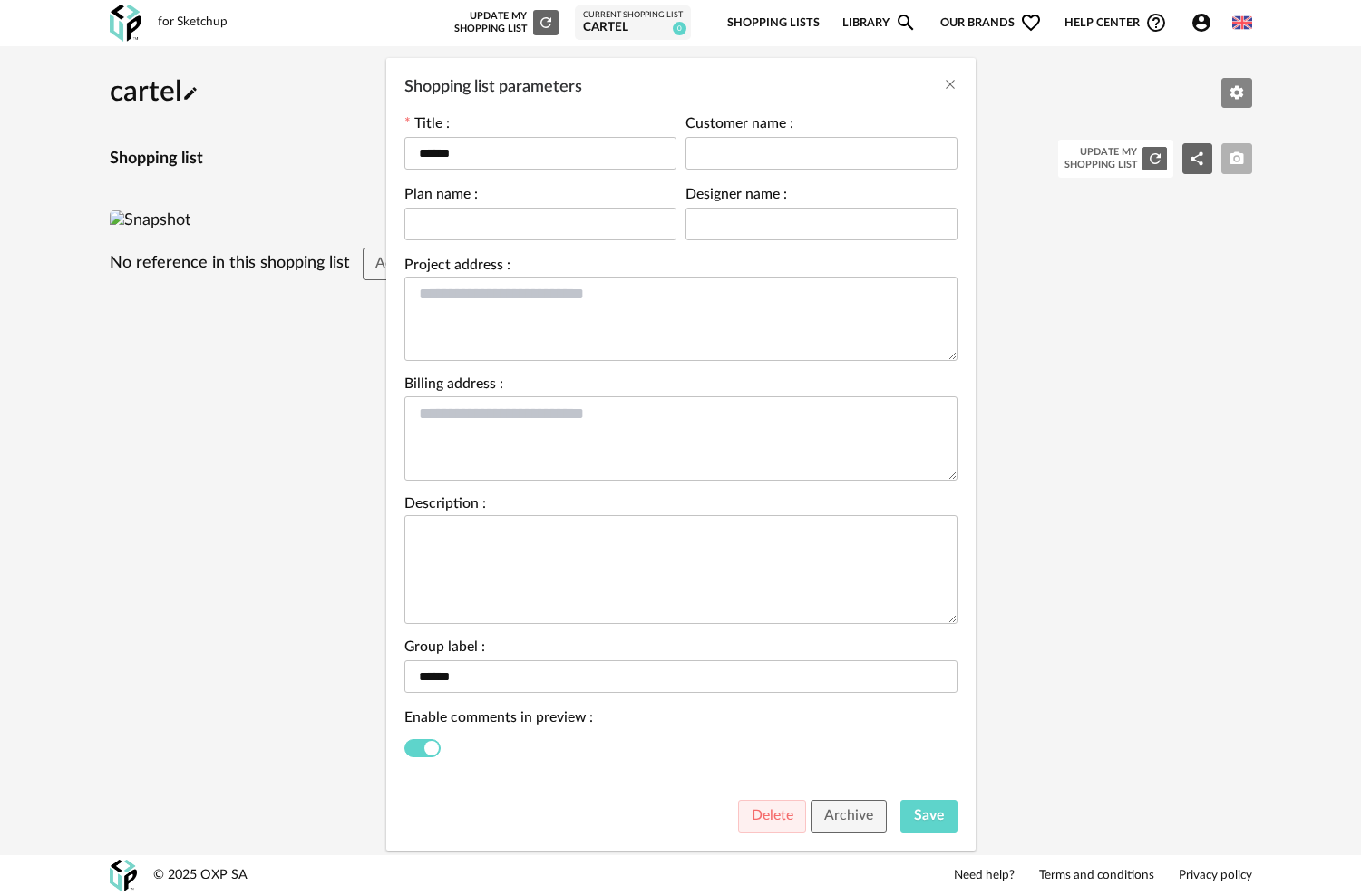 scroll, scrollTop: 78, scrollLeft: 0, axis: vertical 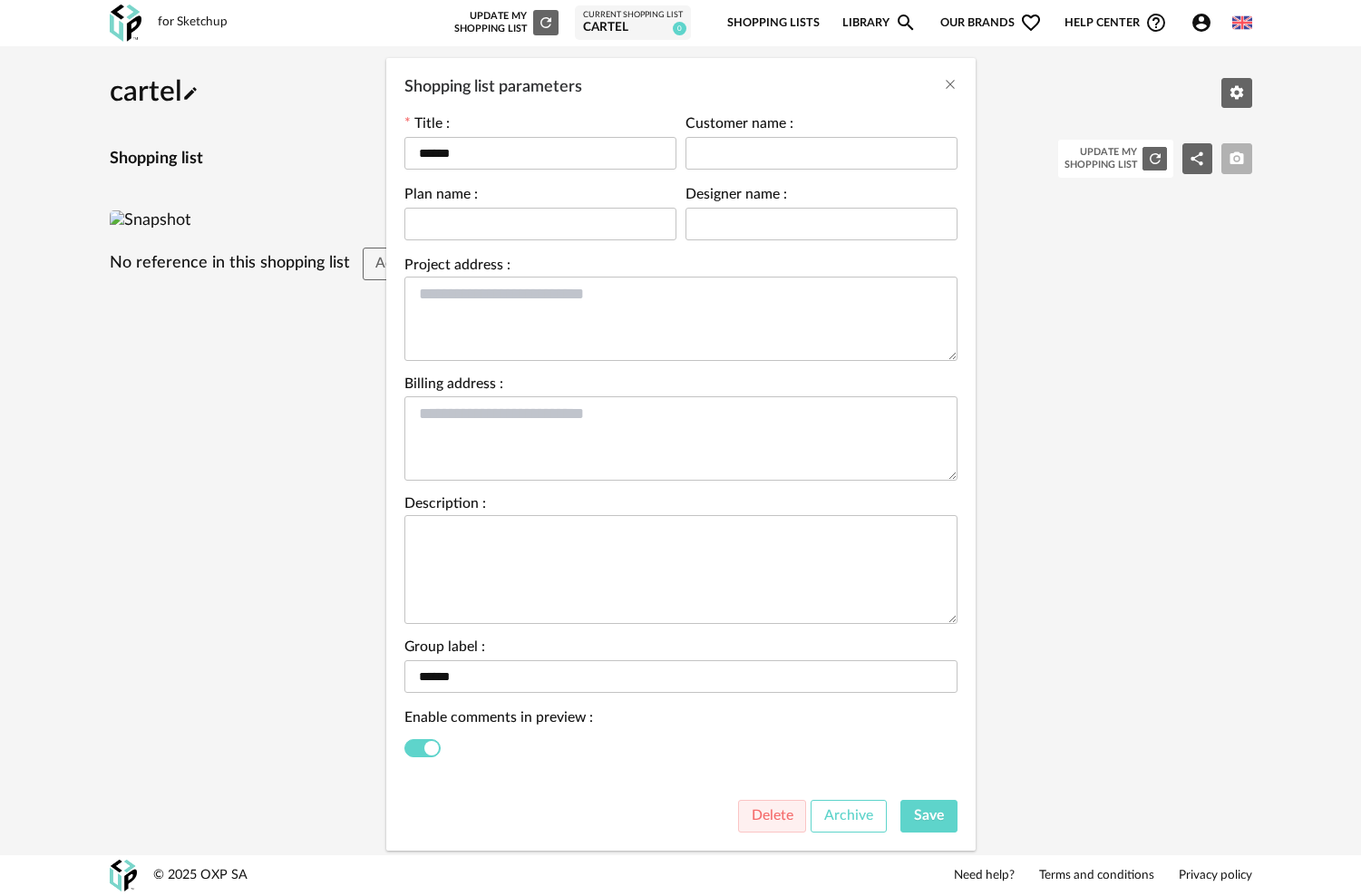 click on "Archive" at bounding box center (849, 816) 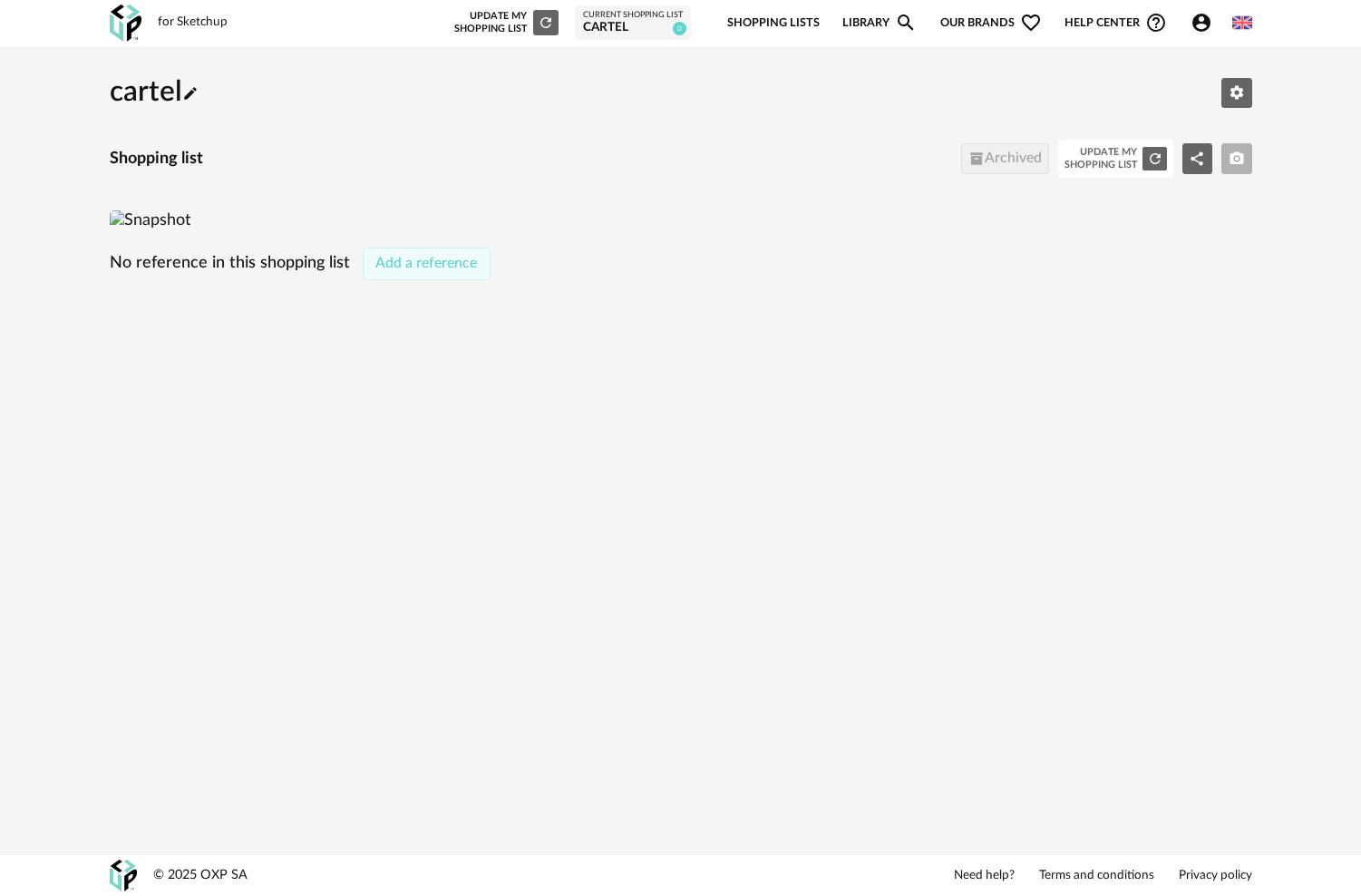 click on "Add a reference" at bounding box center (426, 263) 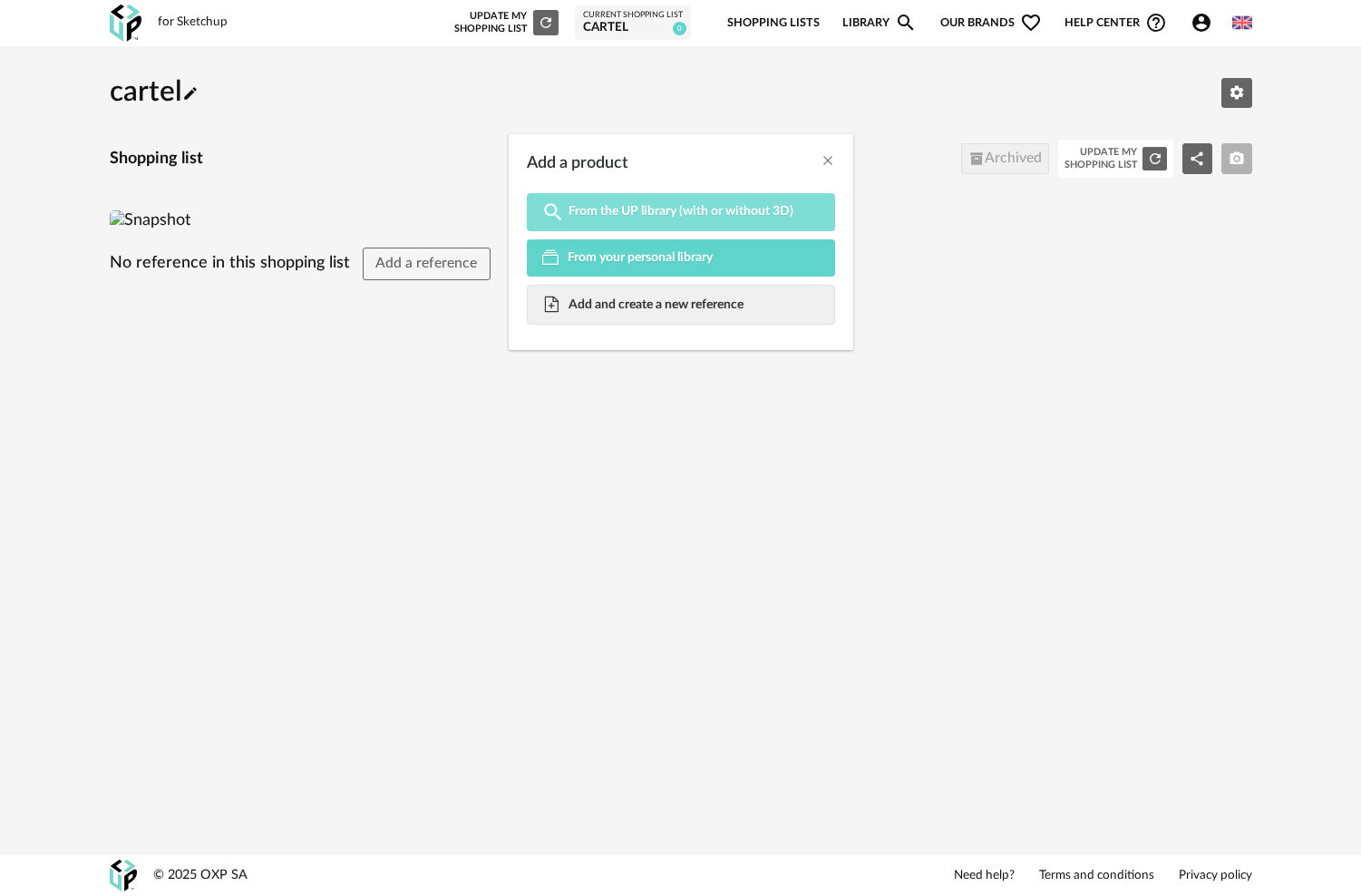 click on "Magnify icon   From the UP library (with or without 3D)" at bounding box center [681, 212] 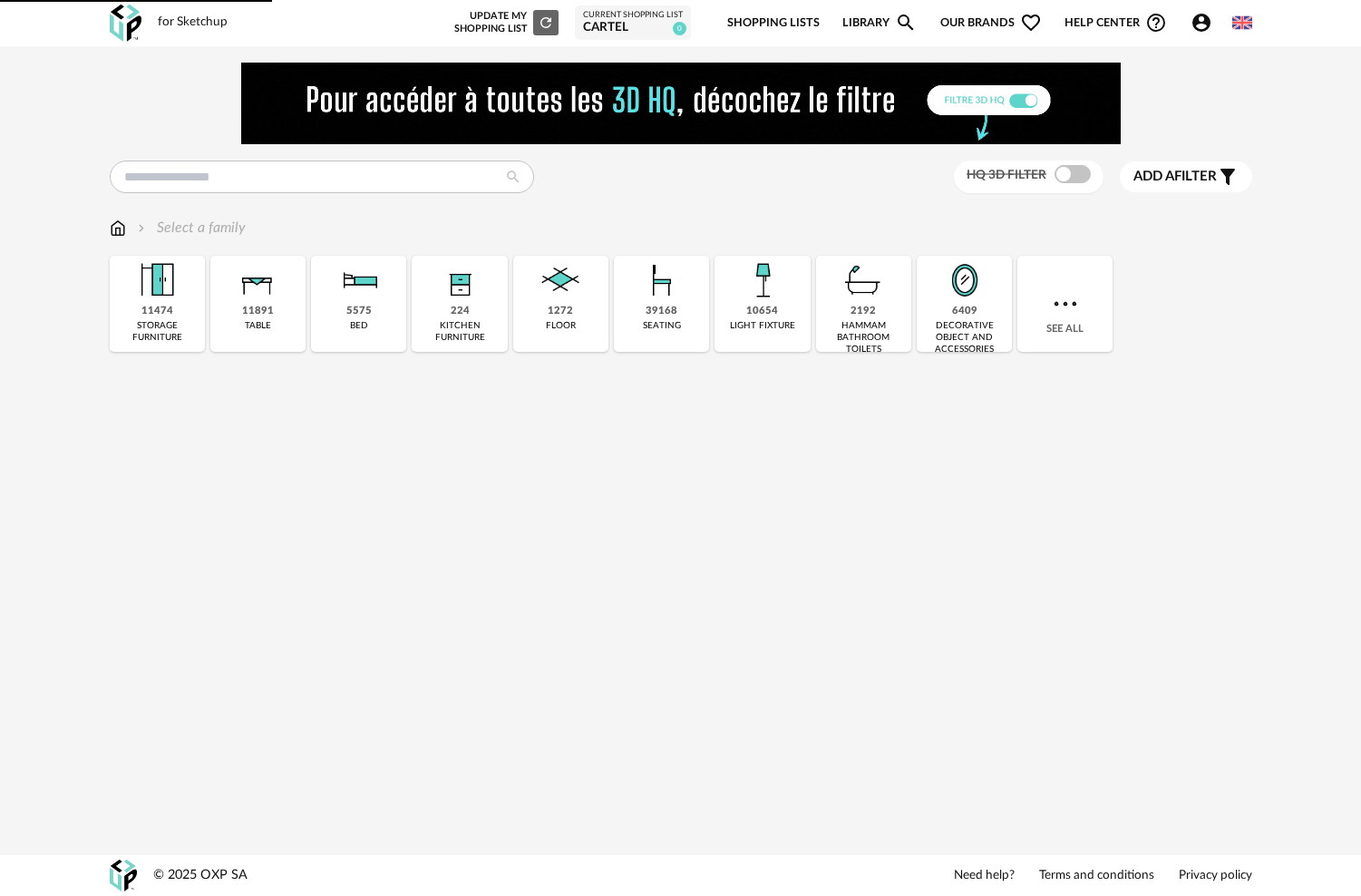 scroll, scrollTop: 0, scrollLeft: 0, axis: both 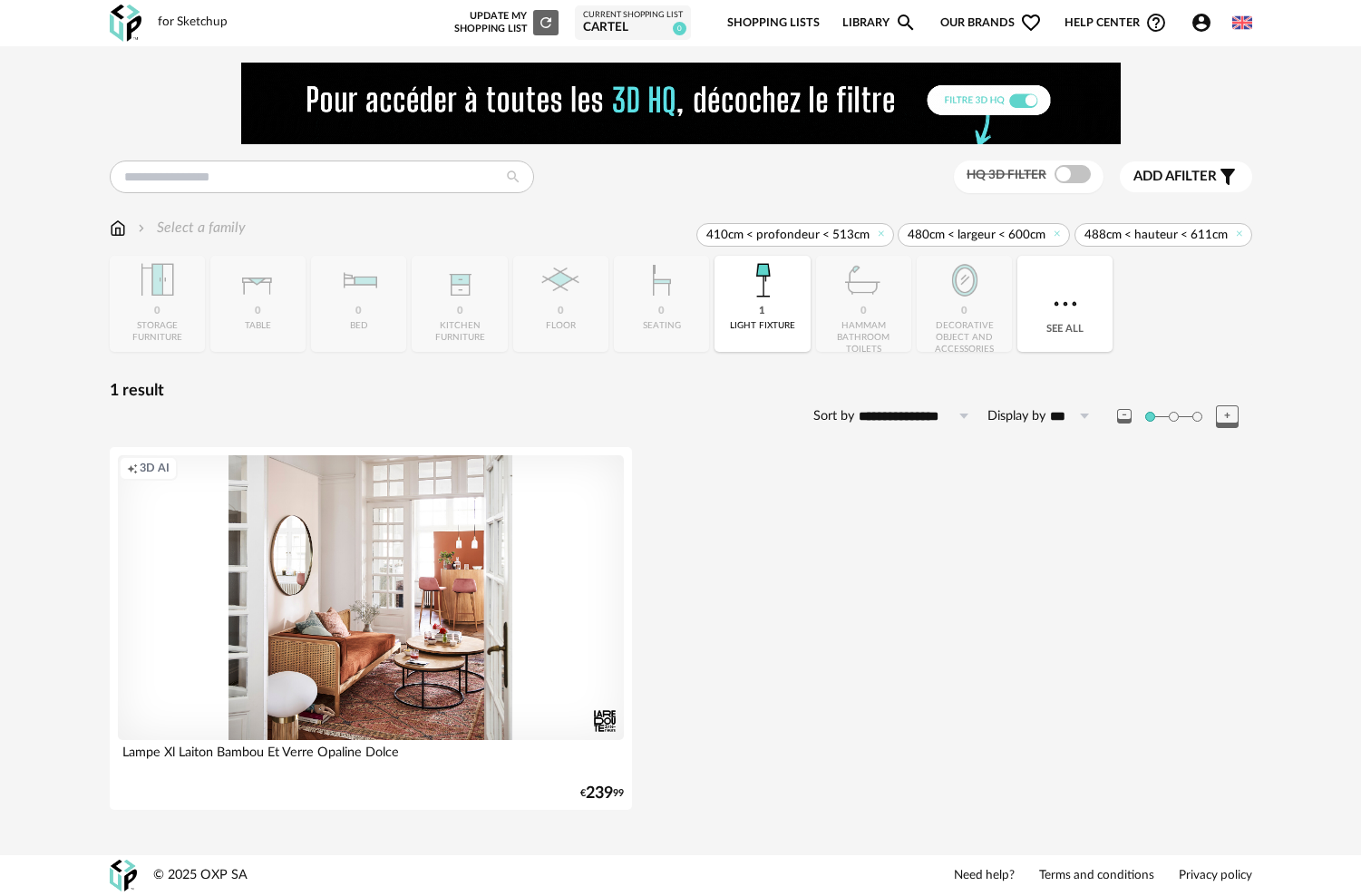 click on "cartel" at bounding box center [633, 28] 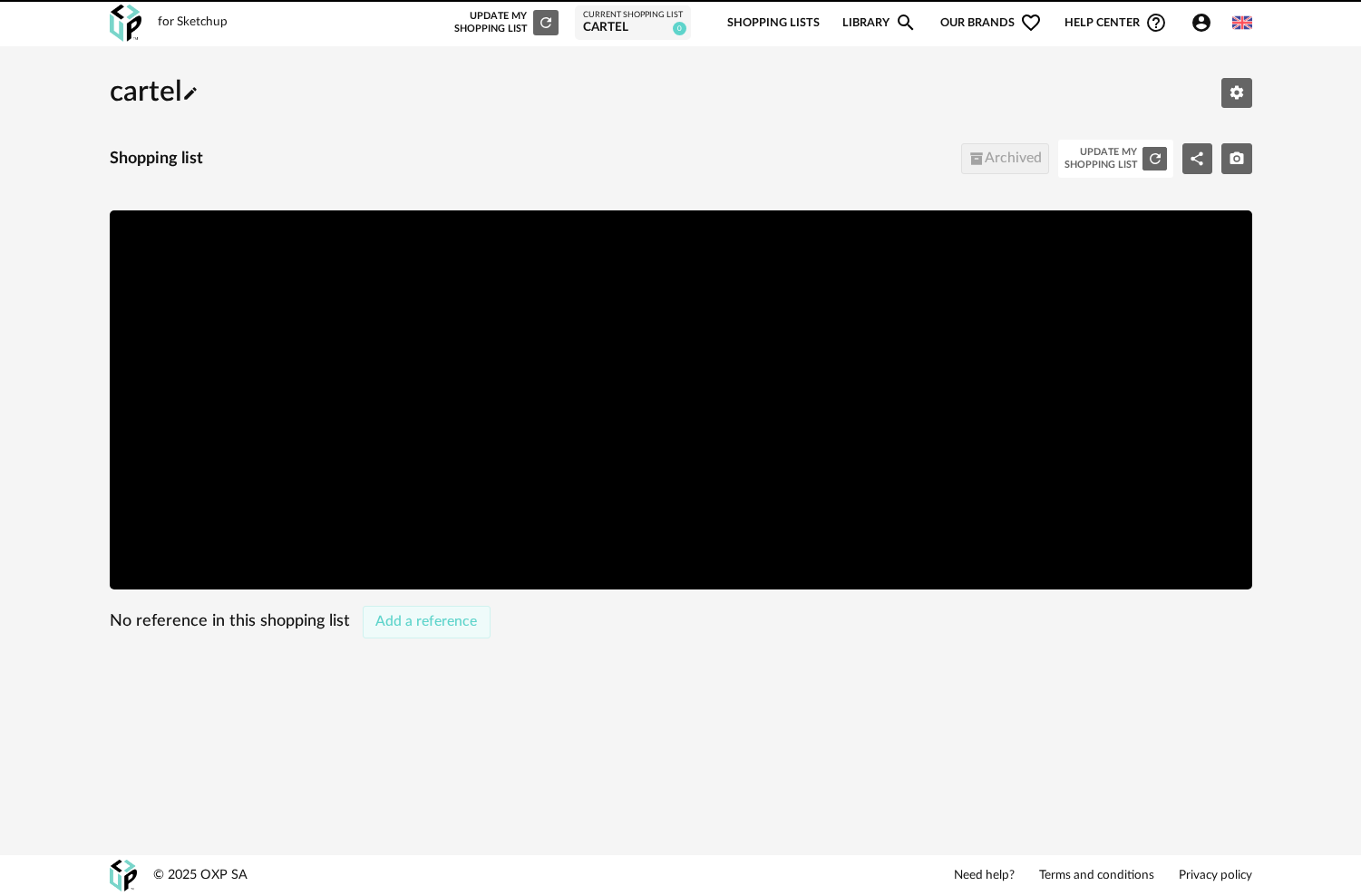click on "cartel  Pencil icon   Edit parameters   Shopping list   Archive icon   Archived   Update my  Shopping List   Refresh icon   Share Variant icon   Camera icon       No reference in this shopping list
Add a reference
Devis ? Cancel   Validate   Add a product   Add a reference   Are you sure you want to rescan the scene? Cancel   Save and start the scan   Share the shopping list" at bounding box center [681, 351] 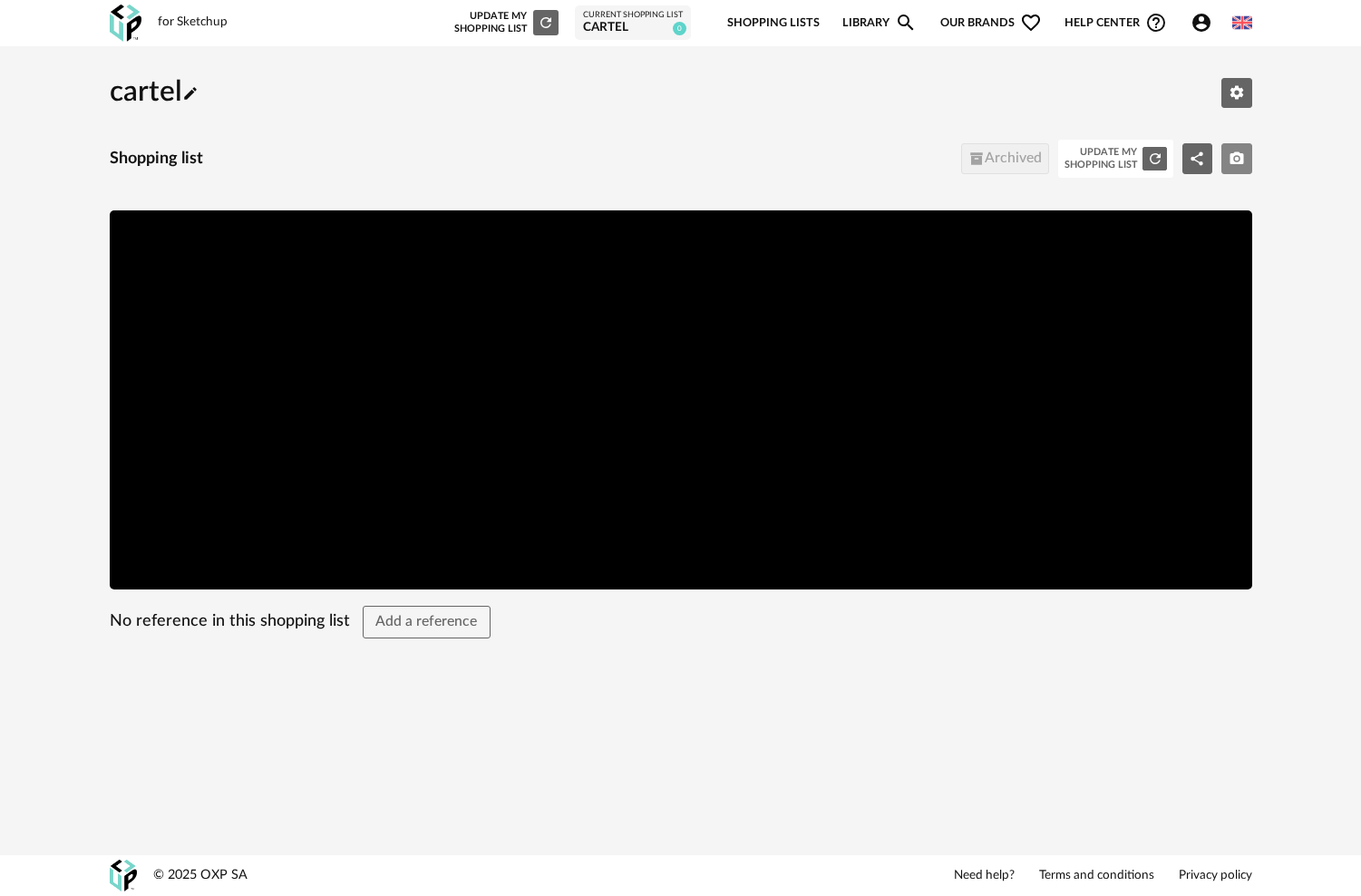 click on "Camera icon" 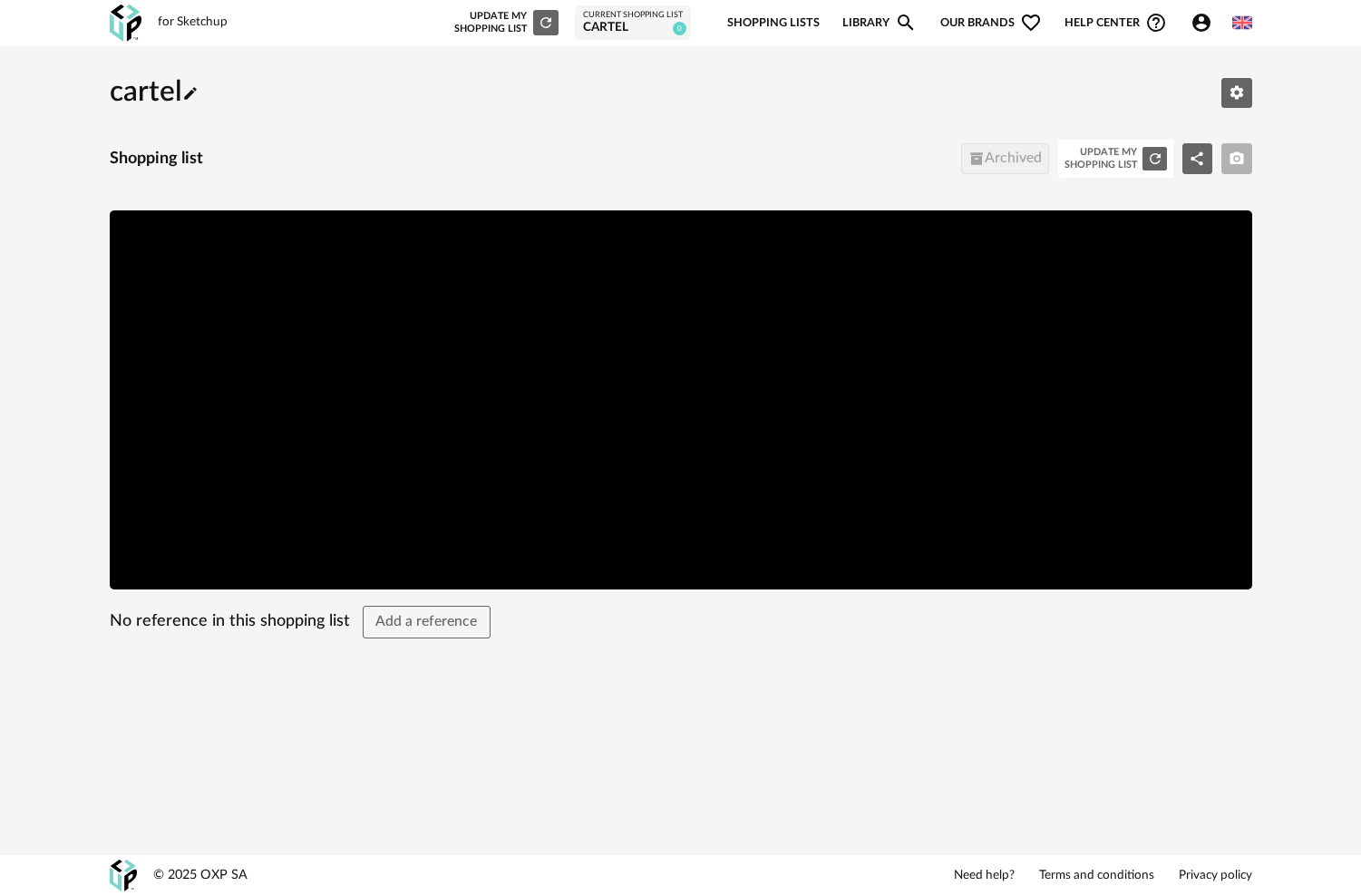 click on "Camera icon" 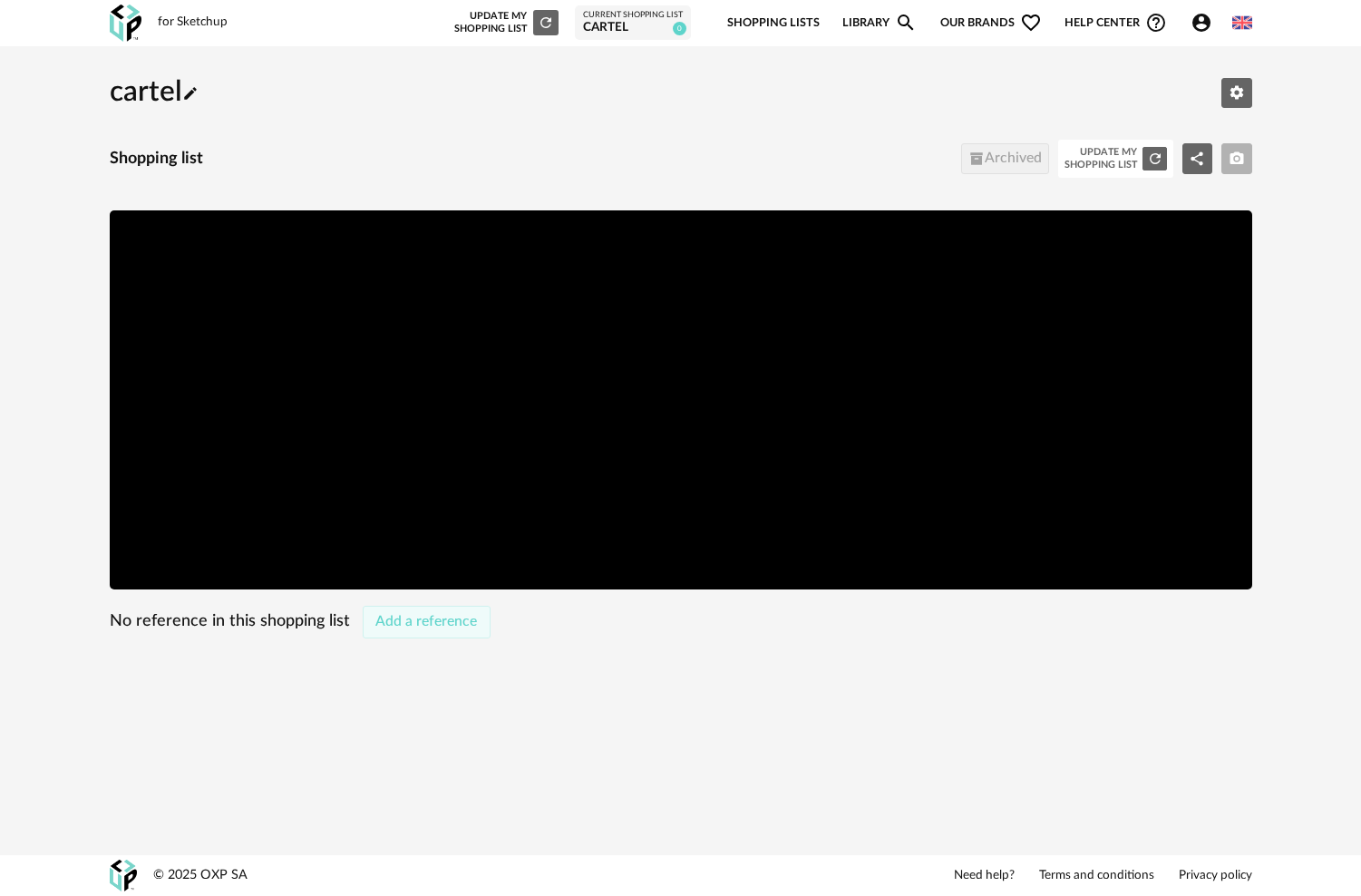 drag, startPoint x: 491, startPoint y: 613, endPoint x: 471, endPoint y: 626, distance: 23.85372 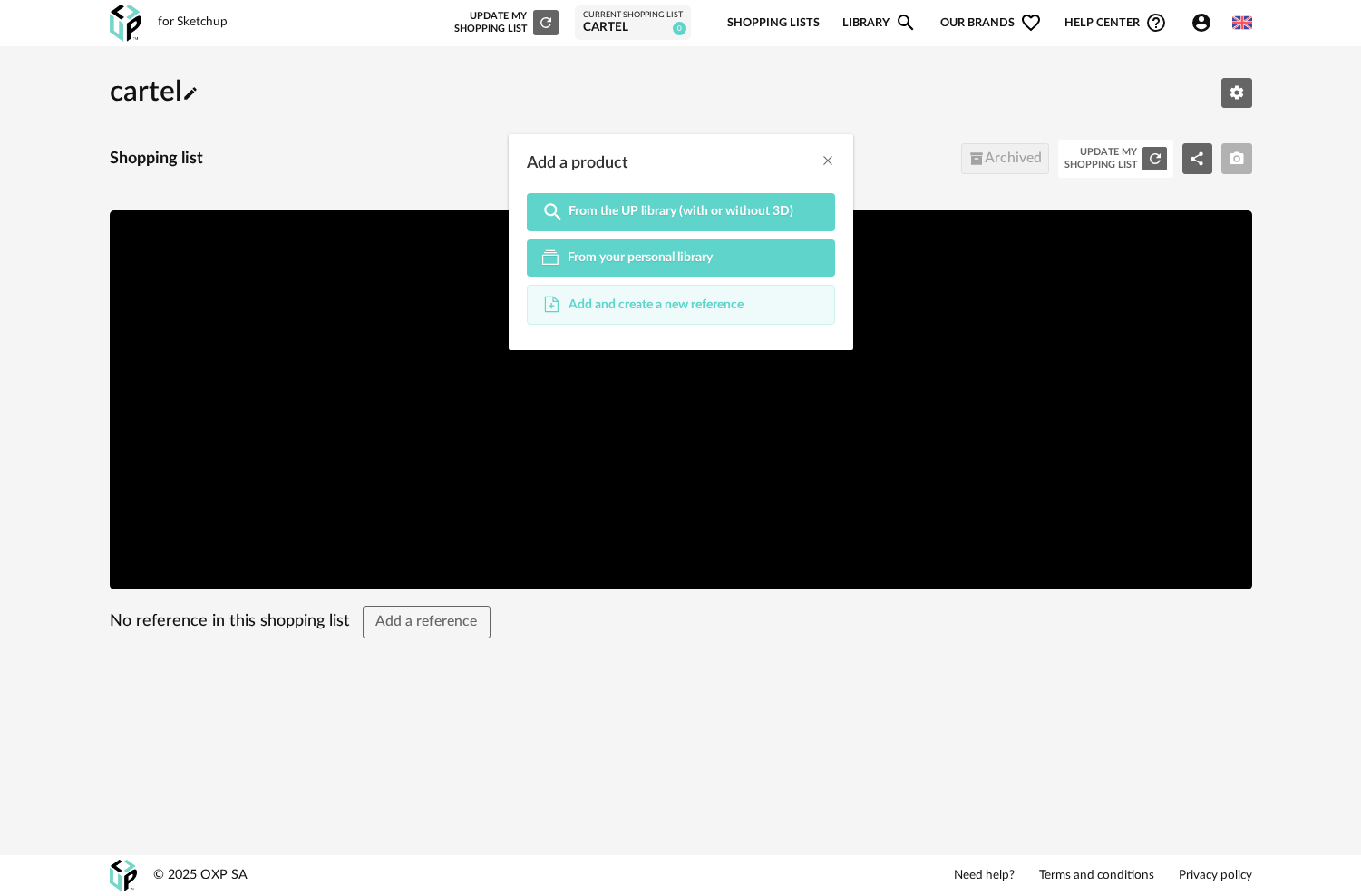 click on "Add and create a new reference" at bounding box center (656, 305) 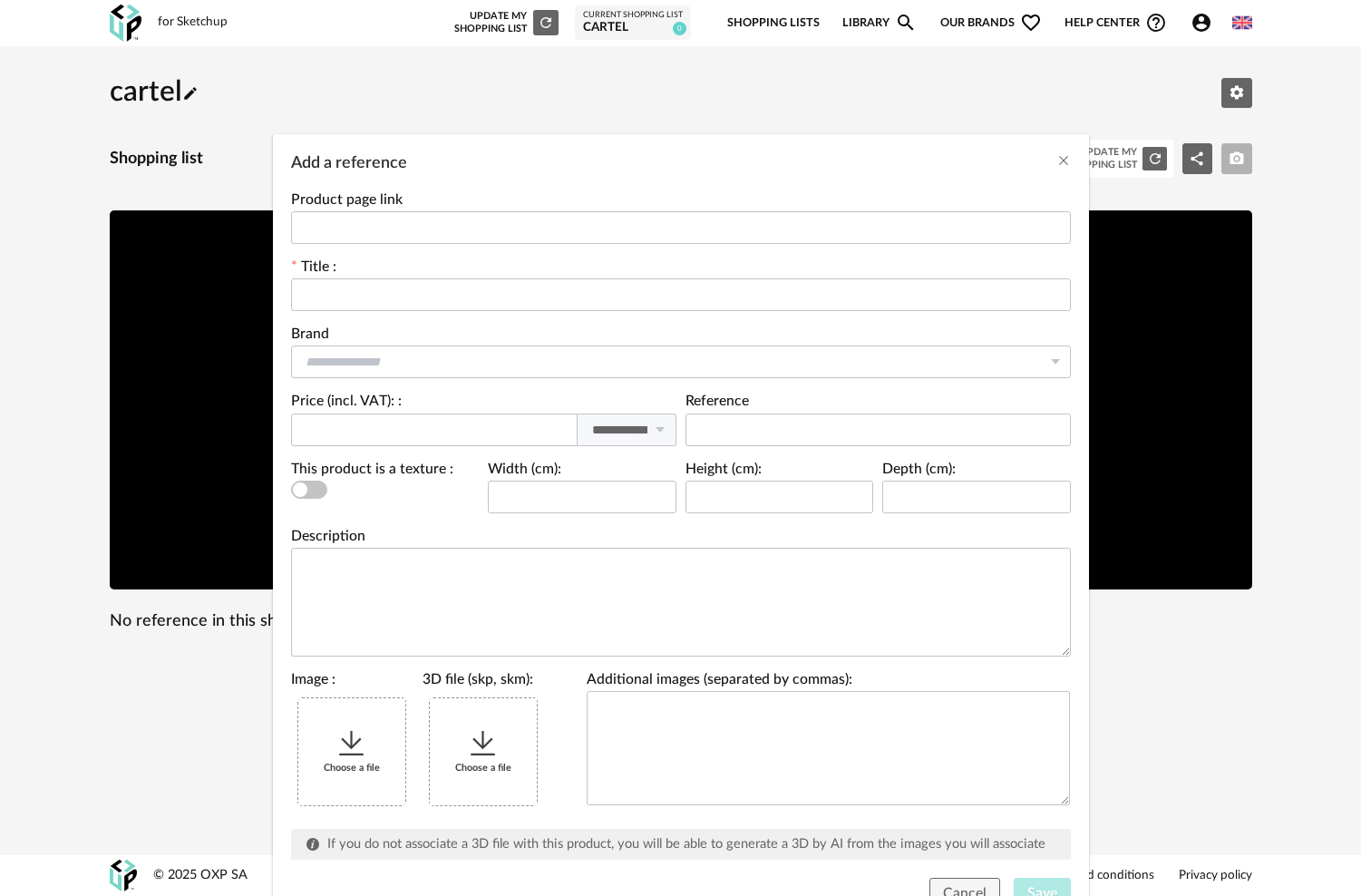click at bounding box center (352, 744) 